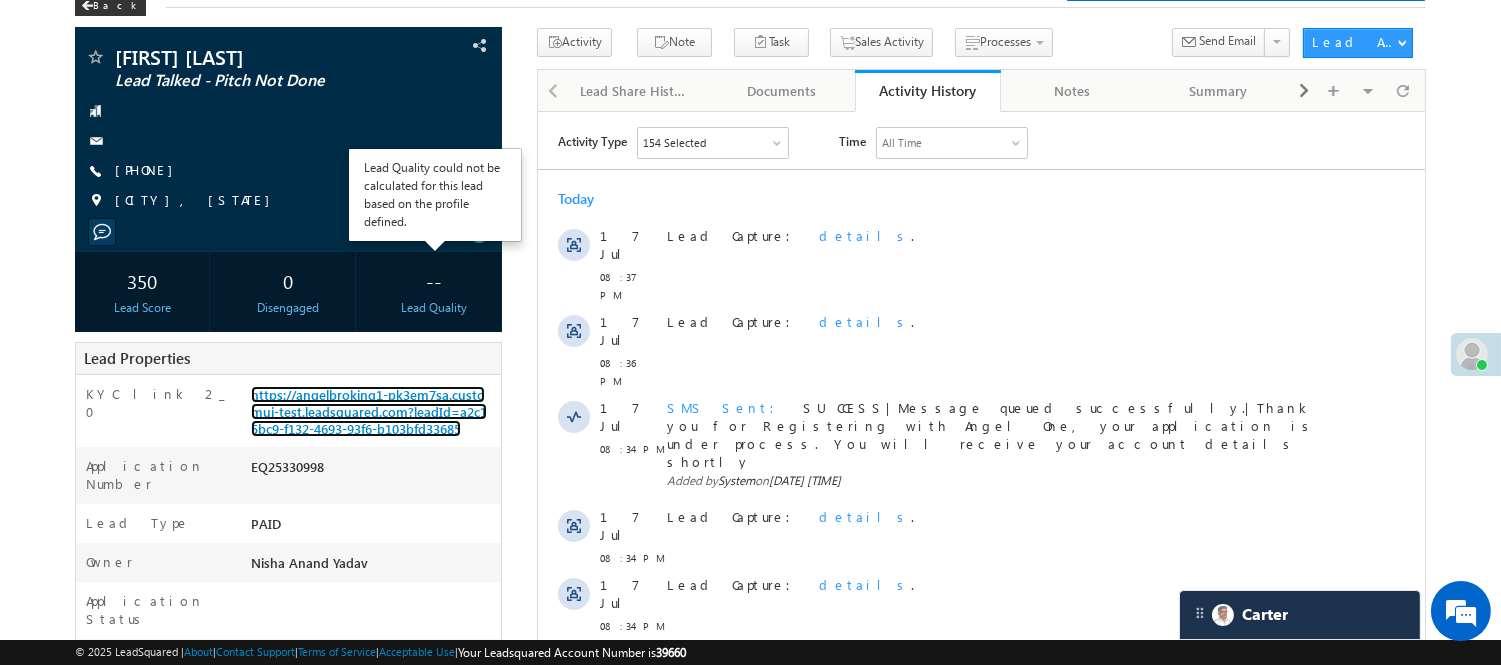 scroll, scrollTop: 0, scrollLeft: 0, axis: both 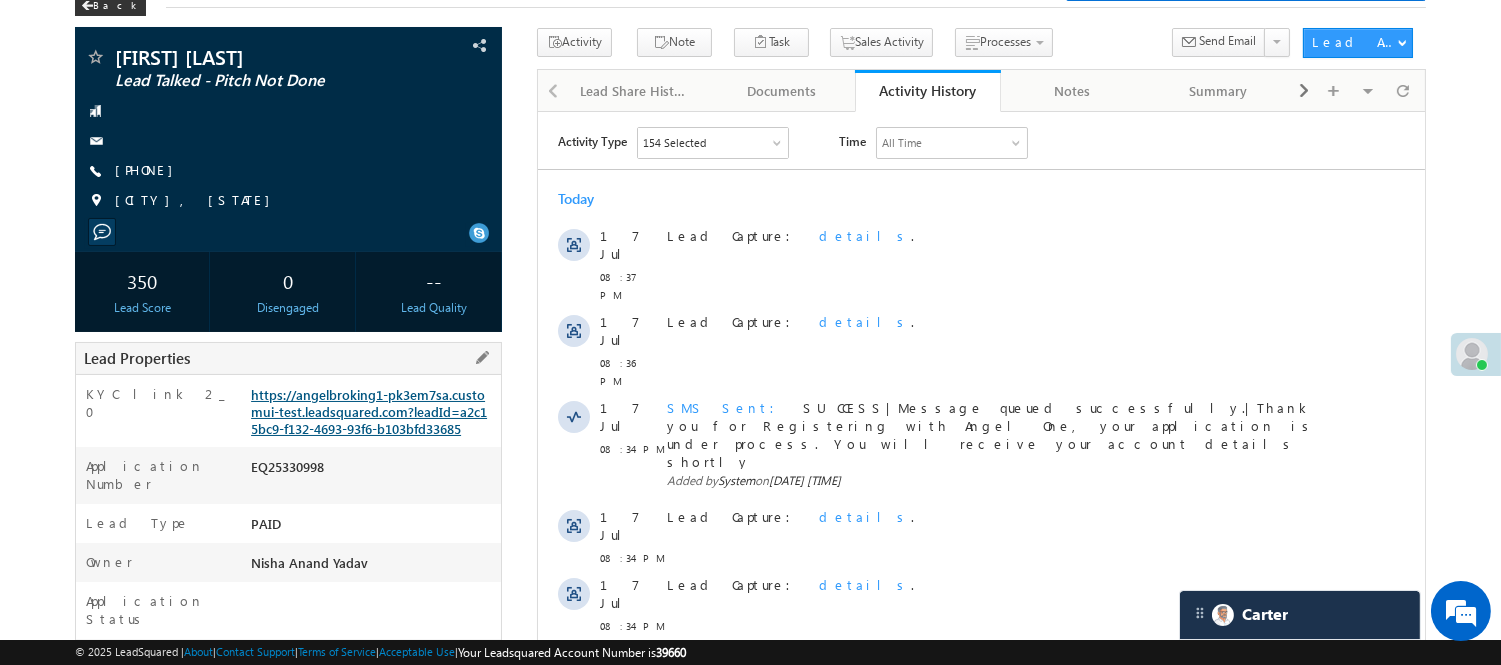 click on "https://angelbroking1-pk3em7sa.customui-test.leadsquared.com?leadId=a2c15bc9-f132-4693-93f6-b103bfd33685" at bounding box center [369, 411] 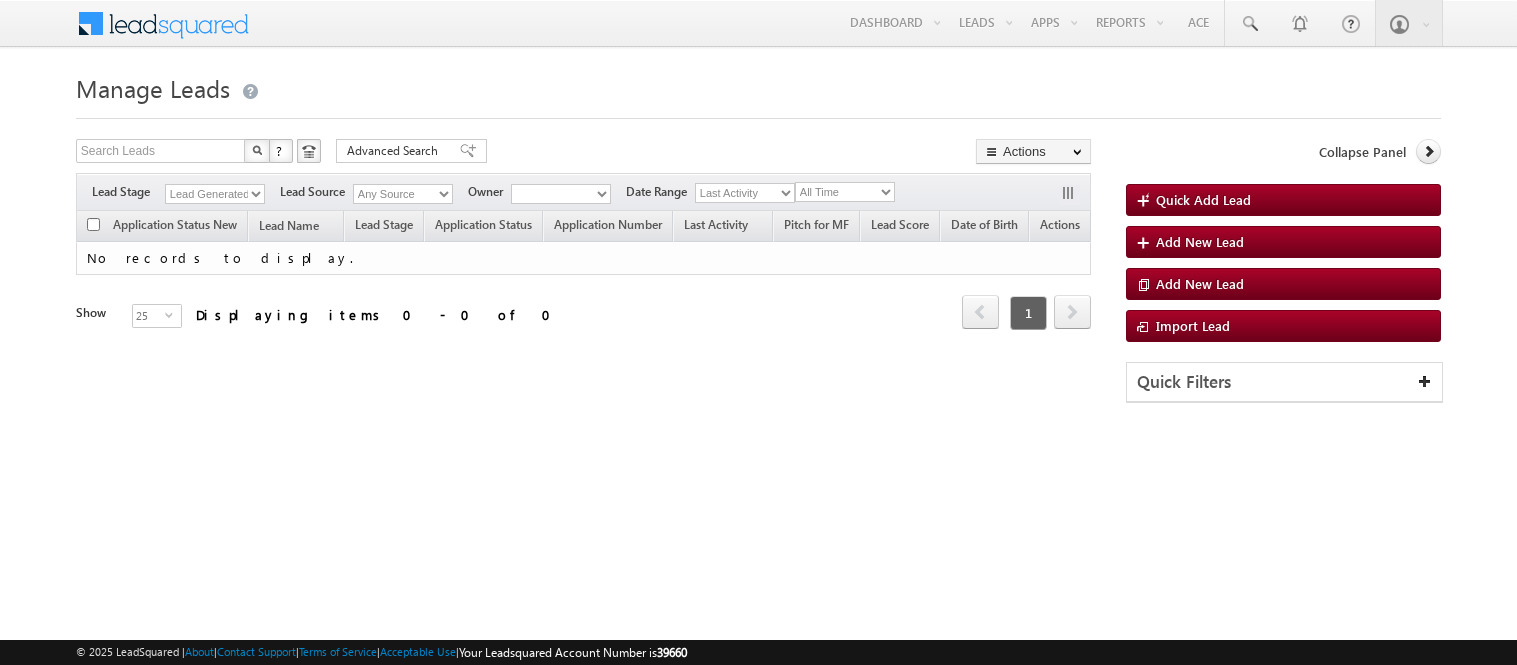 scroll, scrollTop: 0, scrollLeft: 0, axis: both 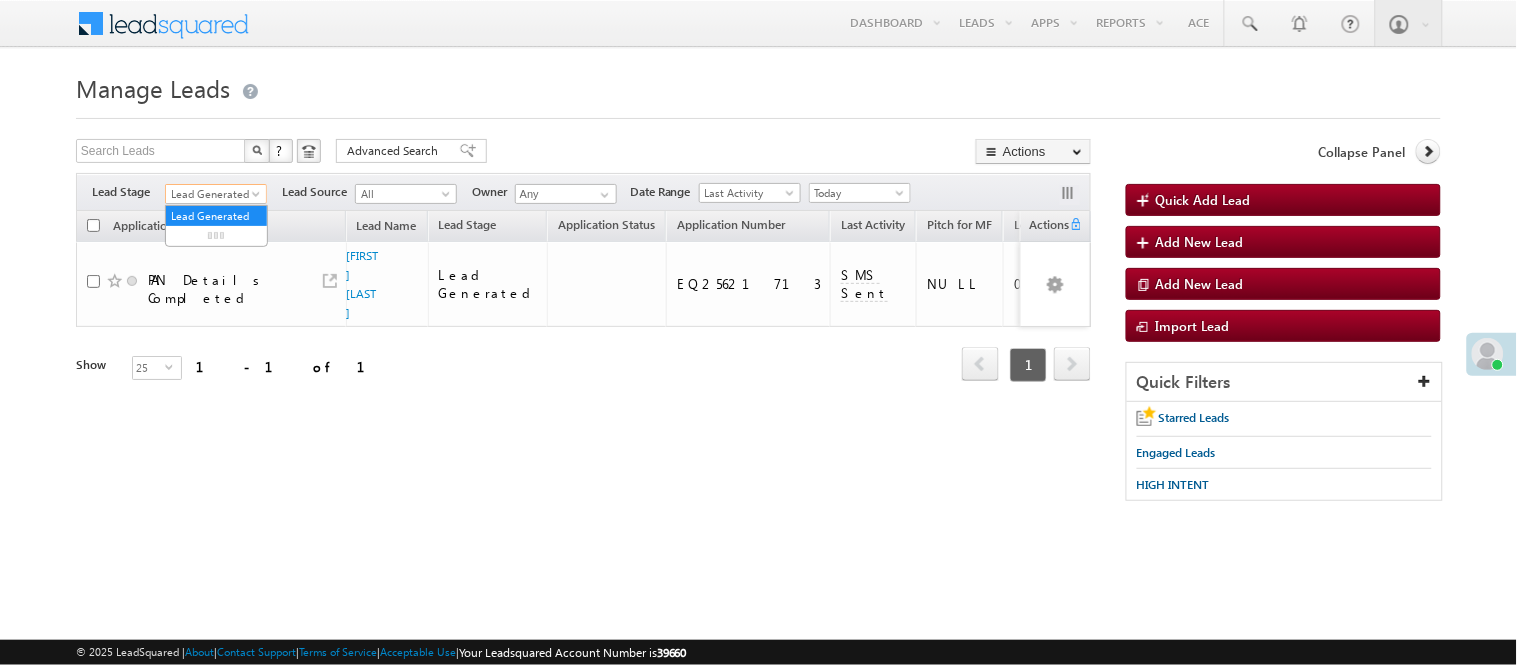click on "Lead Generated" at bounding box center (213, 194) 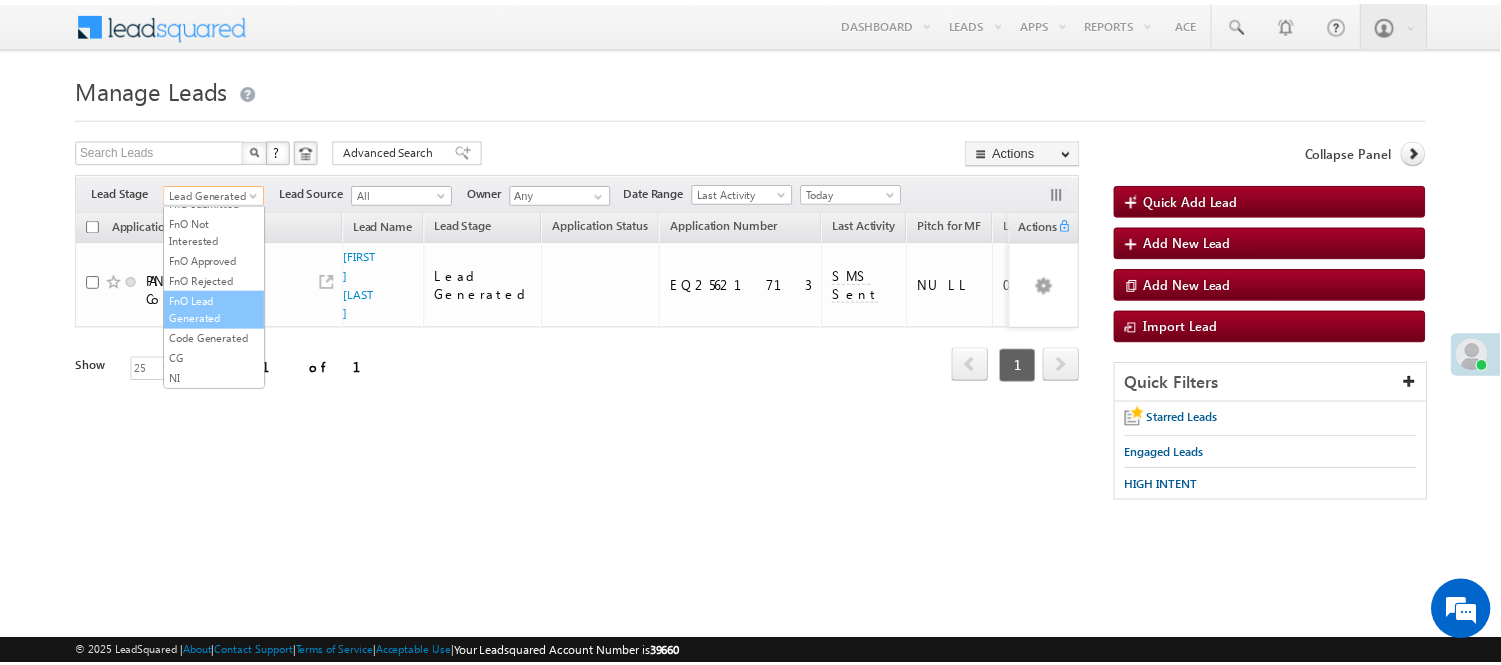 scroll, scrollTop: 496, scrollLeft: 0, axis: vertical 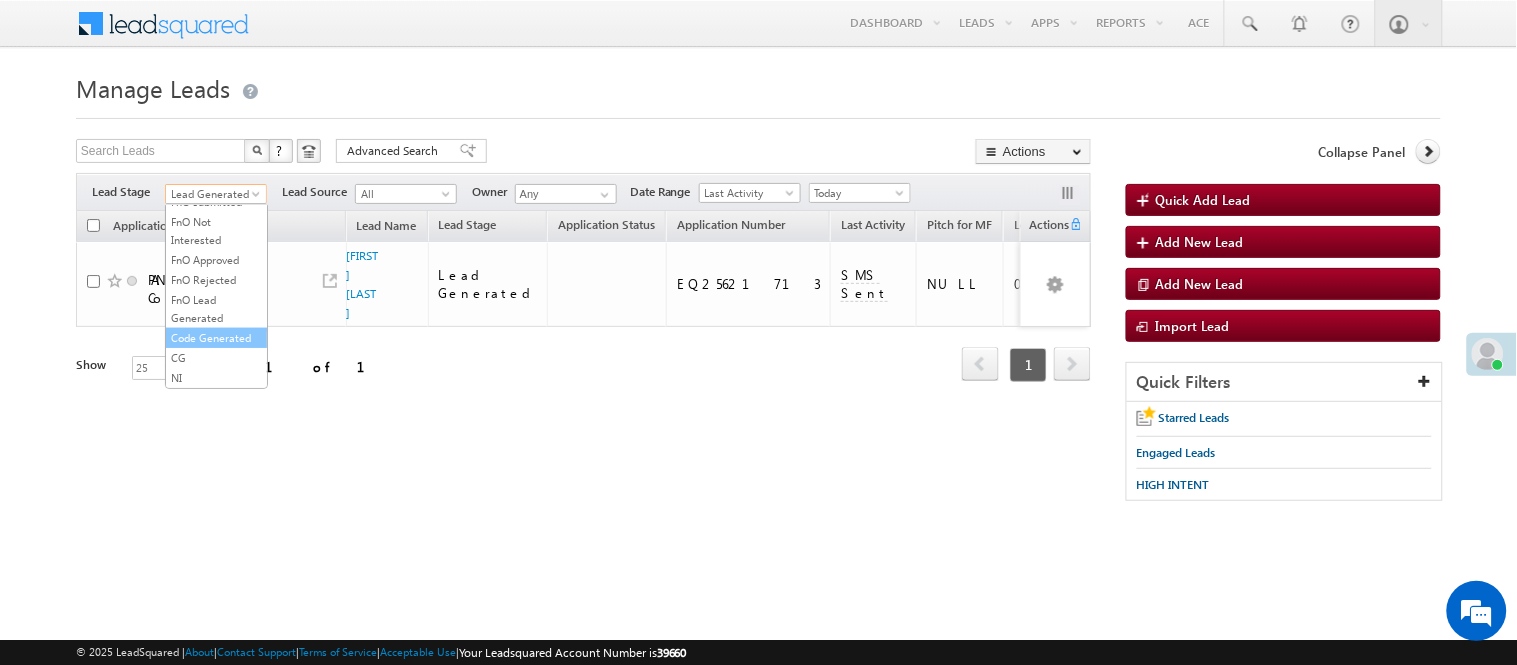click on "Code Generated" at bounding box center [216, 338] 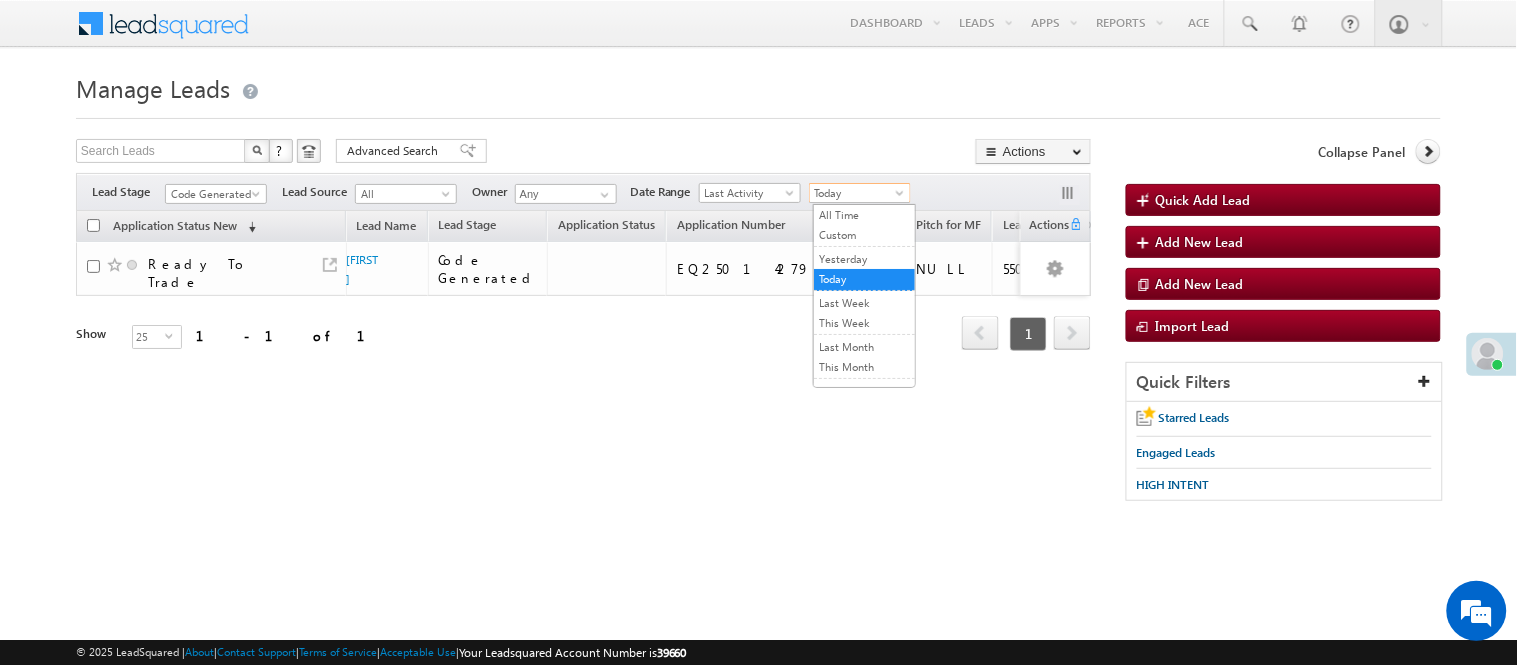 click on "Today" at bounding box center (857, 193) 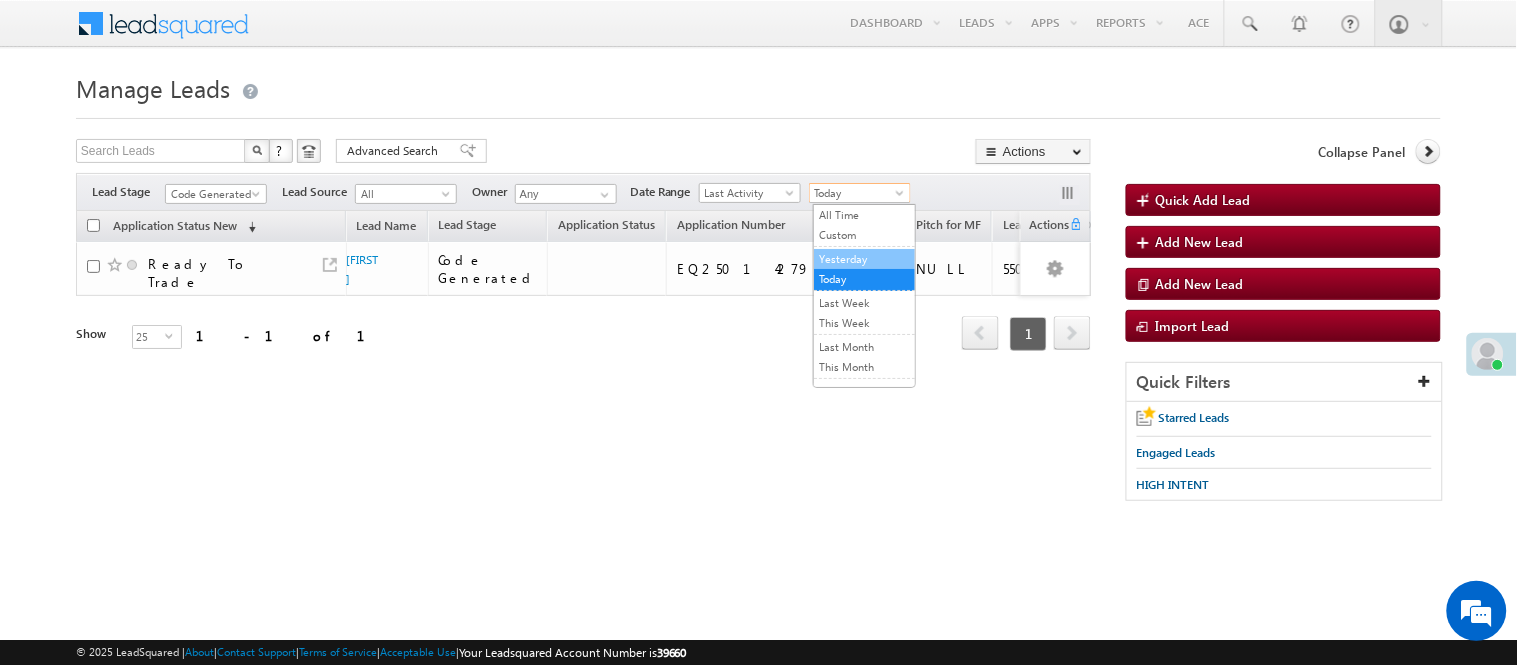 click on "Yesterday" at bounding box center (864, 259) 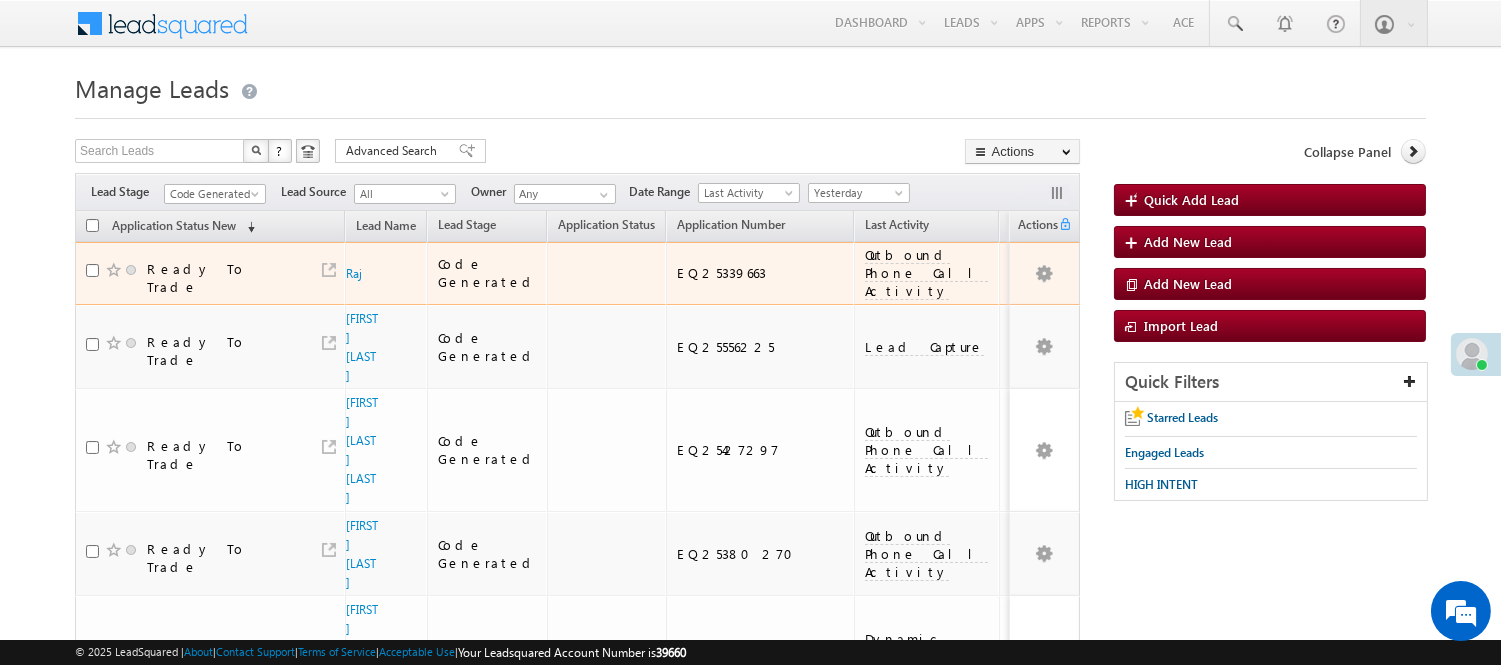 scroll, scrollTop: 0, scrollLeft: 0, axis: both 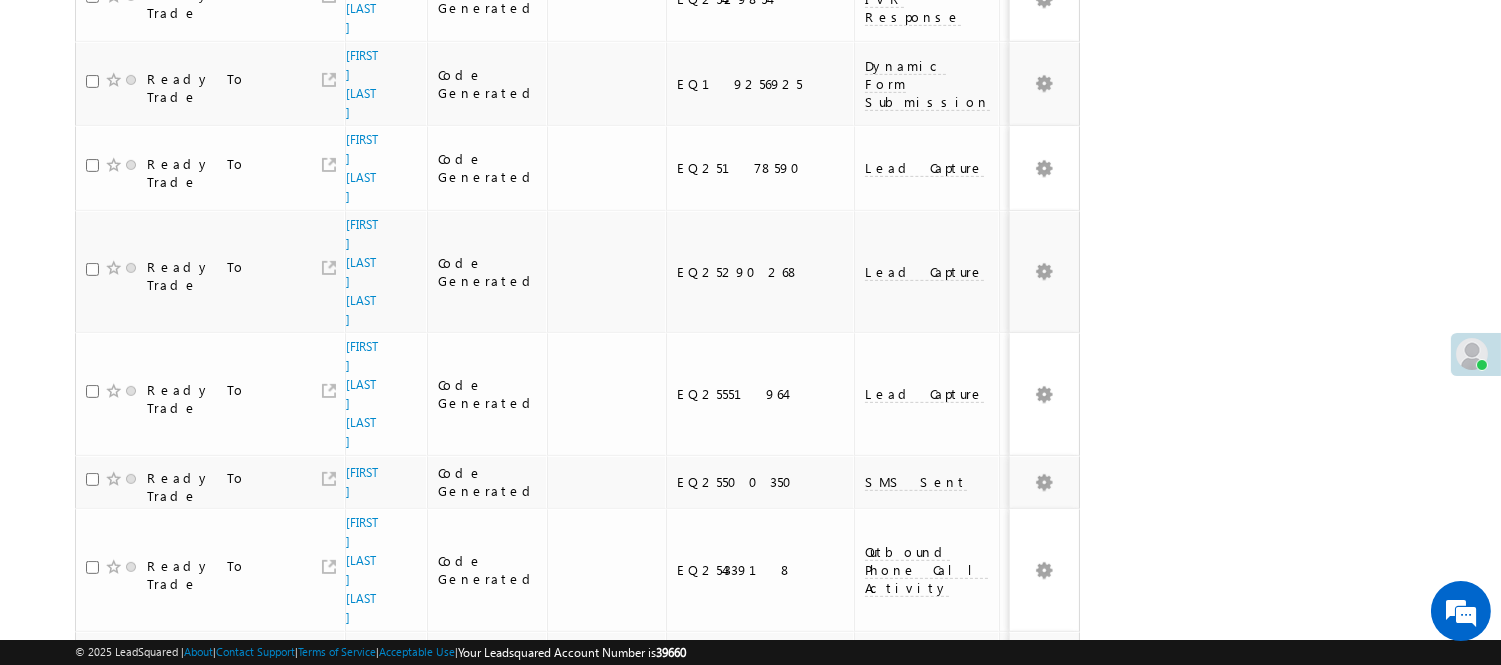 click on "2" at bounding box center [1018, 1062] 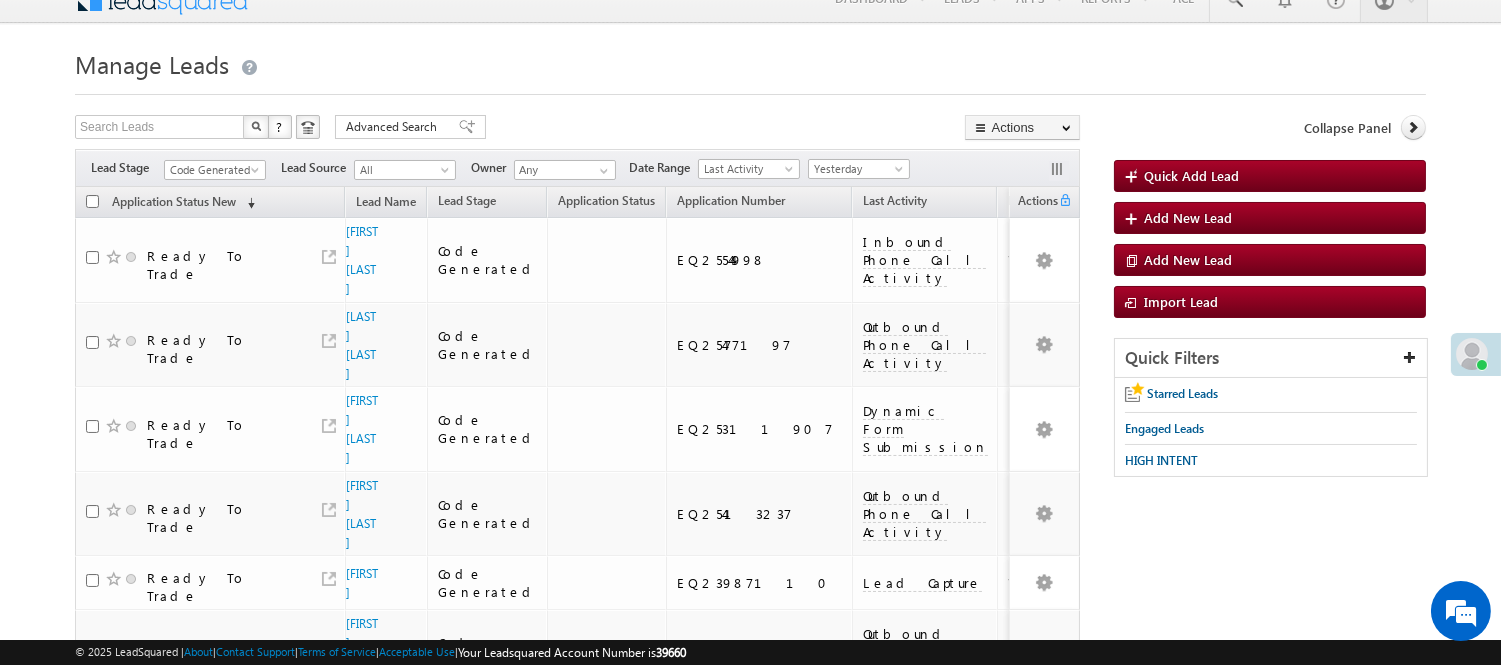 scroll, scrollTop: 23, scrollLeft: 0, axis: vertical 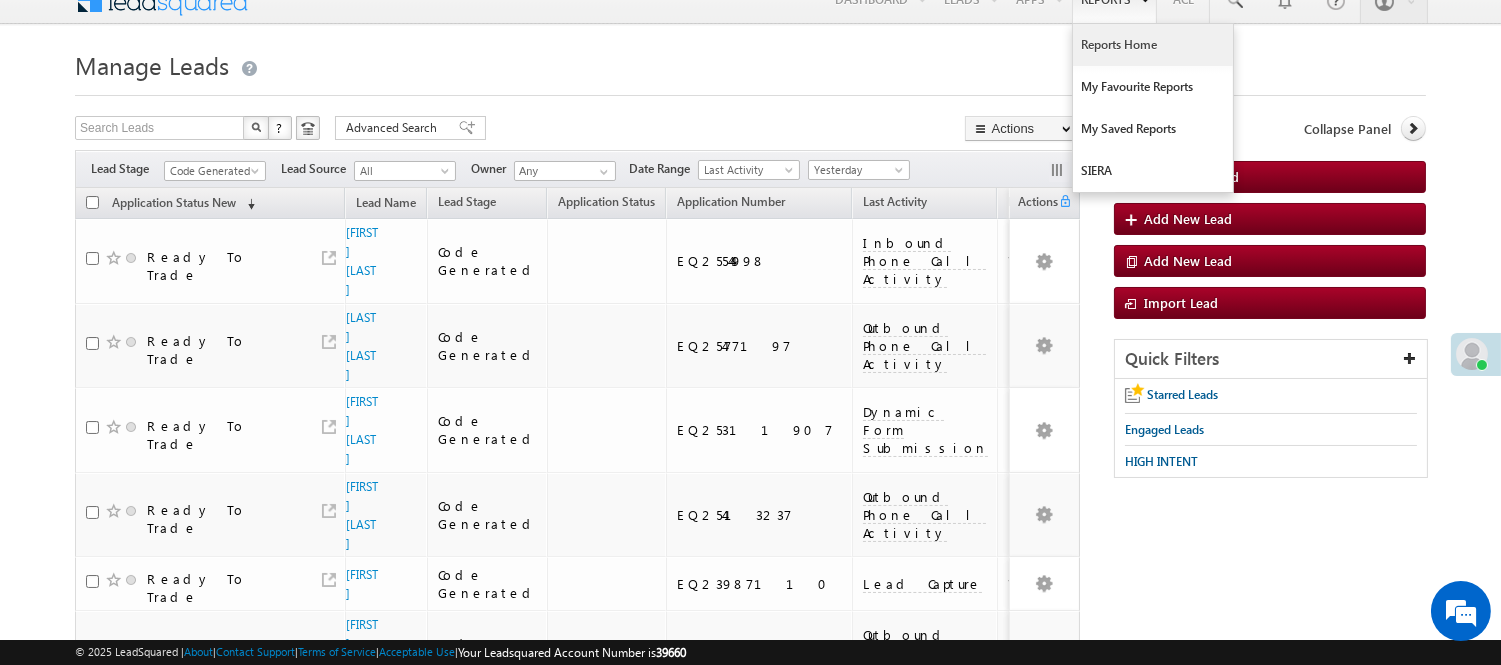 click on "Reports Home" at bounding box center (1153, 45) 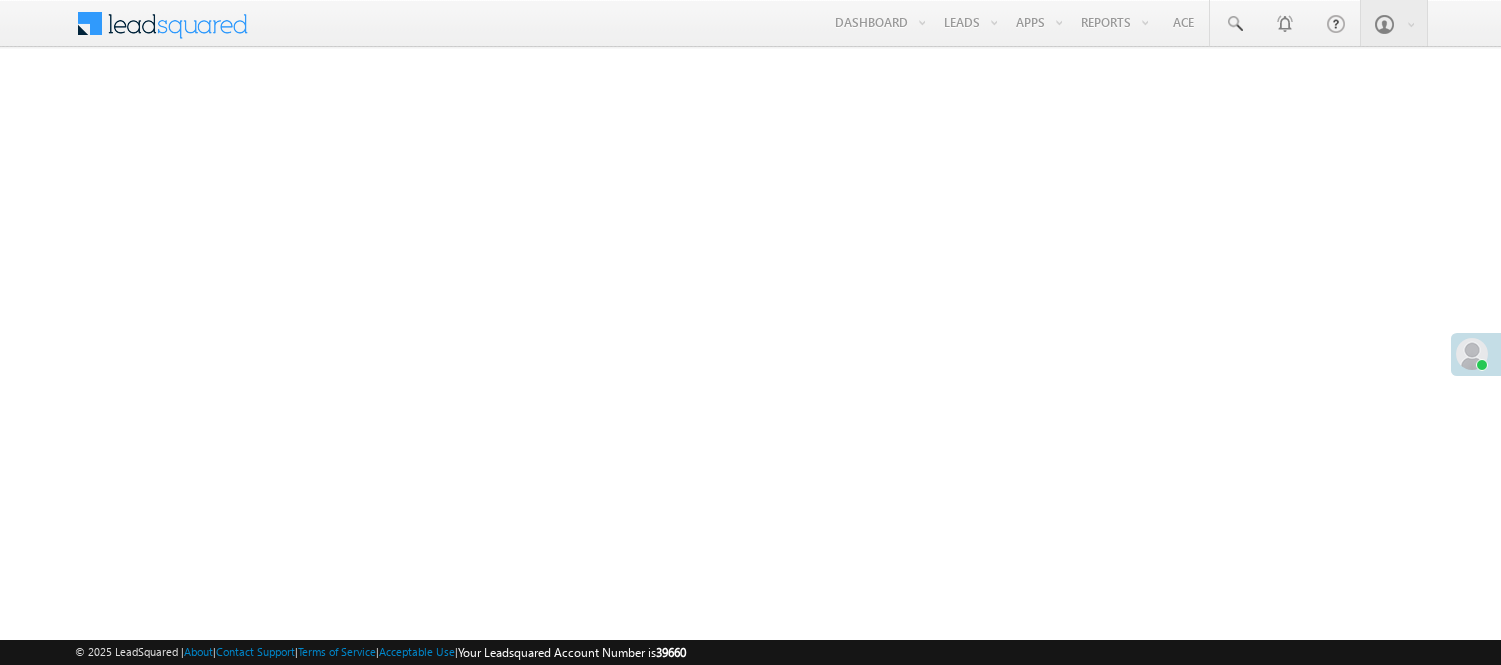 scroll, scrollTop: 0, scrollLeft: 0, axis: both 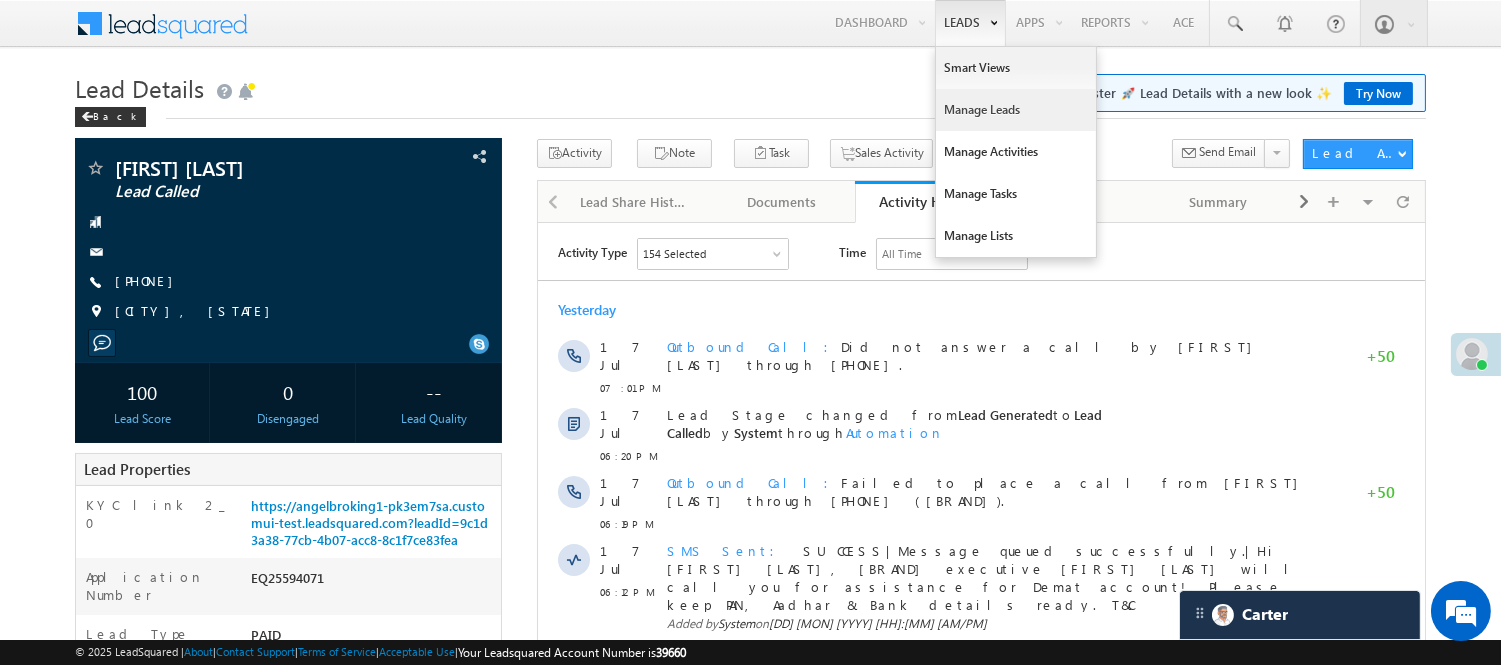click on "Manage Leads" at bounding box center (1016, 110) 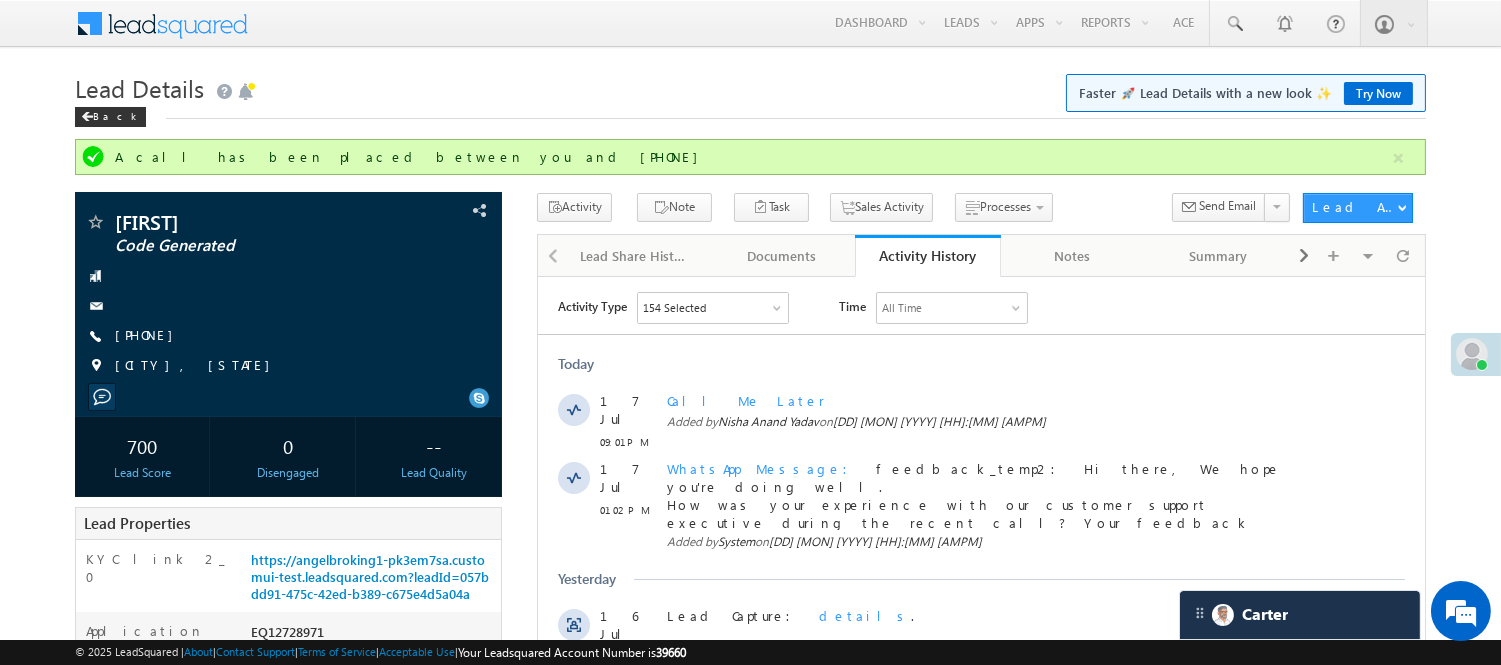 scroll, scrollTop: 0, scrollLeft: 0, axis: both 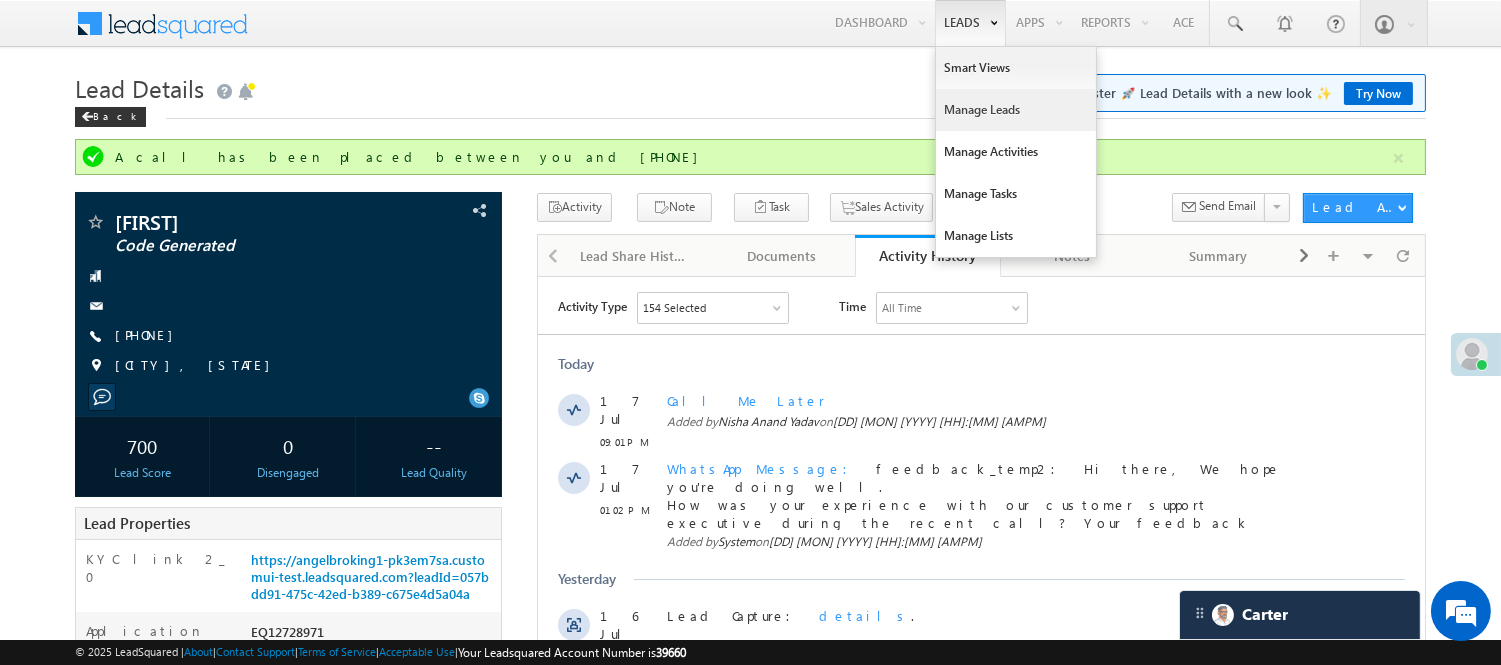 click on "Manage Leads" at bounding box center (1016, 110) 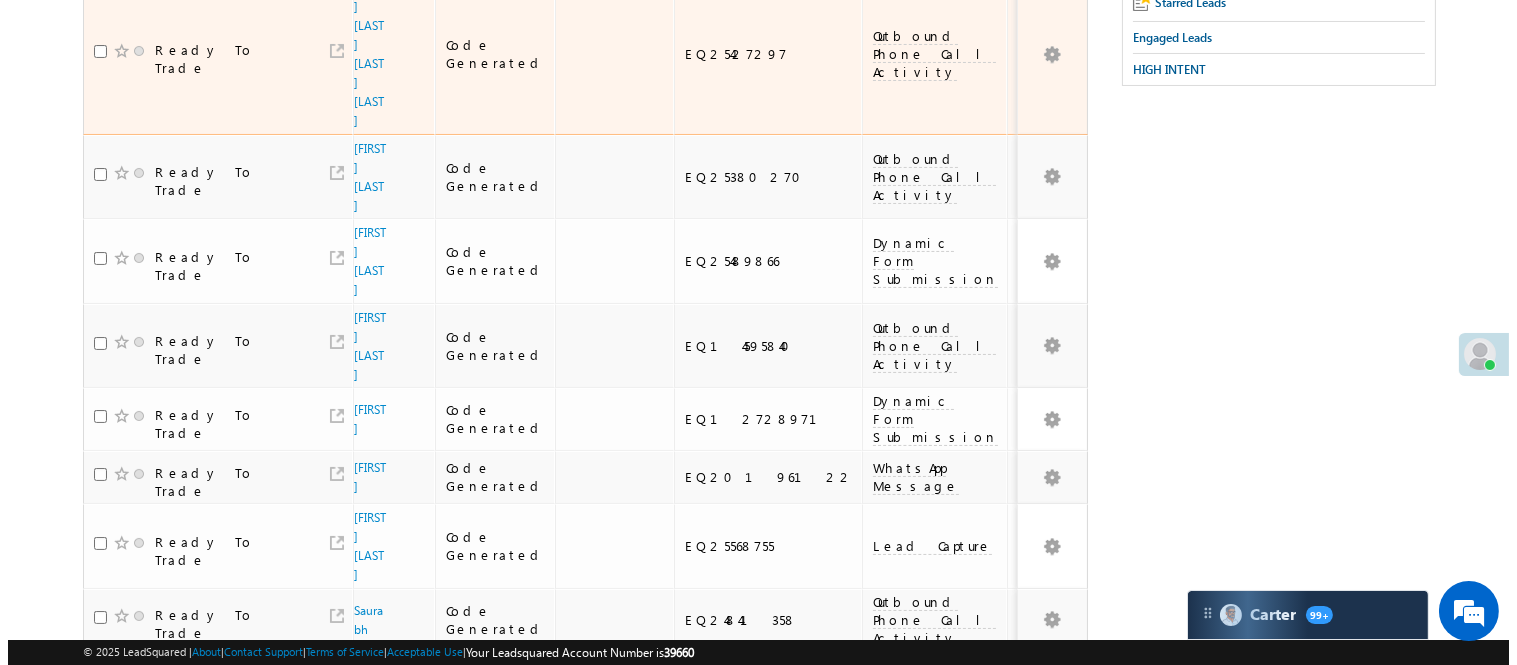 scroll, scrollTop: 0, scrollLeft: 0, axis: both 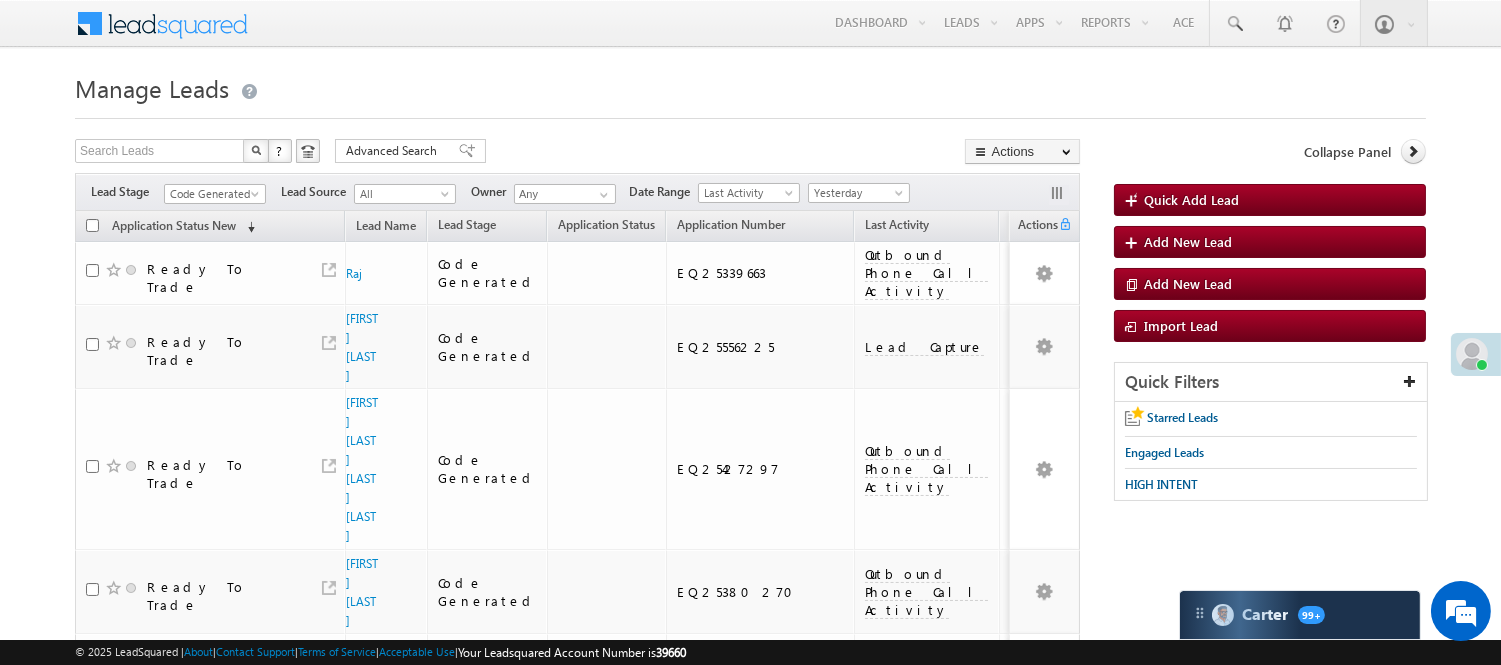 click on "Filters
Lead Stage
Code Generated Code Generated
Lead Source
All All
Owner
Any Any
Go" at bounding box center [577, 192] 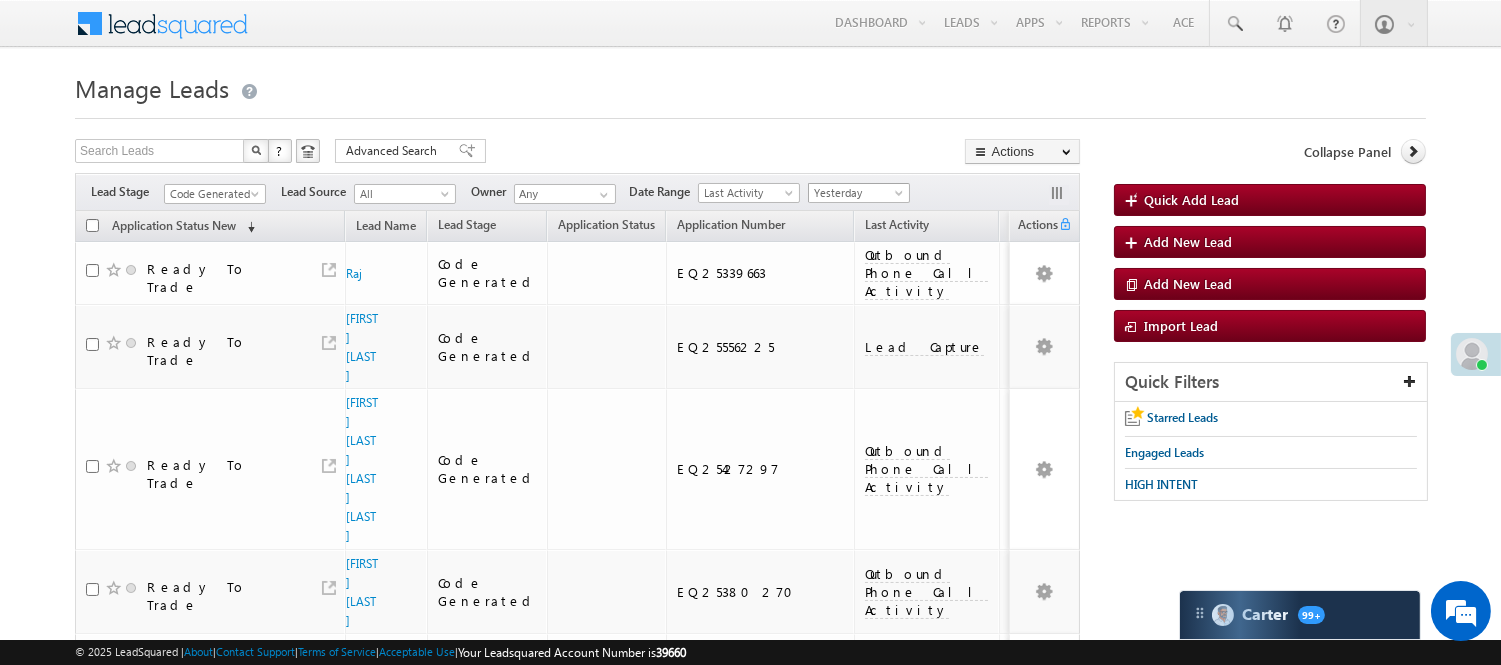 click on "Yesterday" at bounding box center (856, 193) 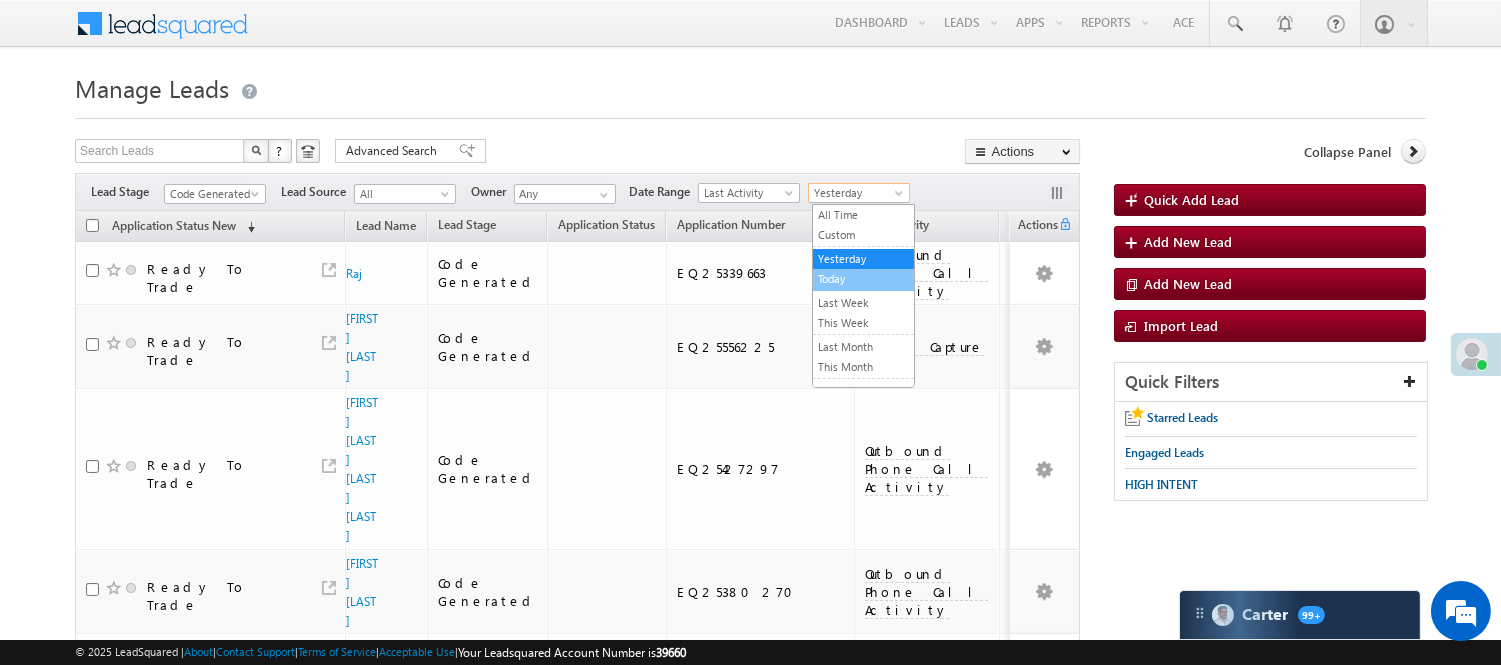 click on "Today" at bounding box center (863, 279) 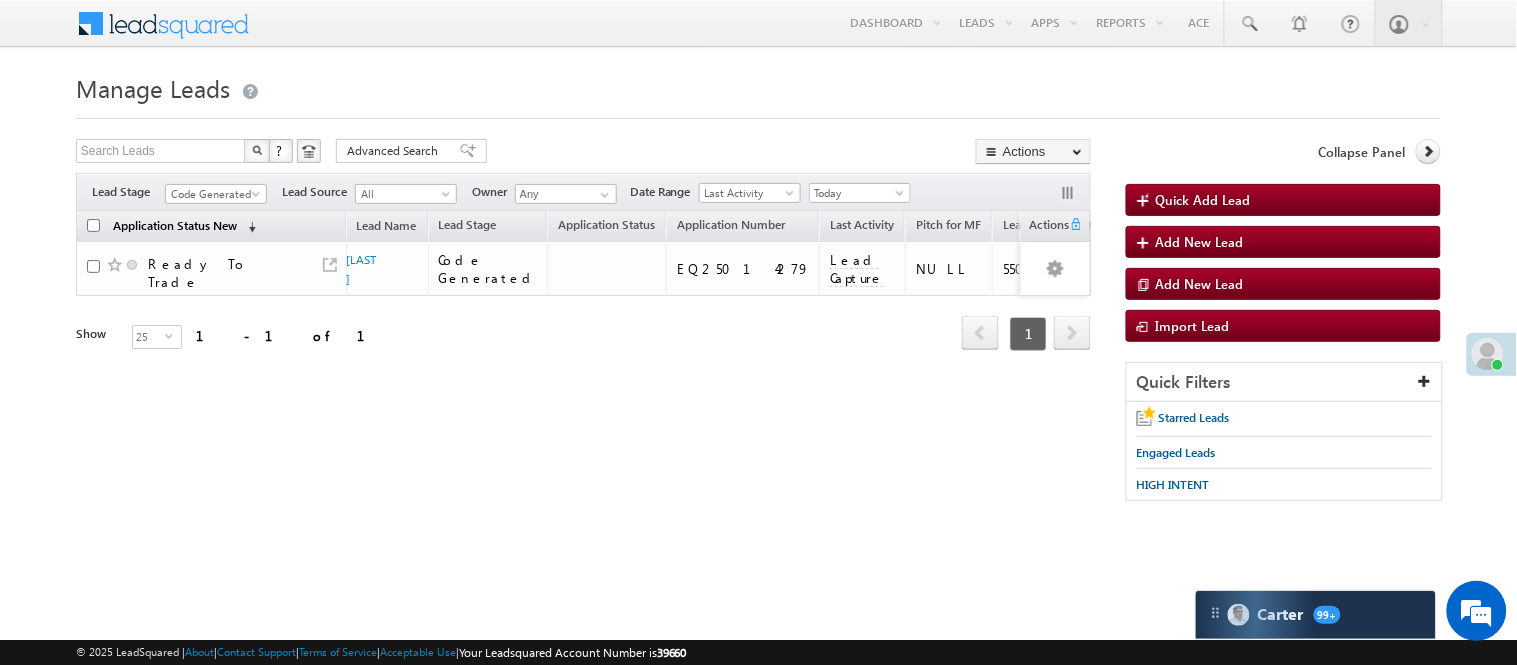 click on "Application Status New
(sorted descending)" at bounding box center (184, 227) 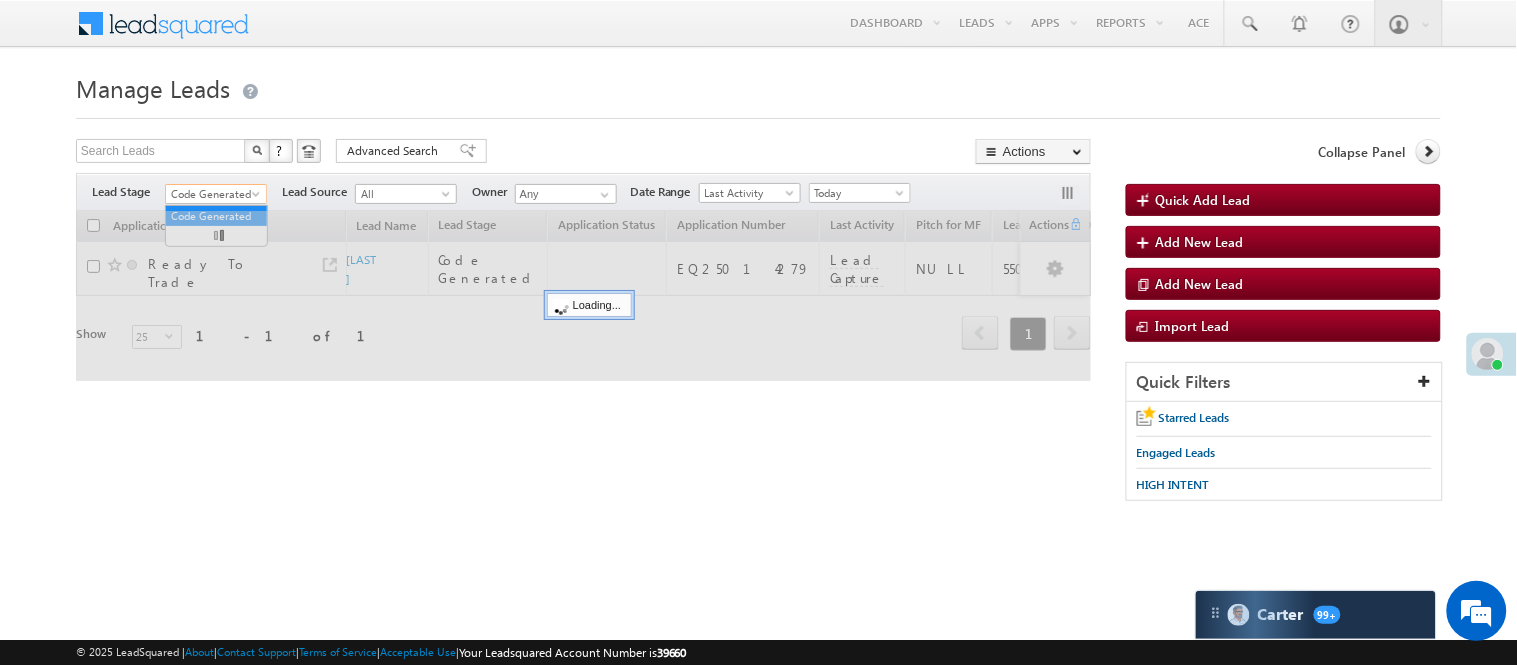 click on "Code Generated" at bounding box center [213, 194] 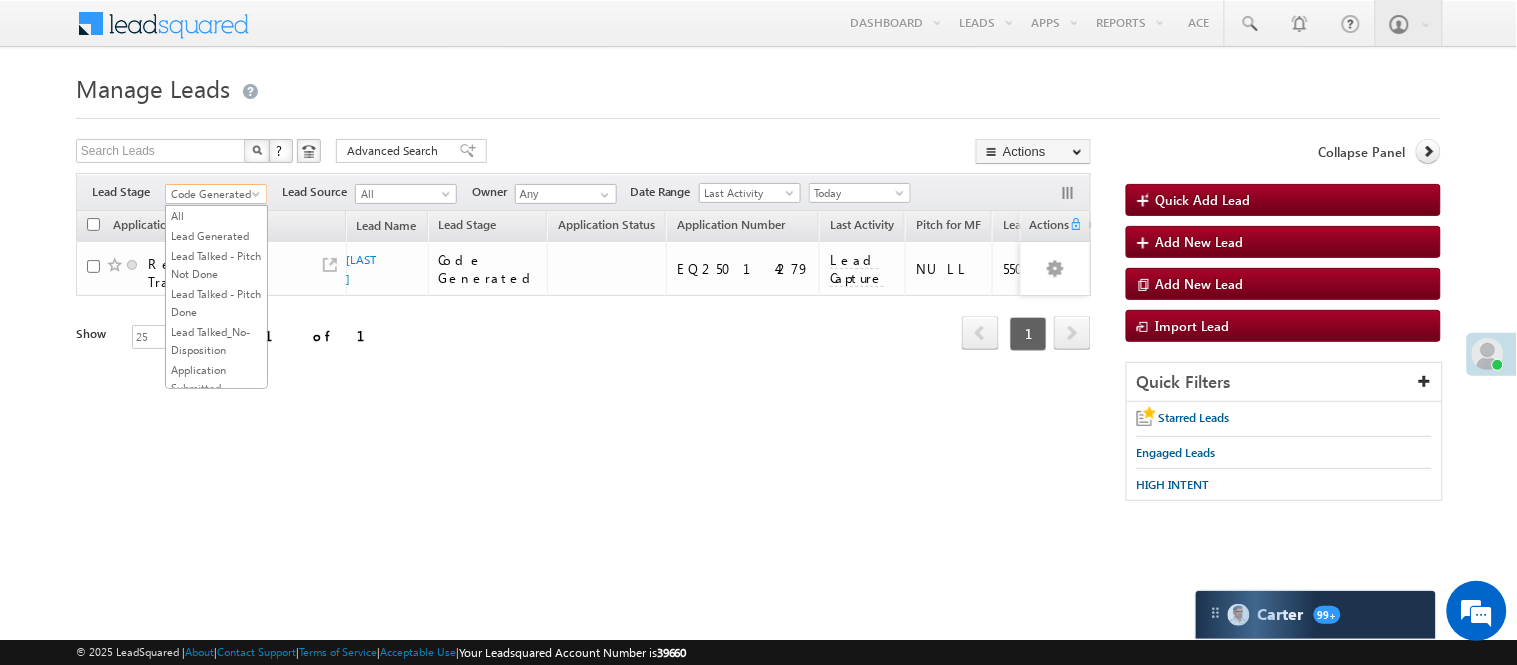 scroll, scrollTop: 0, scrollLeft: 0, axis: both 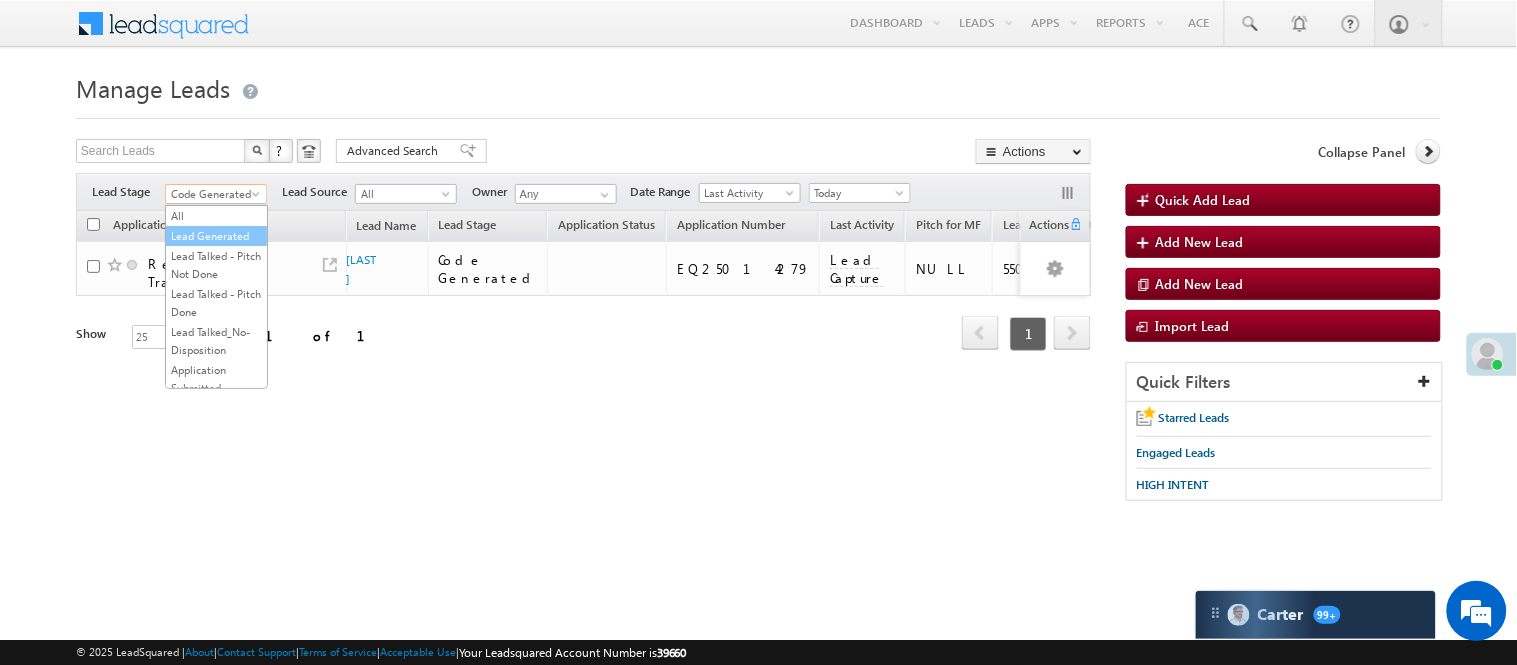 click on "Lead Generated" at bounding box center (216, 236) 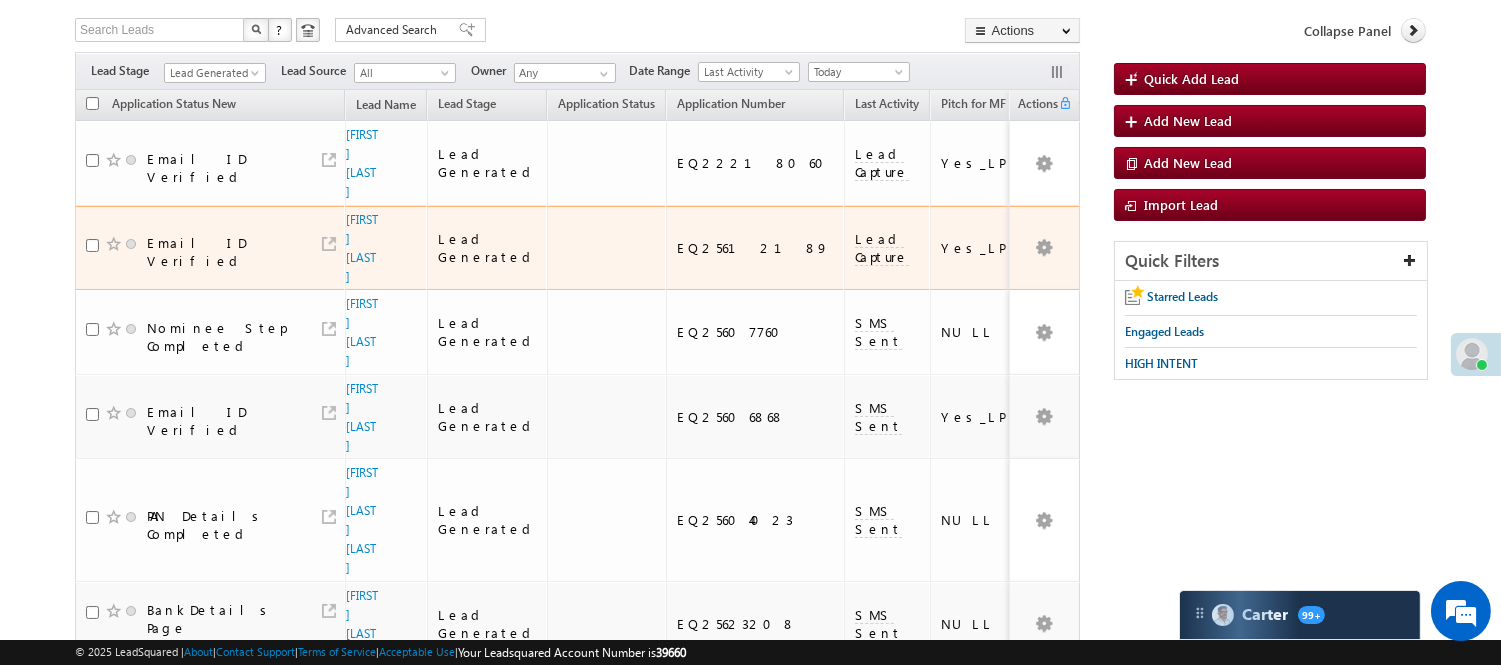 scroll, scrollTop: 0, scrollLeft: 0, axis: both 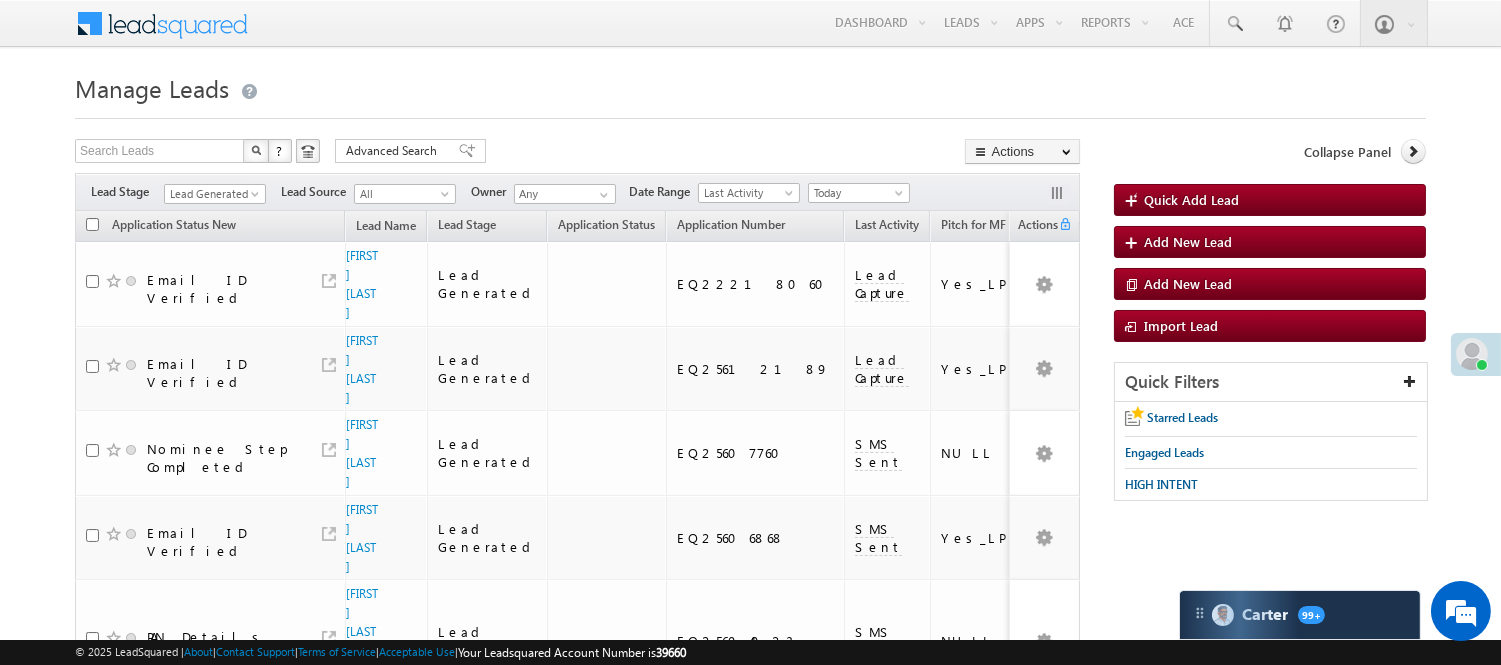 click on "Filters
Lead Stage
All Lead Generated Lead Talked - Pitch Not Done Lead Talked - Pitch Done Lead Talked_No-Disposition Application Submitted Payment Done Application Resubmitted Under Objection Lead Called Lead Talked Not Interested FnO Lead Called FnO Lead Talked FnO submitted FnO Not Interested FnO Approved FnO Rejected FnO Lead Generated Code Generated CG NI Lead Generated
Lead Source
All All
Owner Any Any" at bounding box center [577, 192] 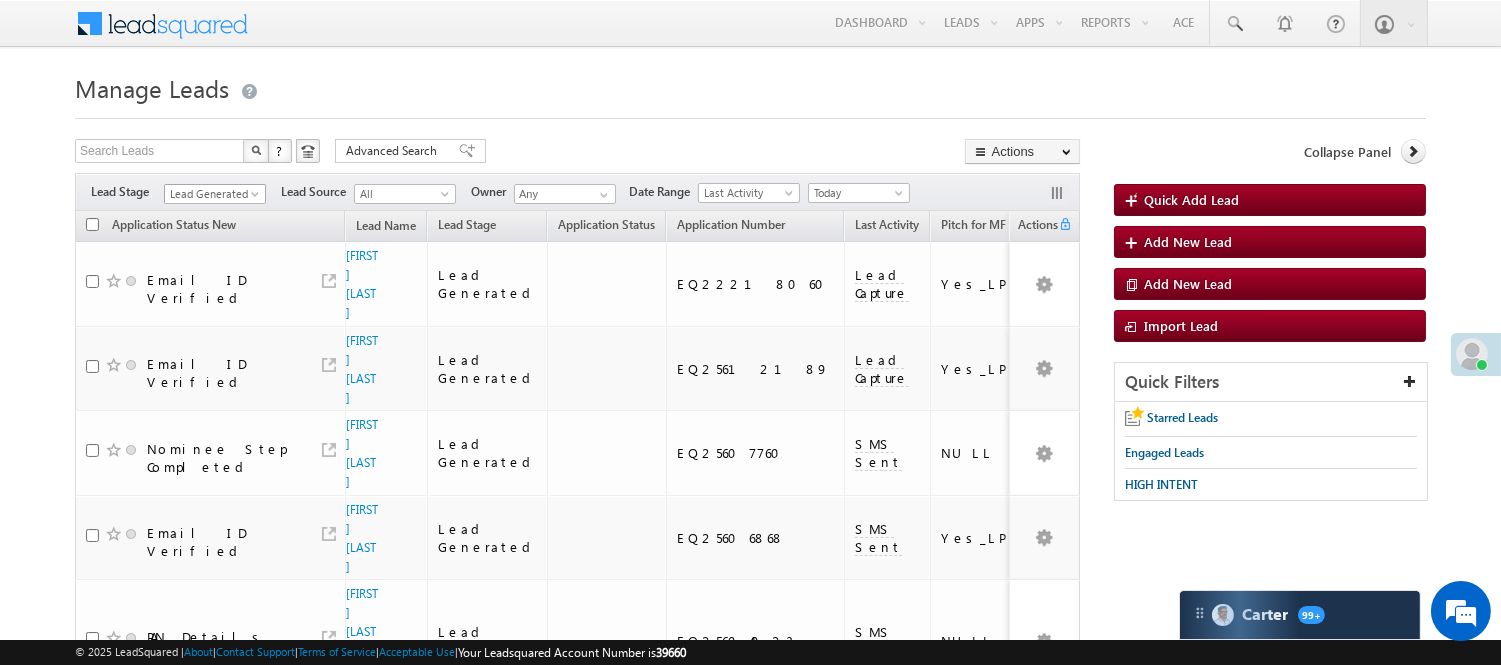 click on "Lead Generated" at bounding box center [212, 194] 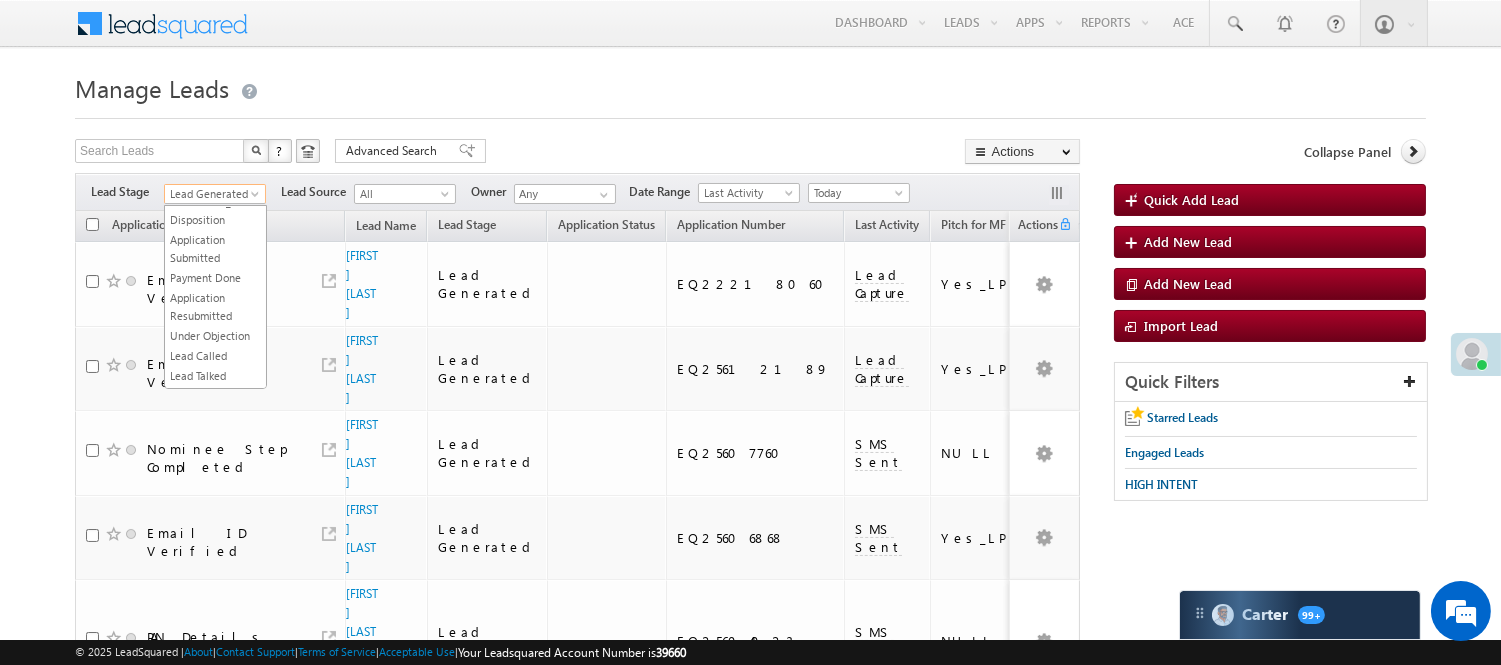 scroll, scrollTop: 0, scrollLeft: 0, axis: both 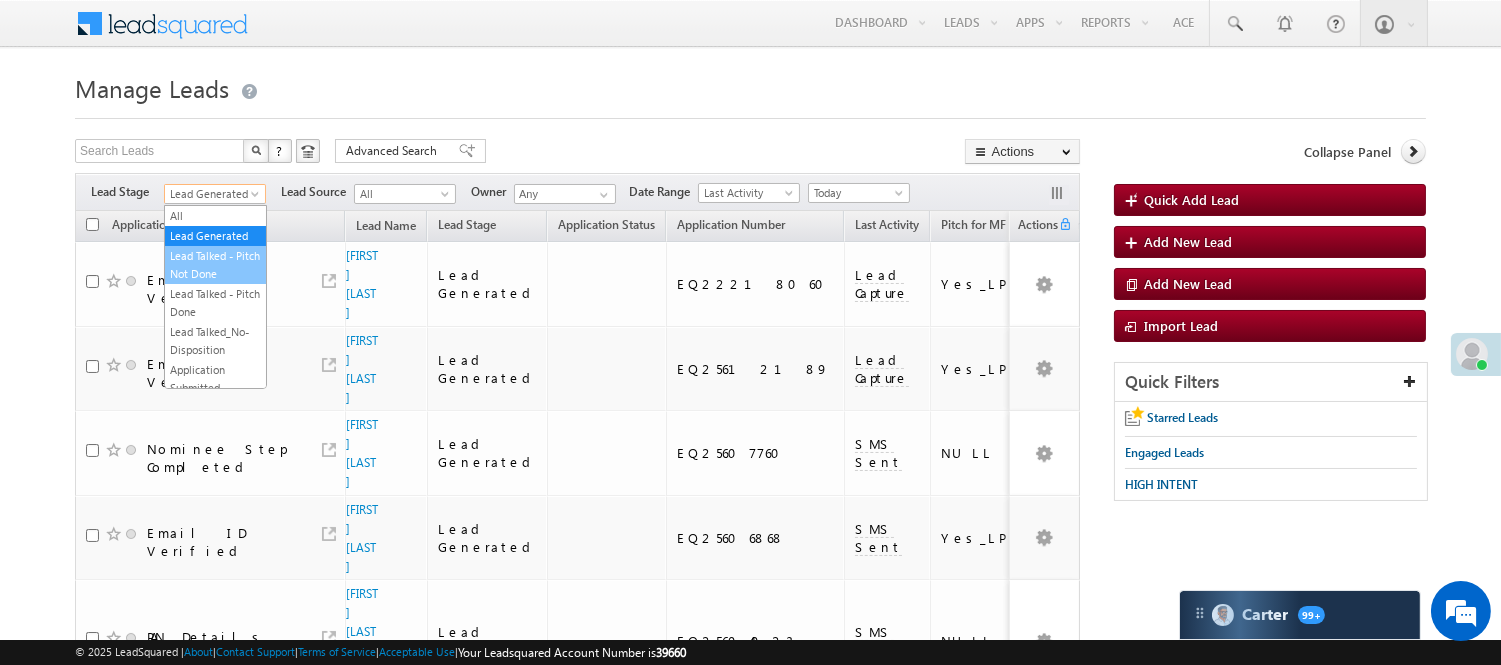 click on "Lead Talked - Pitch Not Done" at bounding box center [215, 265] 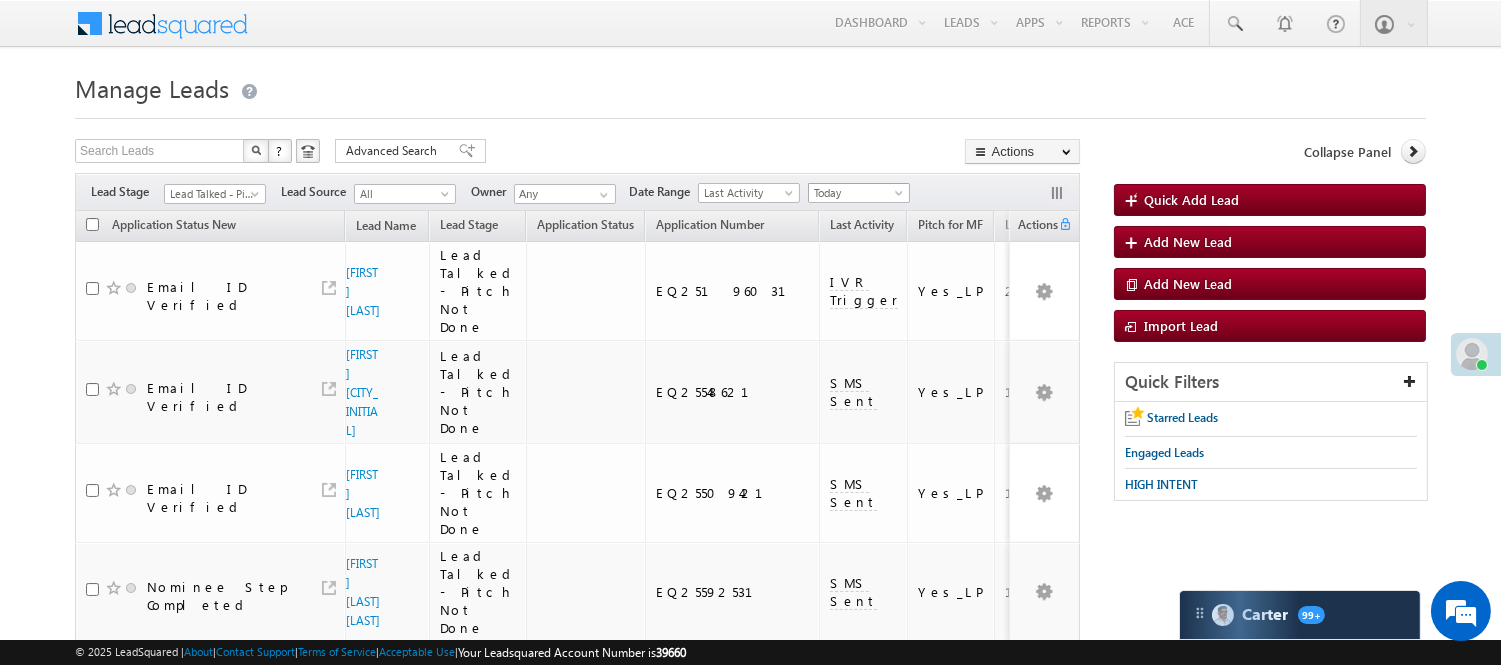 click on "Today" at bounding box center [856, 193] 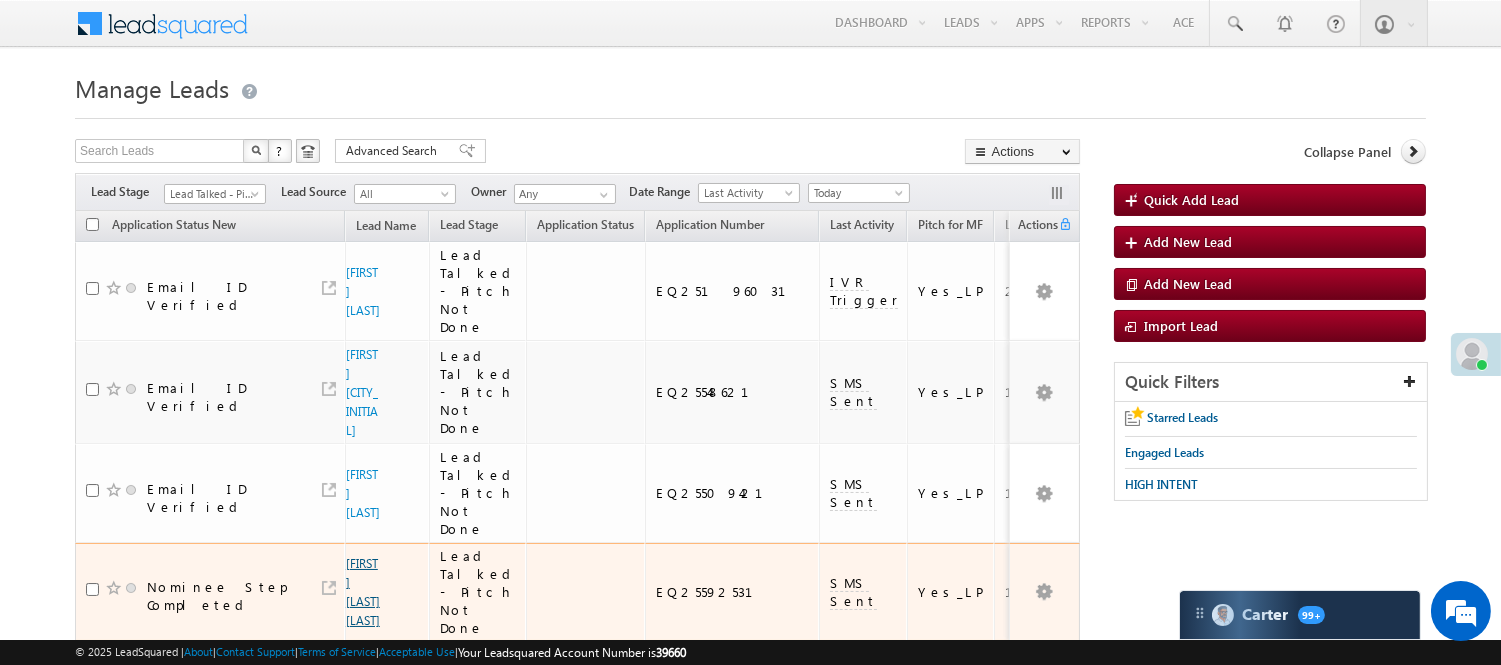 click on "Rajiv kumar jha" at bounding box center (363, 592) 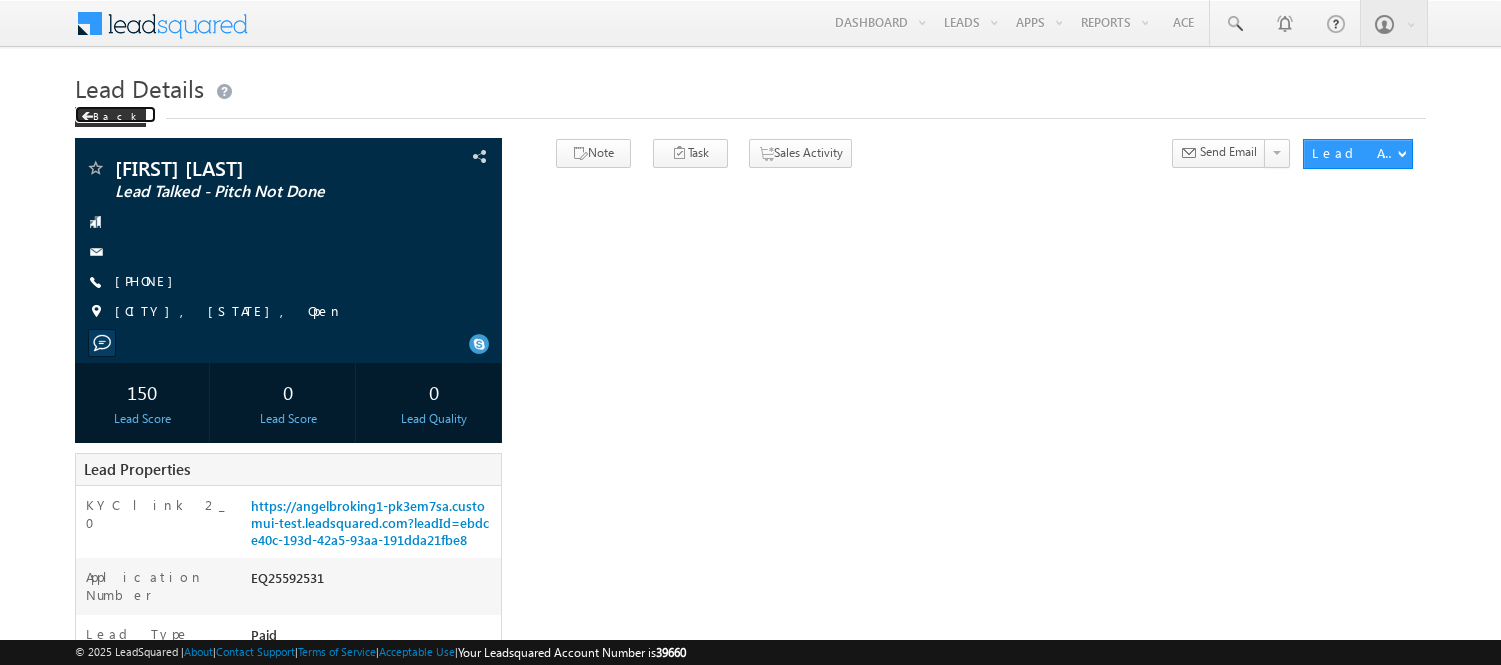 click on "Back" at bounding box center (110, 117) 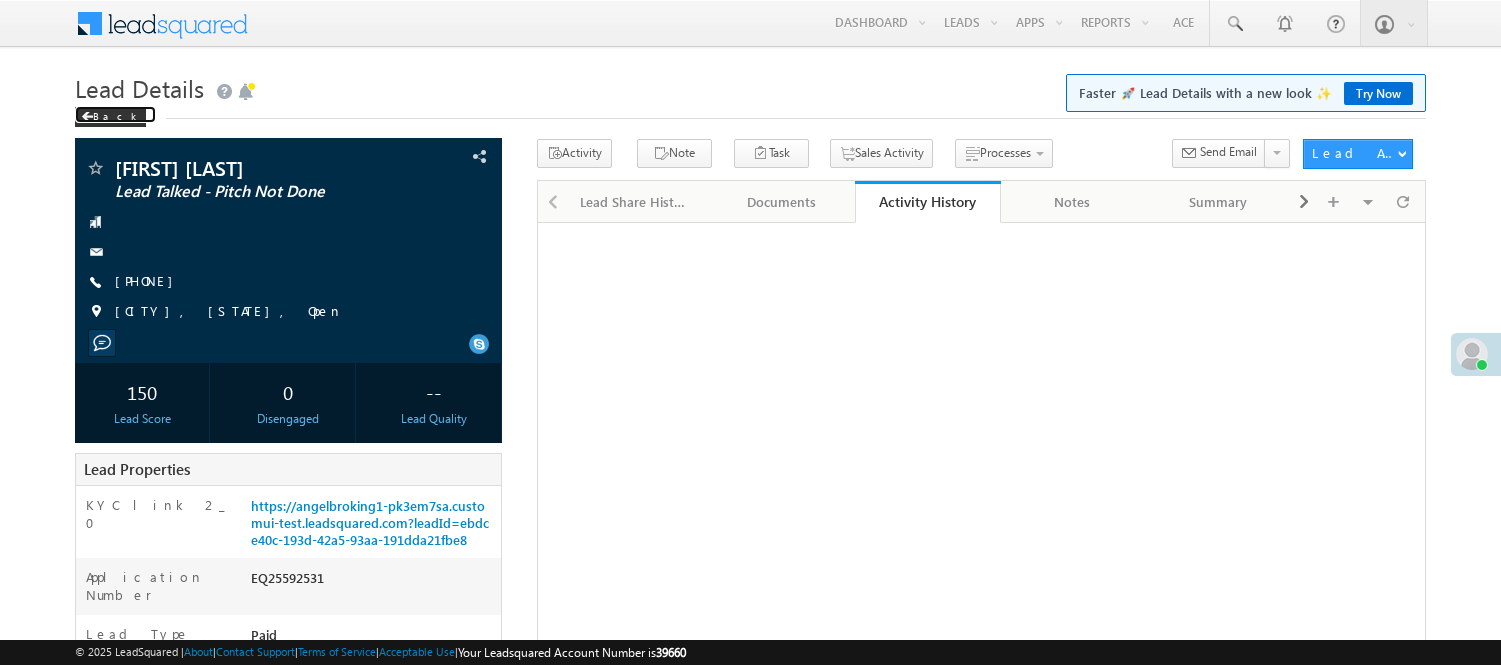 scroll, scrollTop: 0, scrollLeft: 0, axis: both 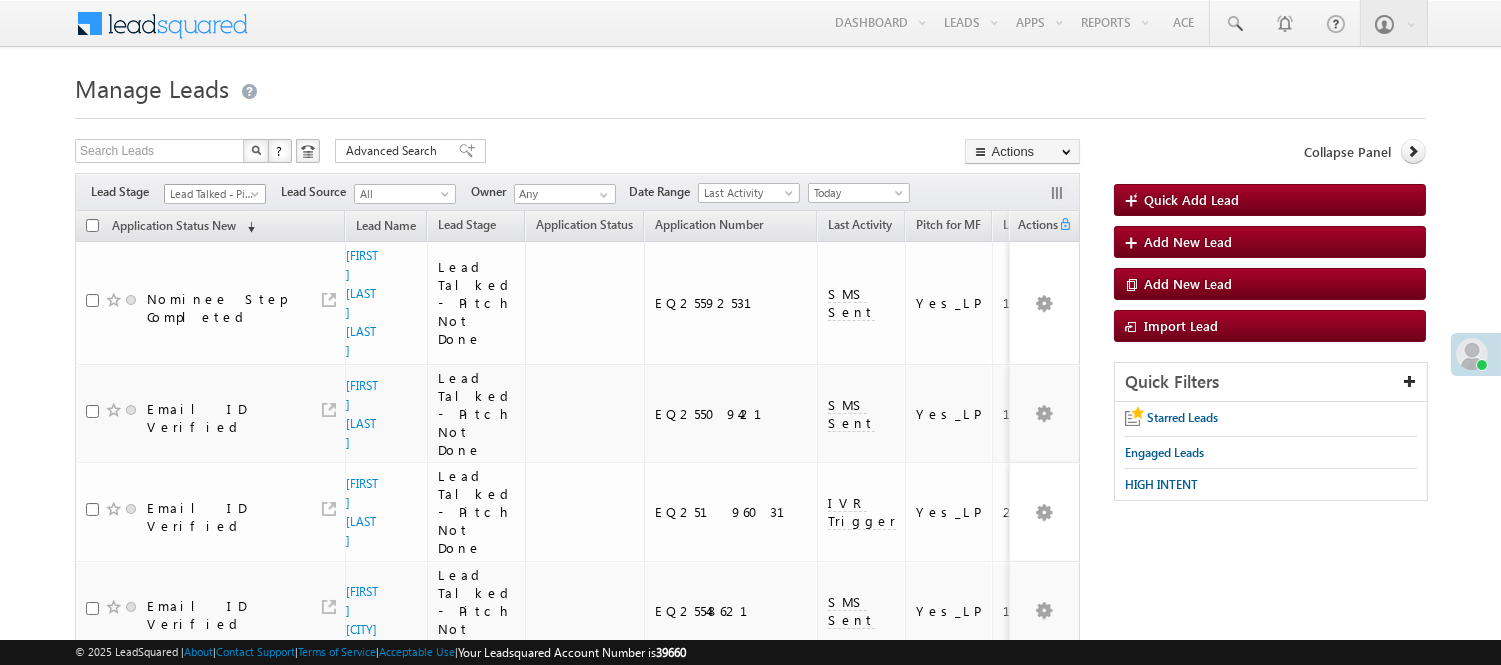 click on "Lead Talked - Pitch Not Done" at bounding box center [212, 194] 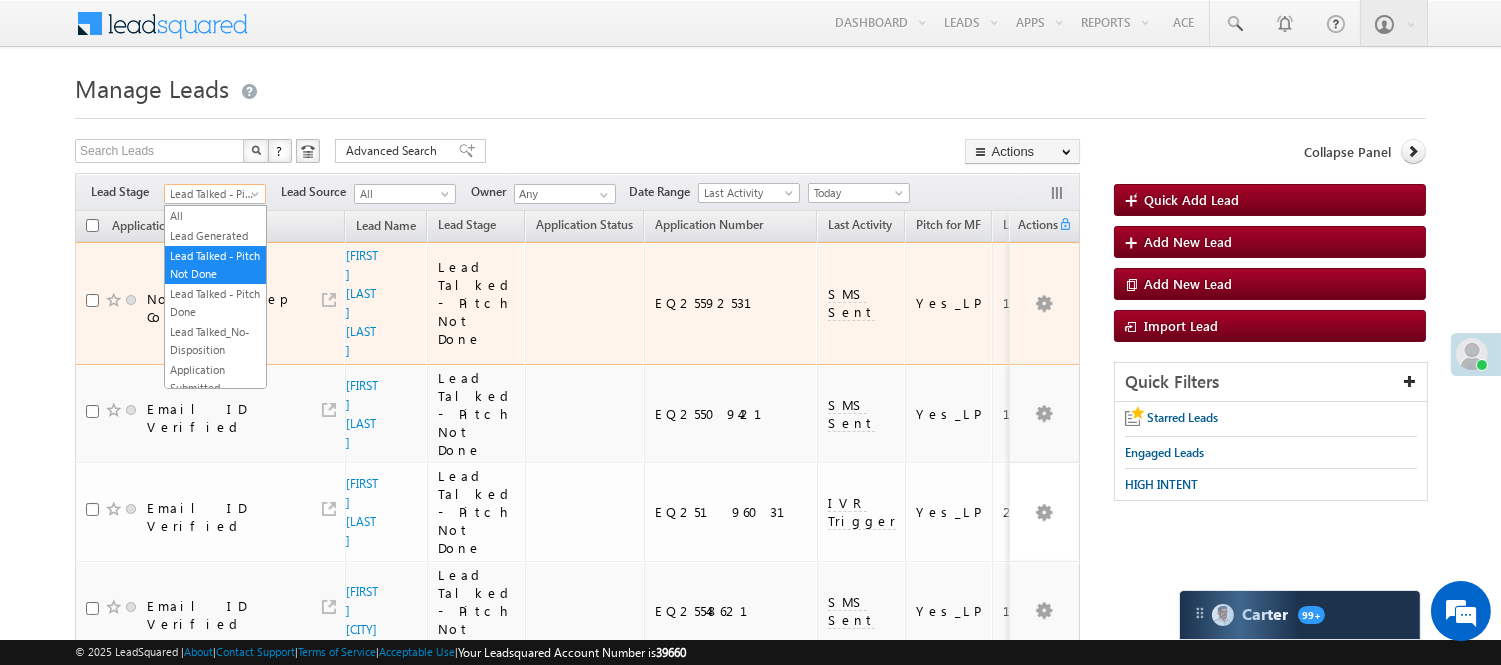 scroll, scrollTop: 0, scrollLeft: 0, axis: both 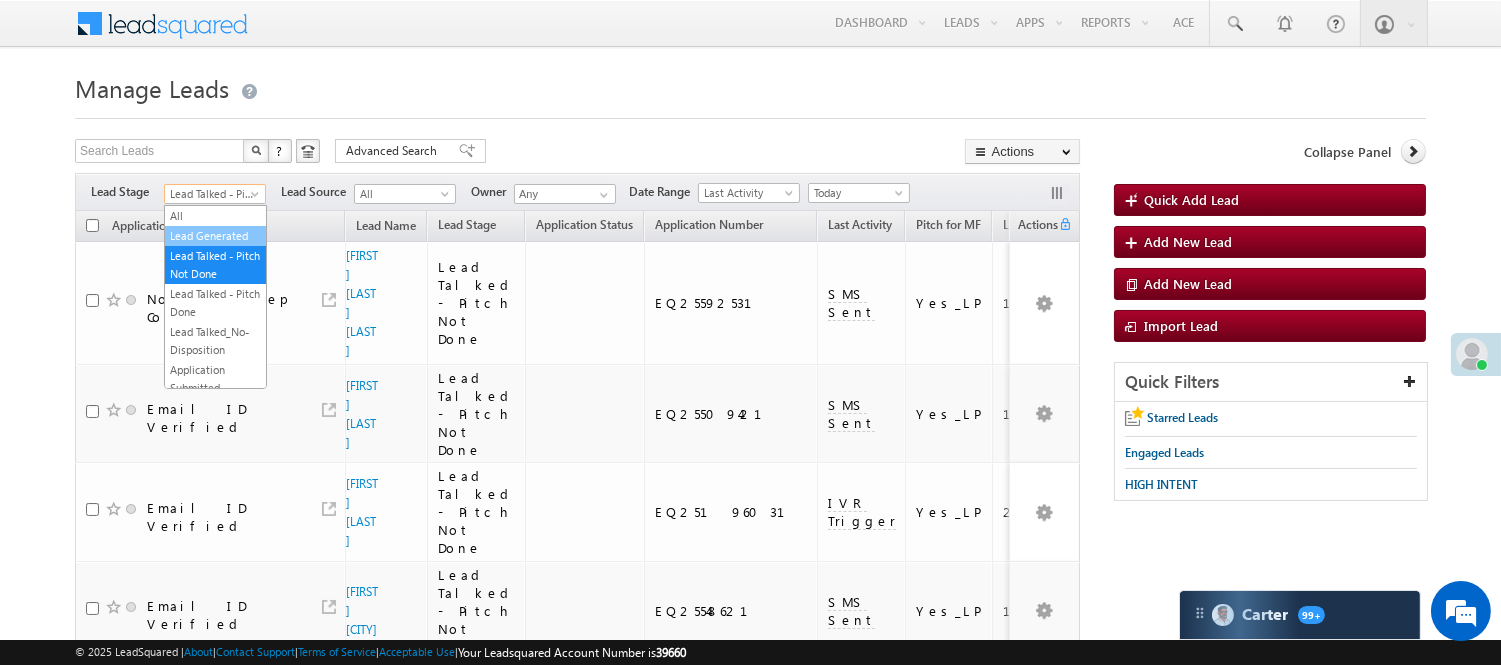 click on "Lead Generated" at bounding box center [215, 236] 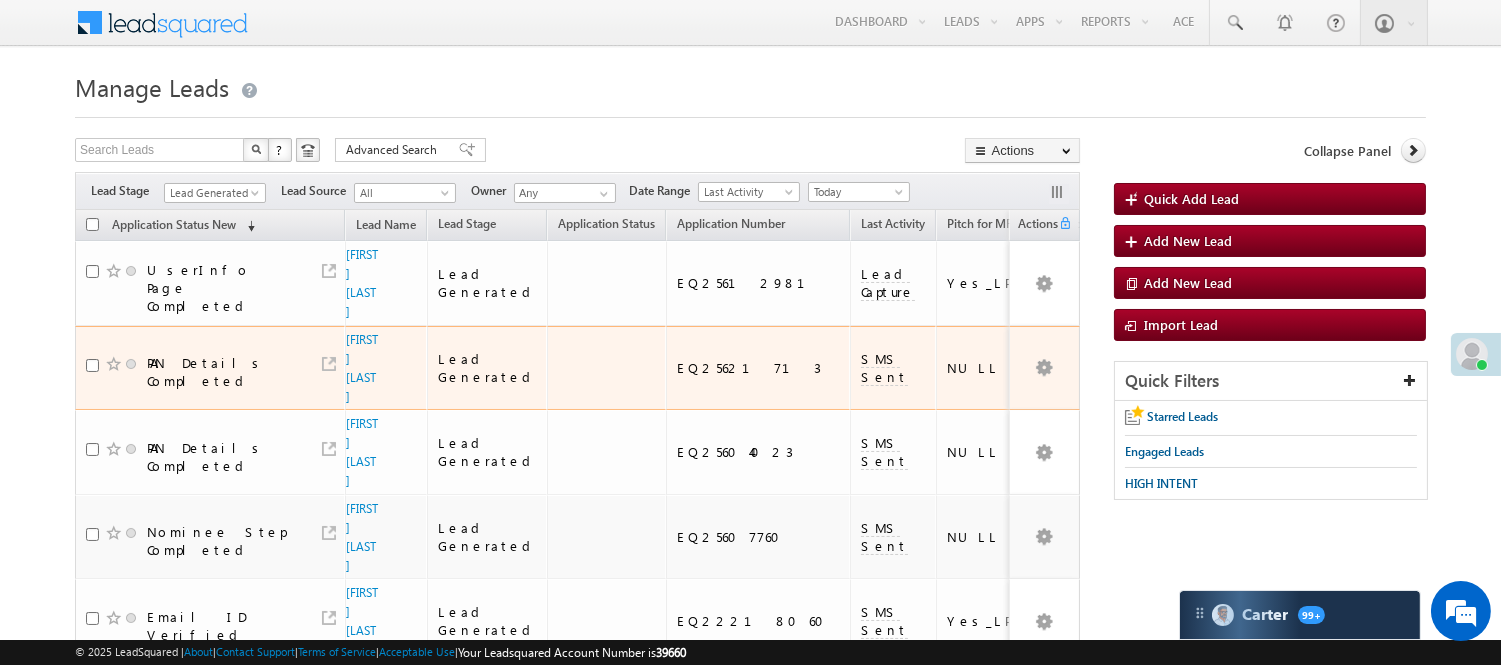 scroll, scrollTop: 0, scrollLeft: 0, axis: both 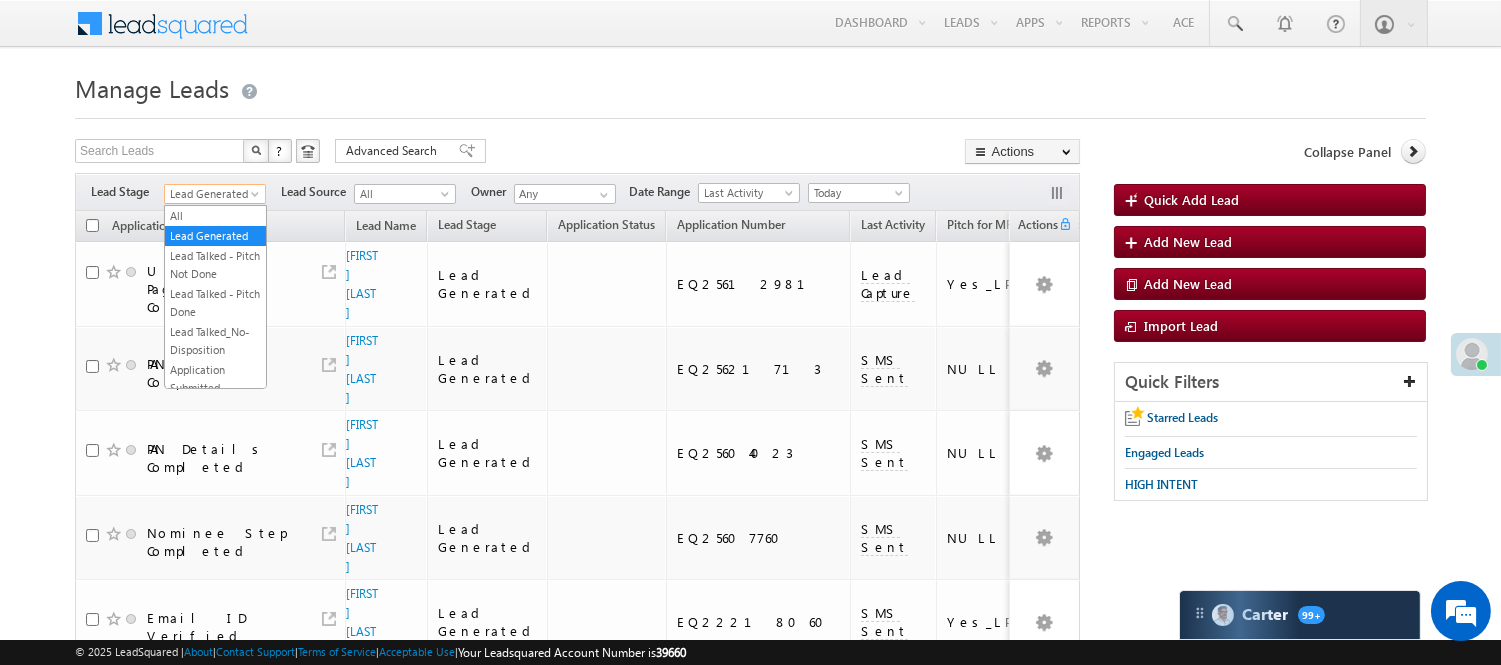 click on "Lead Generated" at bounding box center [212, 194] 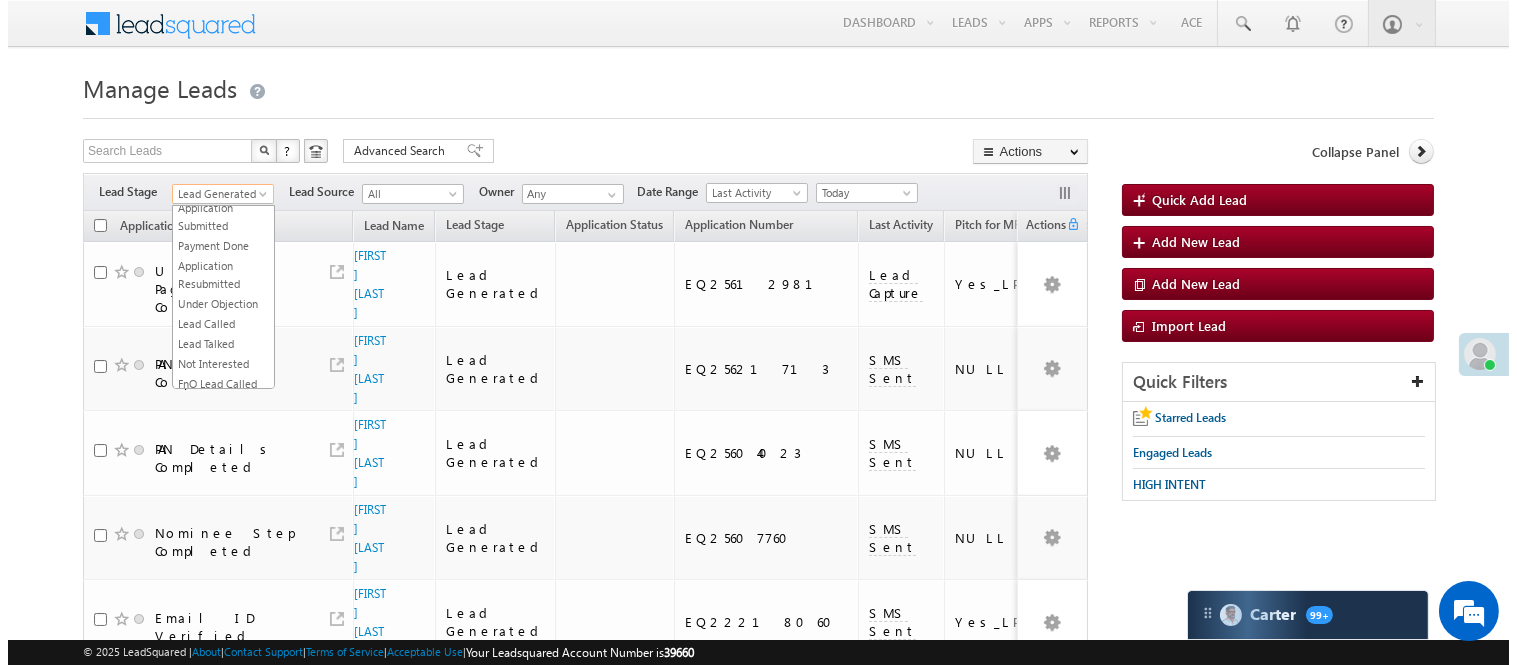 scroll, scrollTop: 496, scrollLeft: 0, axis: vertical 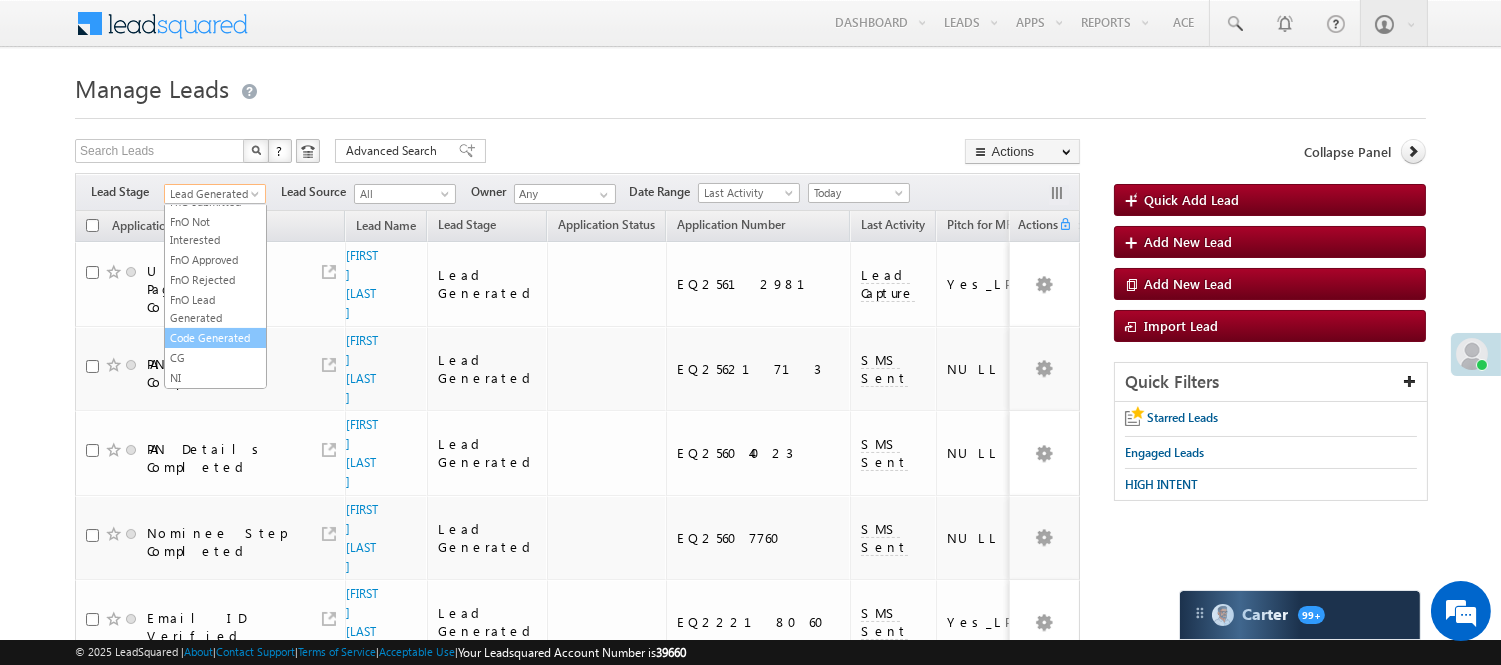 click on "Code Generated" at bounding box center [215, 338] 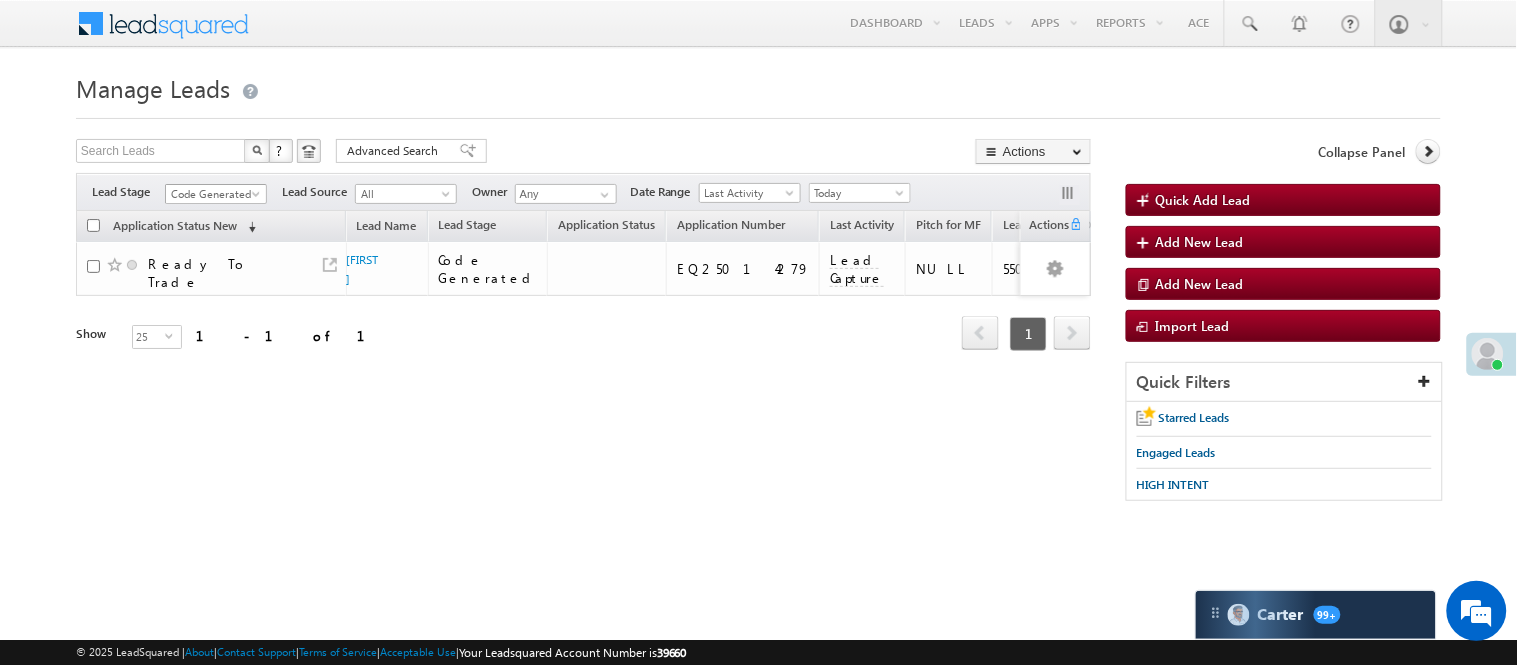click on "Code Generated" at bounding box center [213, 194] 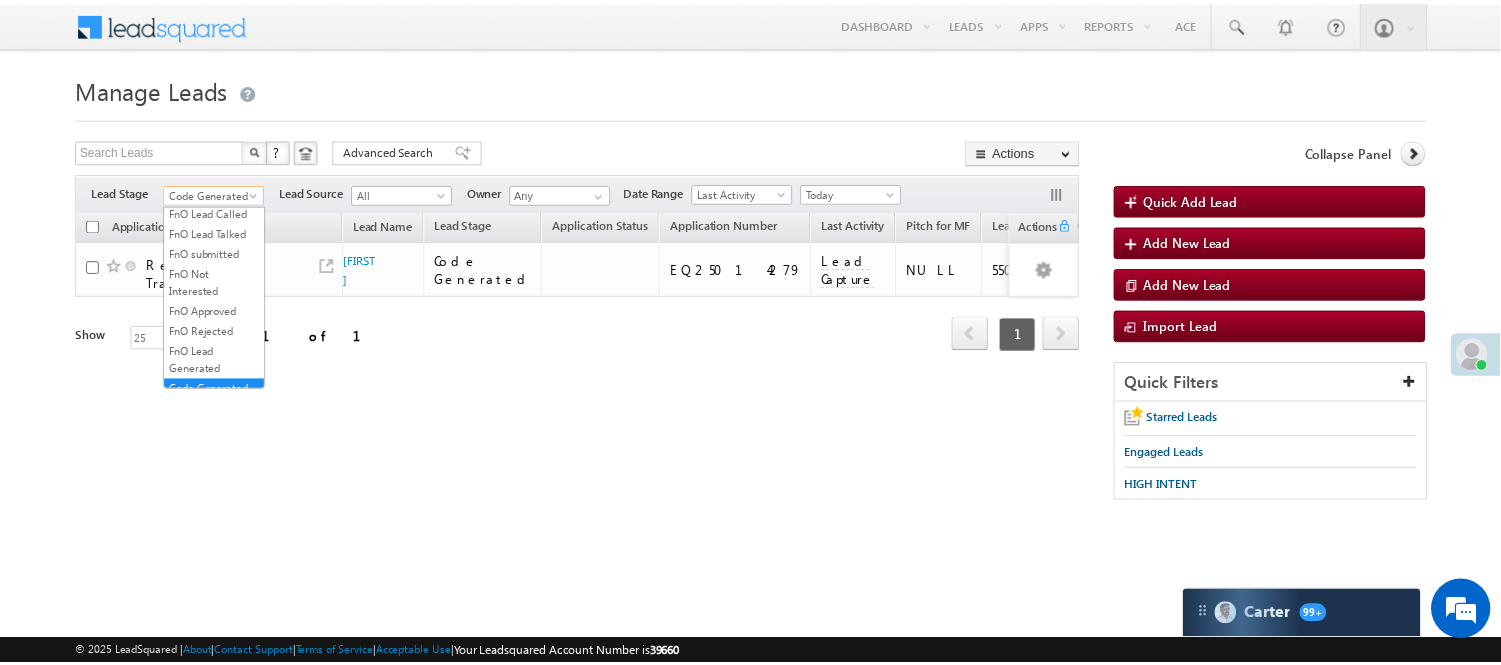 scroll, scrollTop: 0, scrollLeft: 0, axis: both 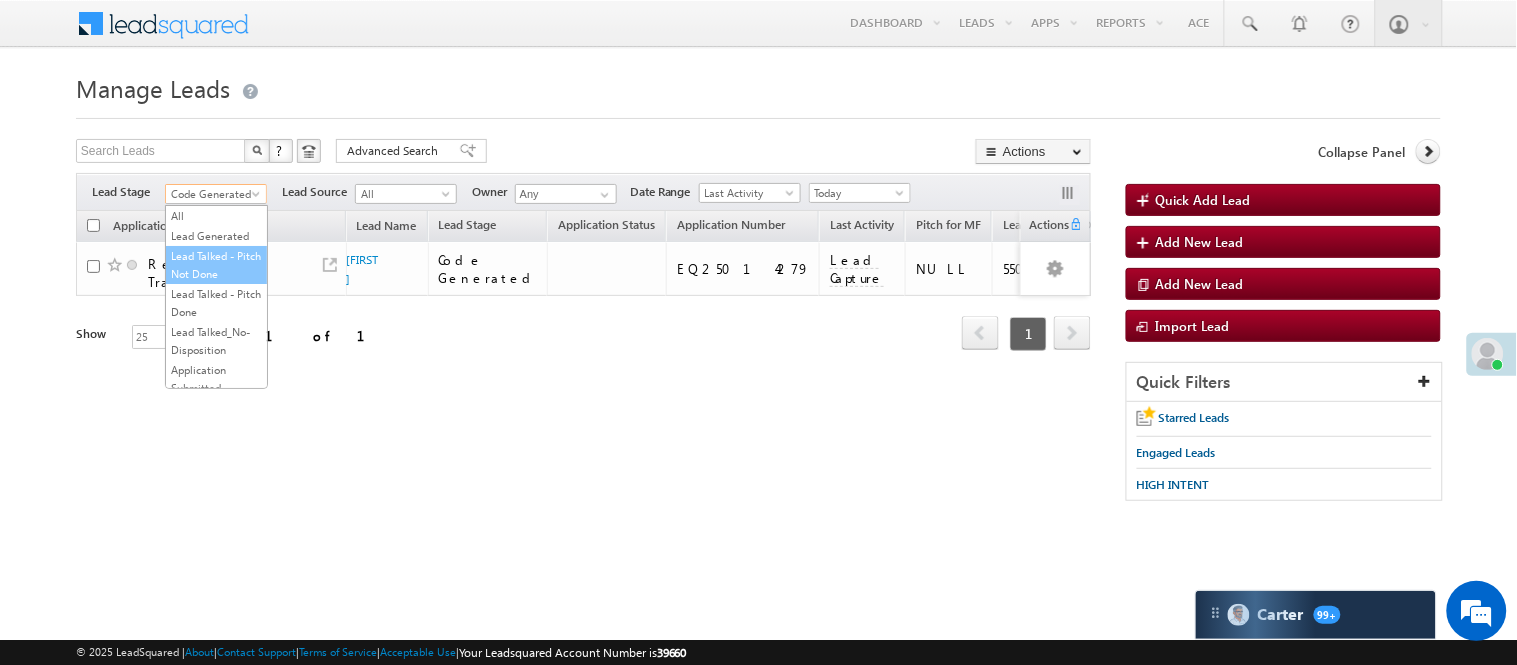 click on "Lead Talked - Pitch Not Done" at bounding box center [216, 265] 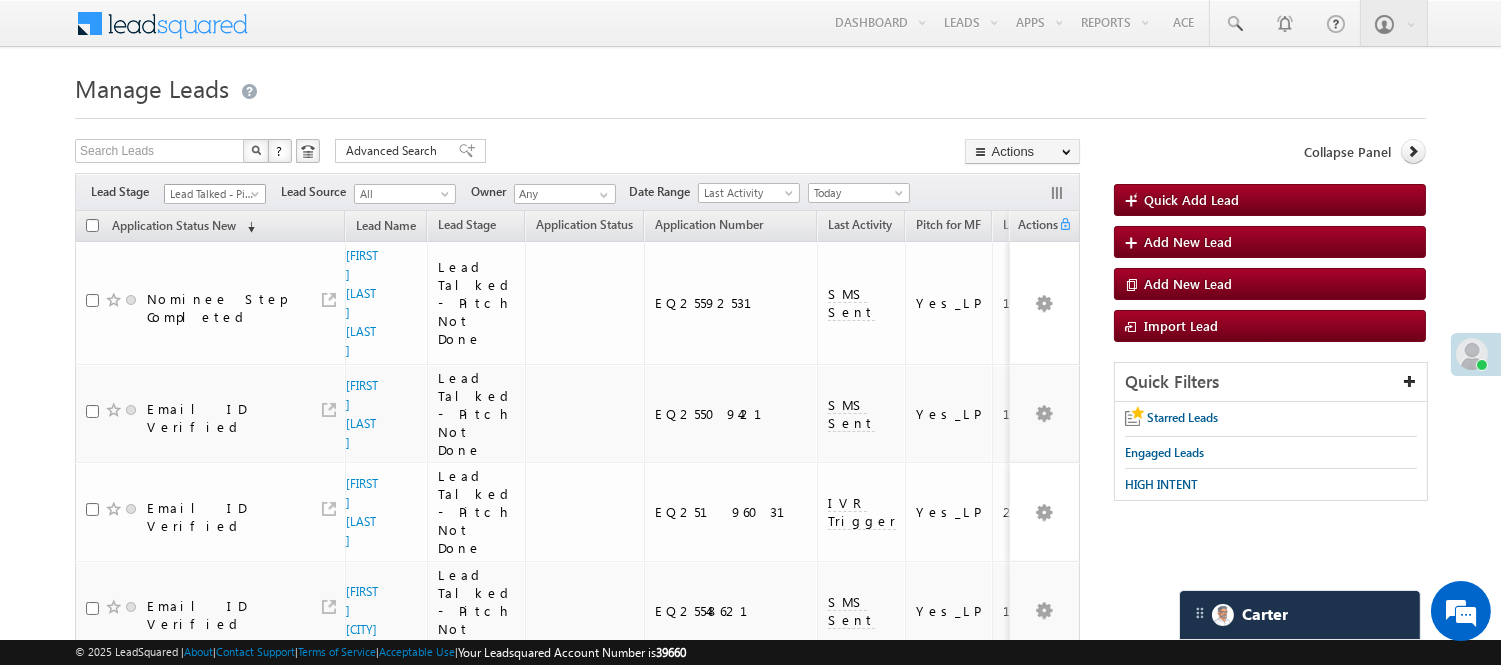 click on "Lead Talked - Pitch Not Done" at bounding box center [212, 194] 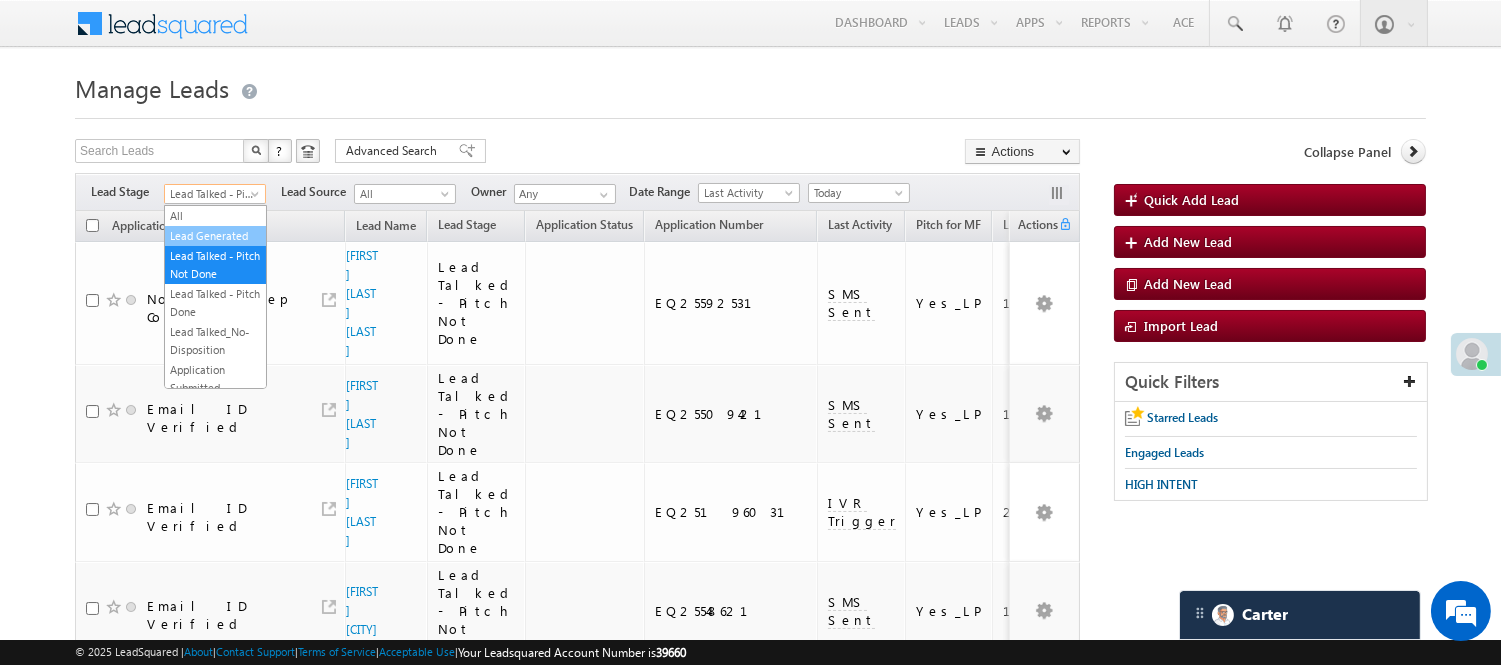 click on "Lead Generated" at bounding box center [215, 236] 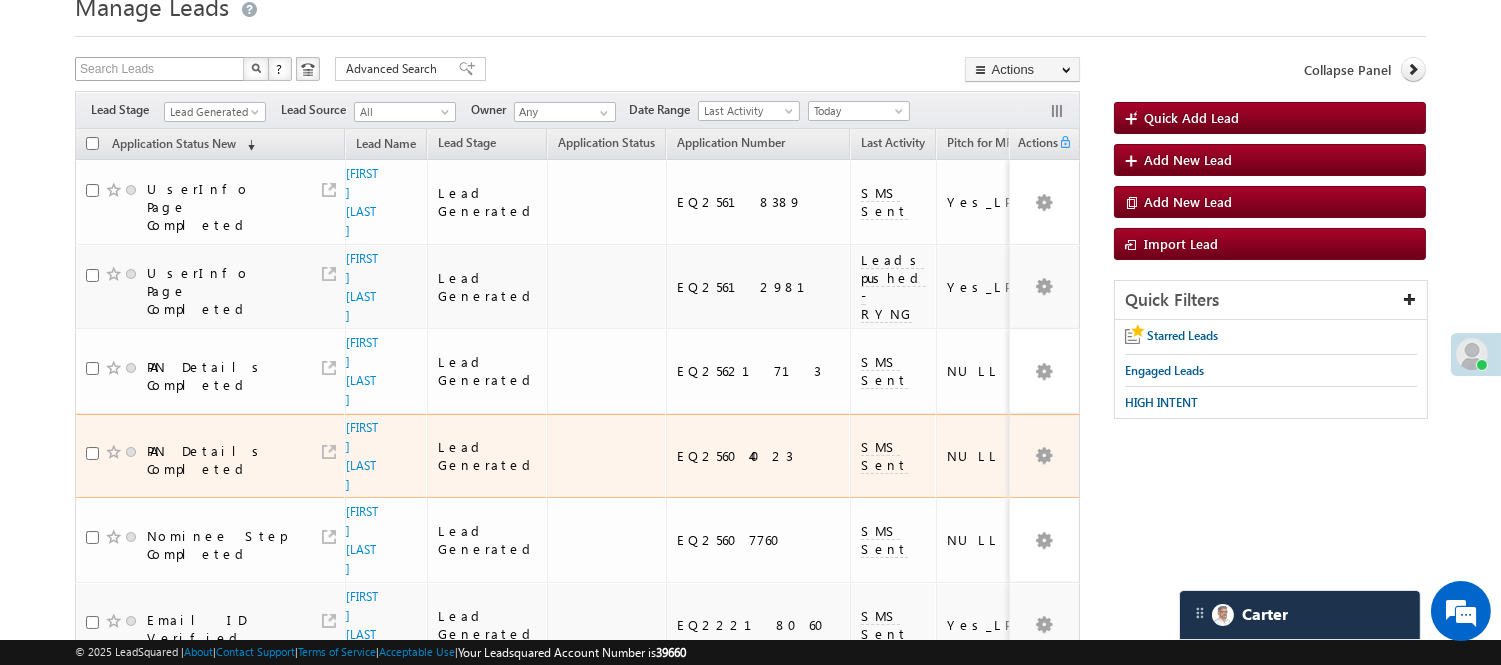 scroll, scrollTop: 0, scrollLeft: 0, axis: both 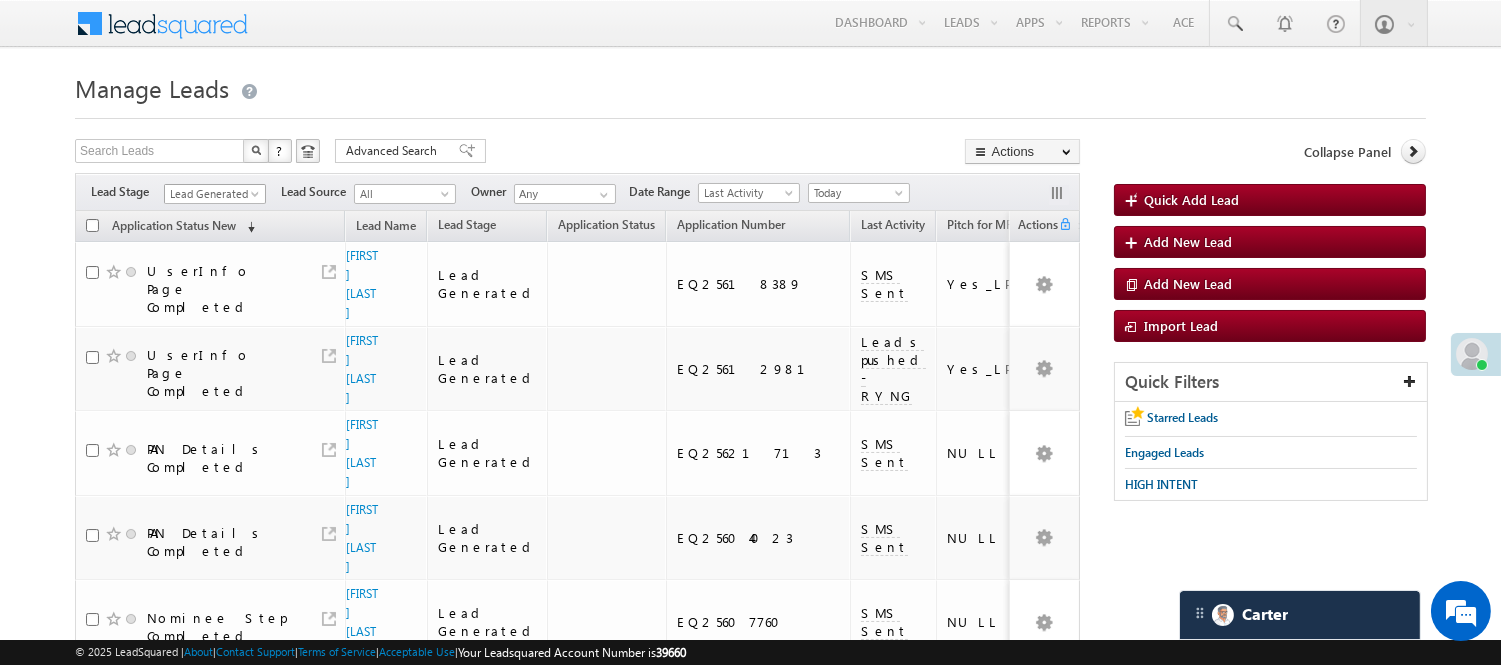click on "Lead Generated" at bounding box center [212, 194] 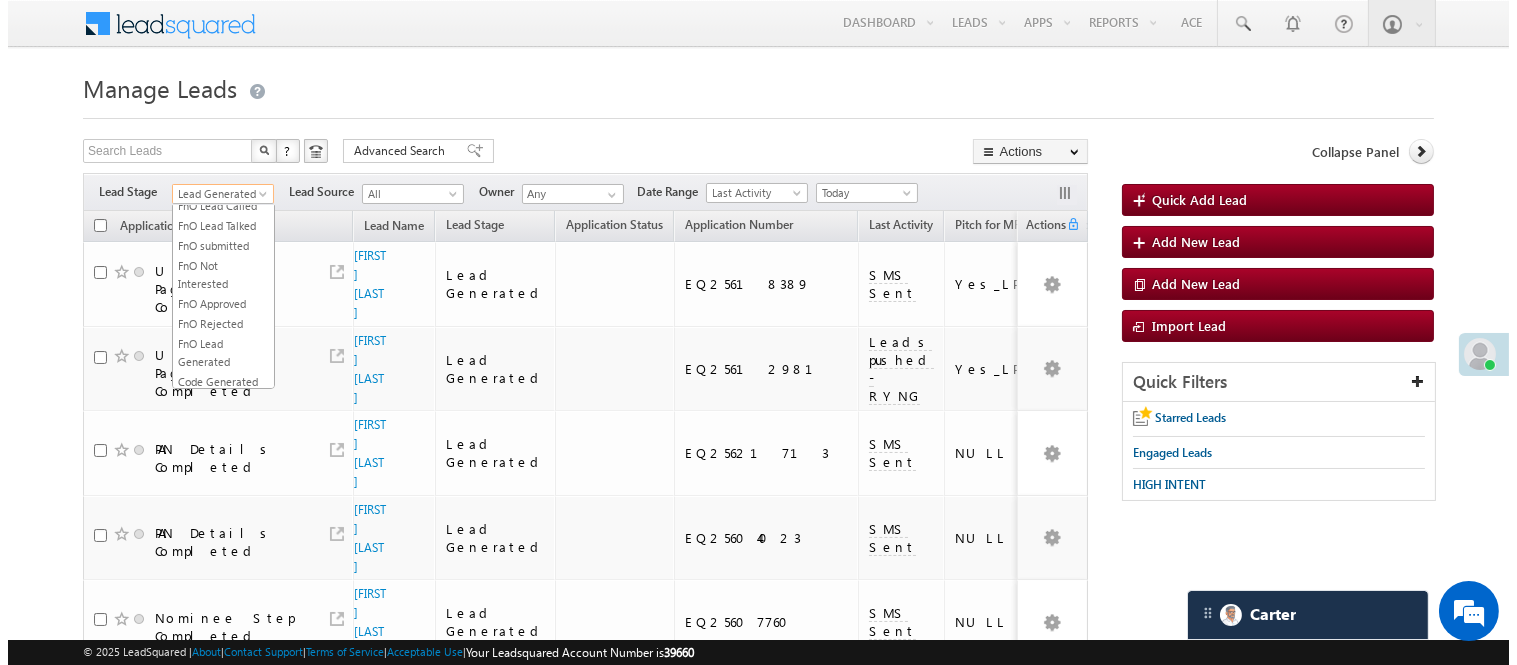 scroll, scrollTop: 496, scrollLeft: 0, axis: vertical 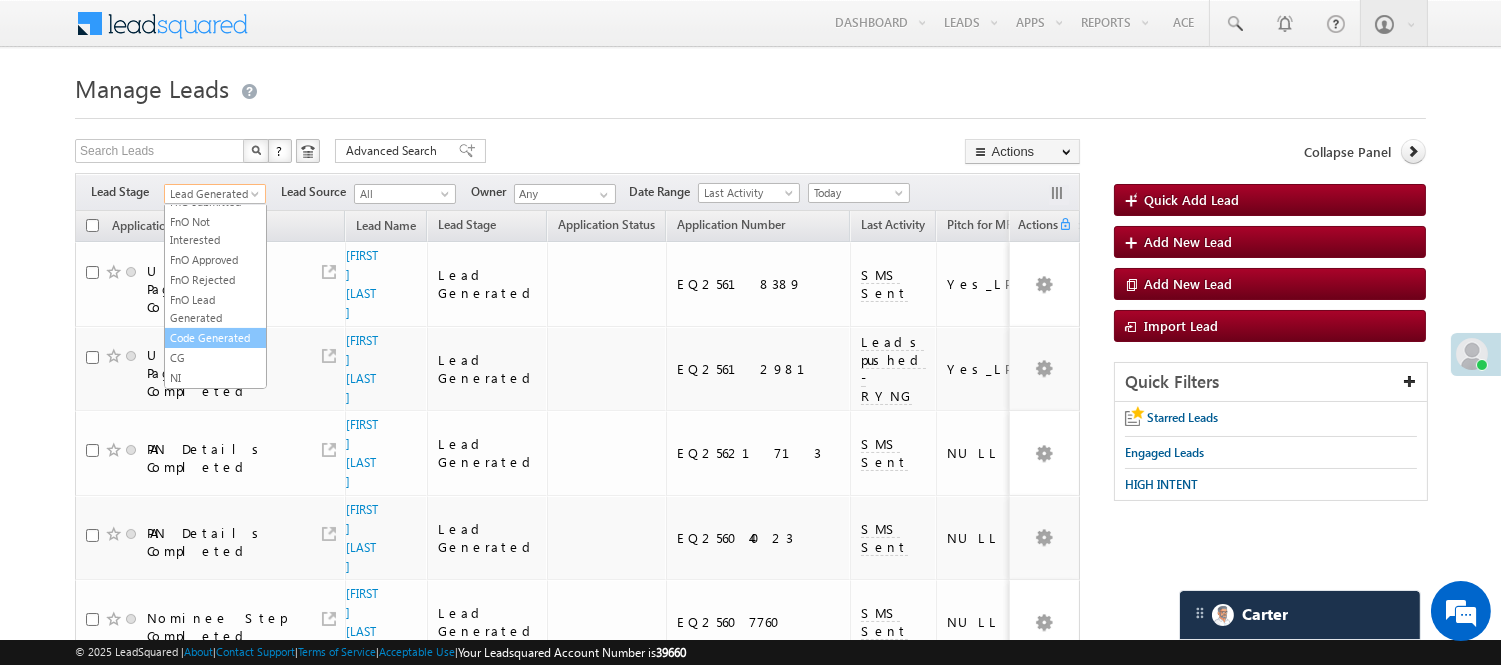 click on "Code Generated" at bounding box center [215, 338] 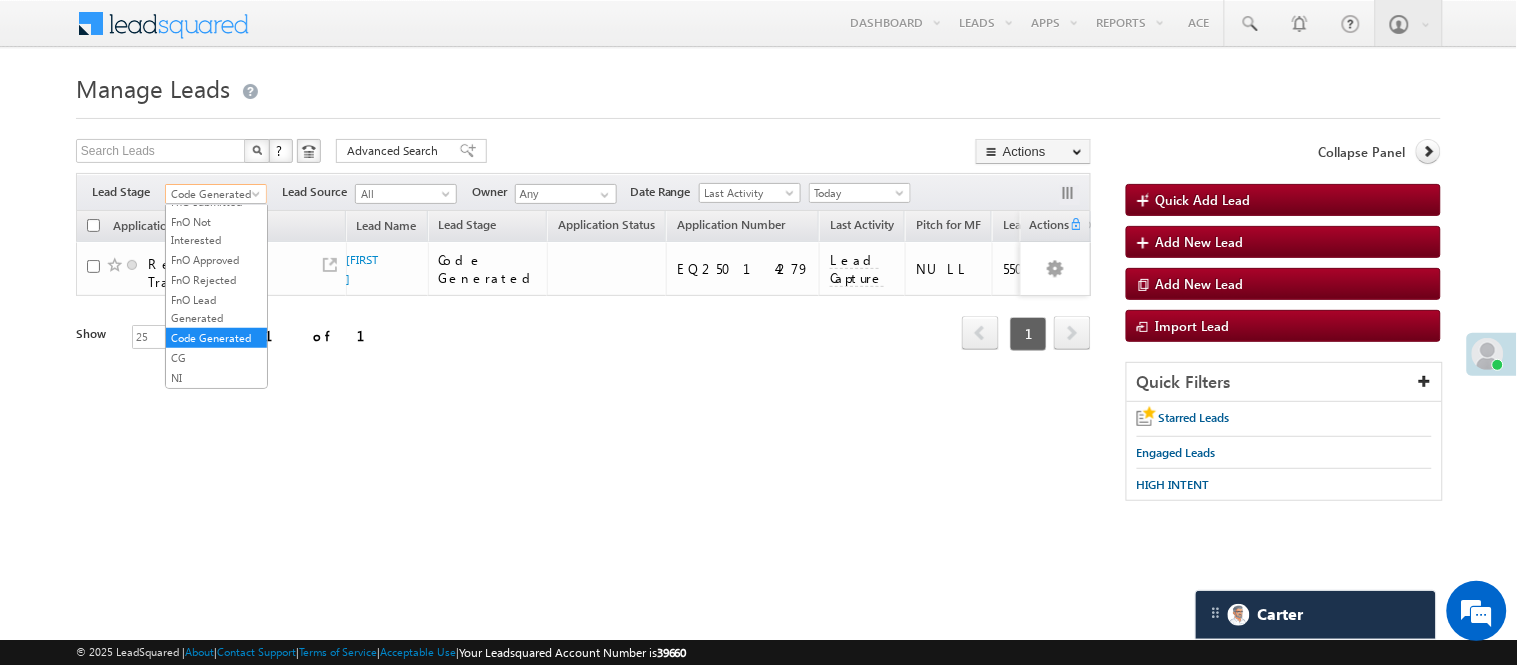 click on "Code Generated" at bounding box center [213, 194] 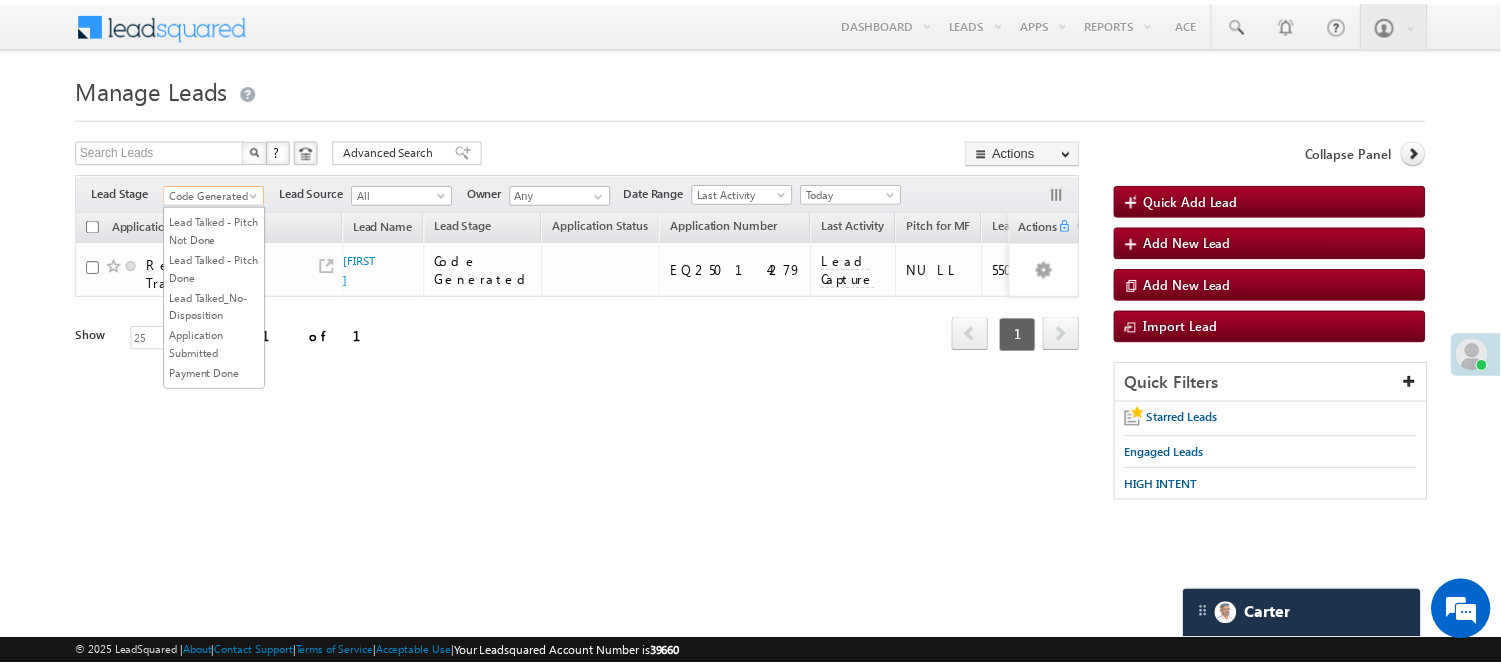 scroll, scrollTop: 0, scrollLeft: 0, axis: both 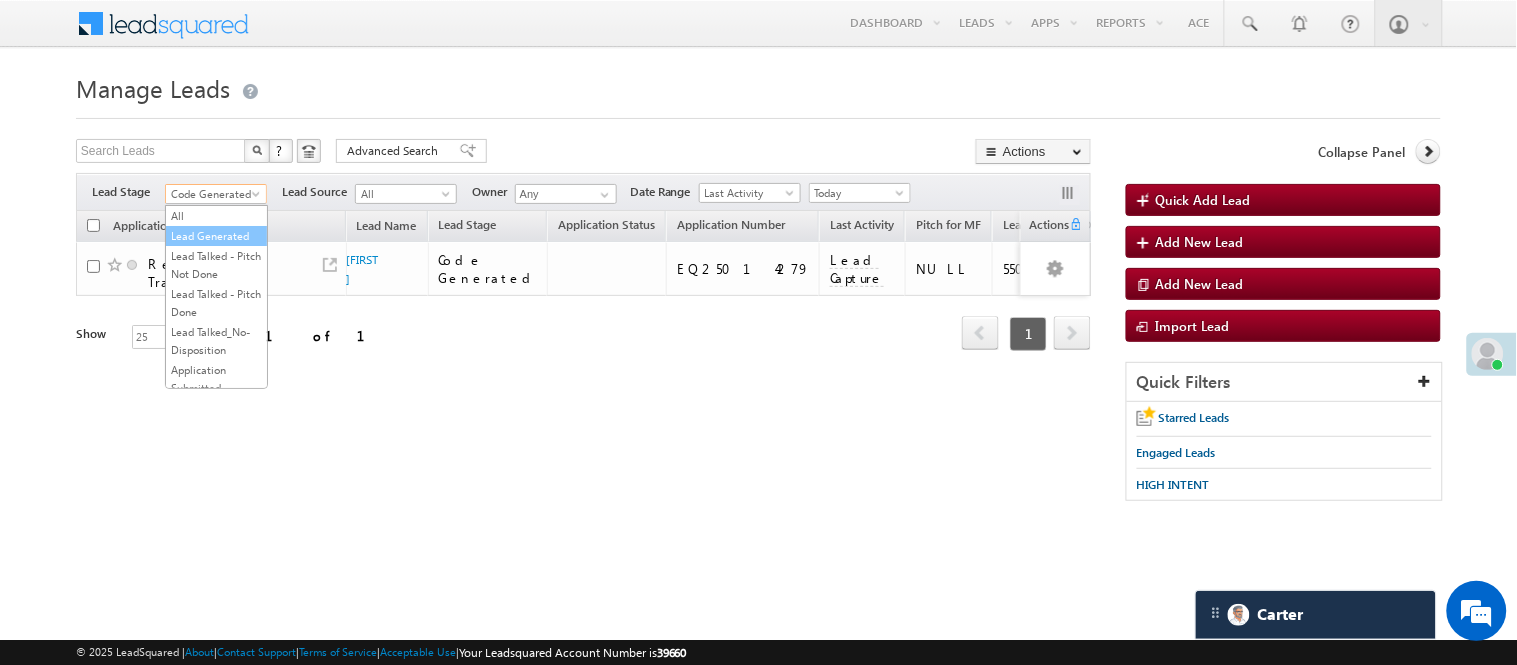click on "Lead Generated" at bounding box center (216, 236) 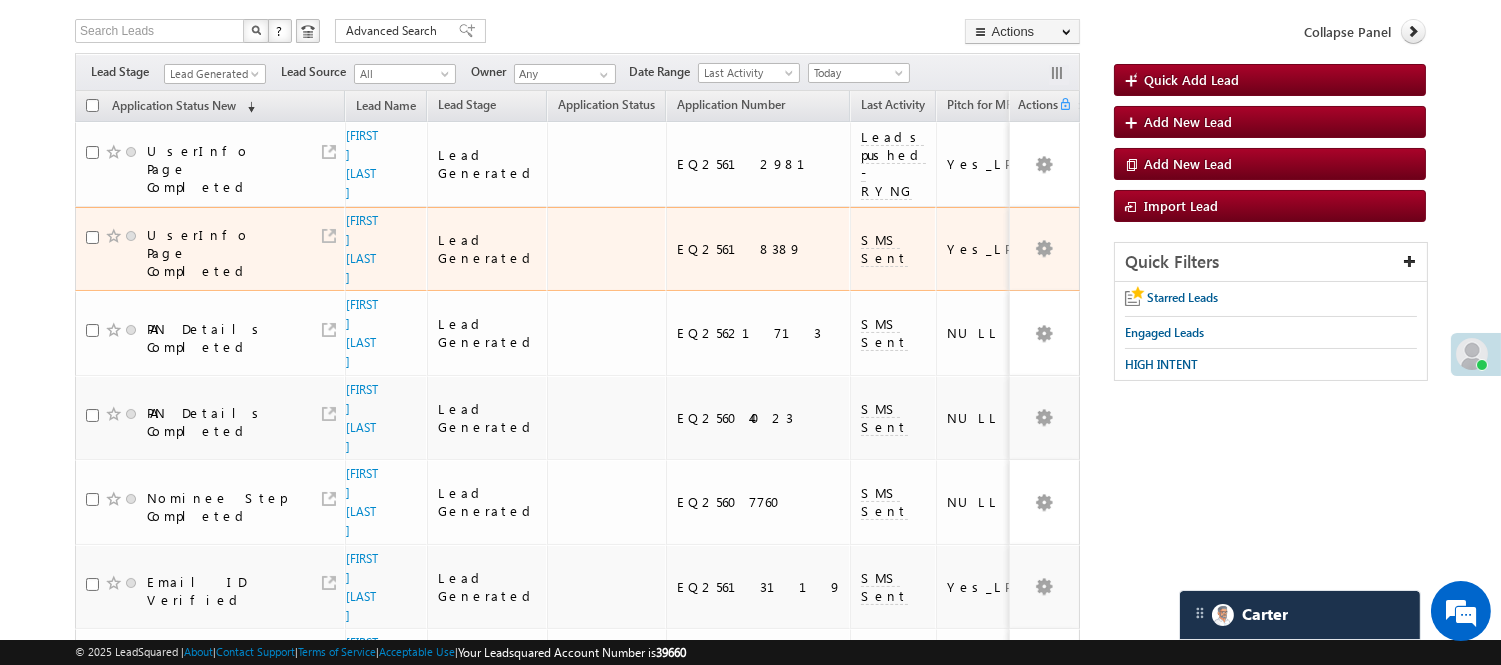 scroll, scrollTop: 0, scrollLeft: 0, axis: both 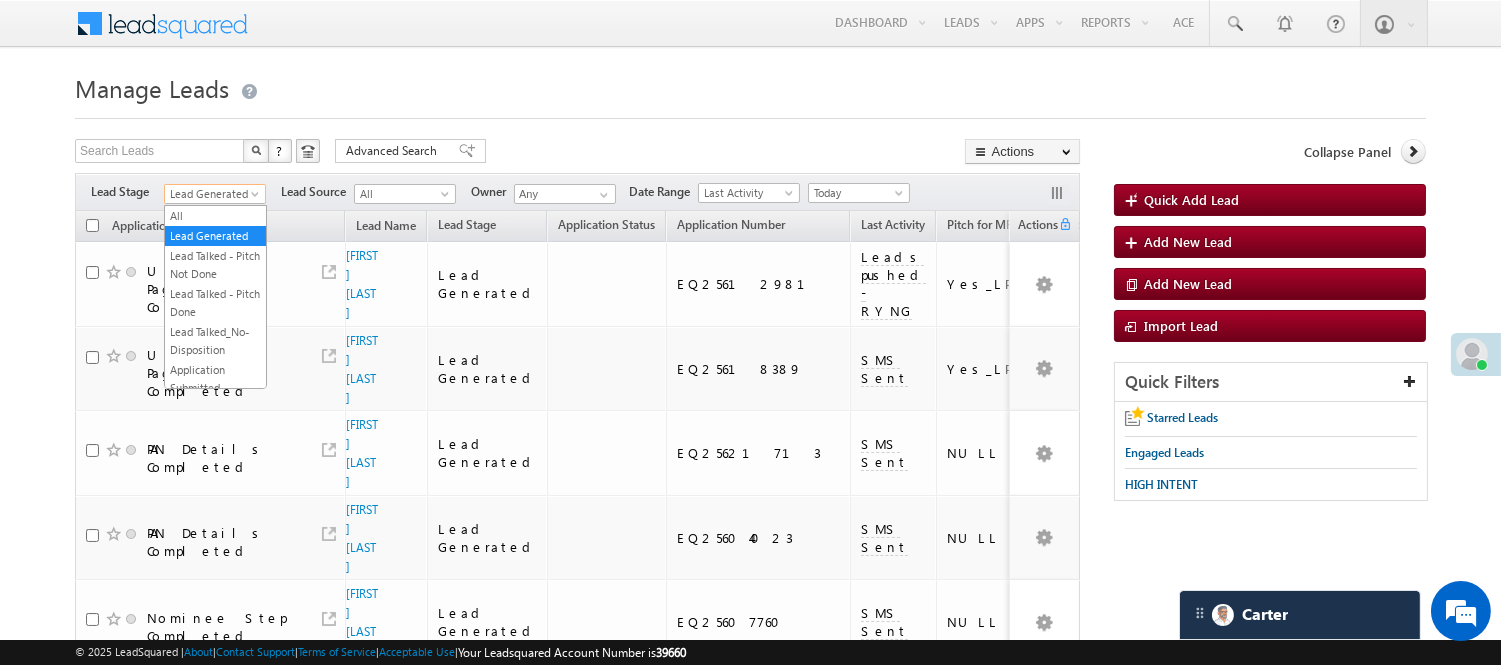click on "Lead Generated" at bounding box center [212, 194] 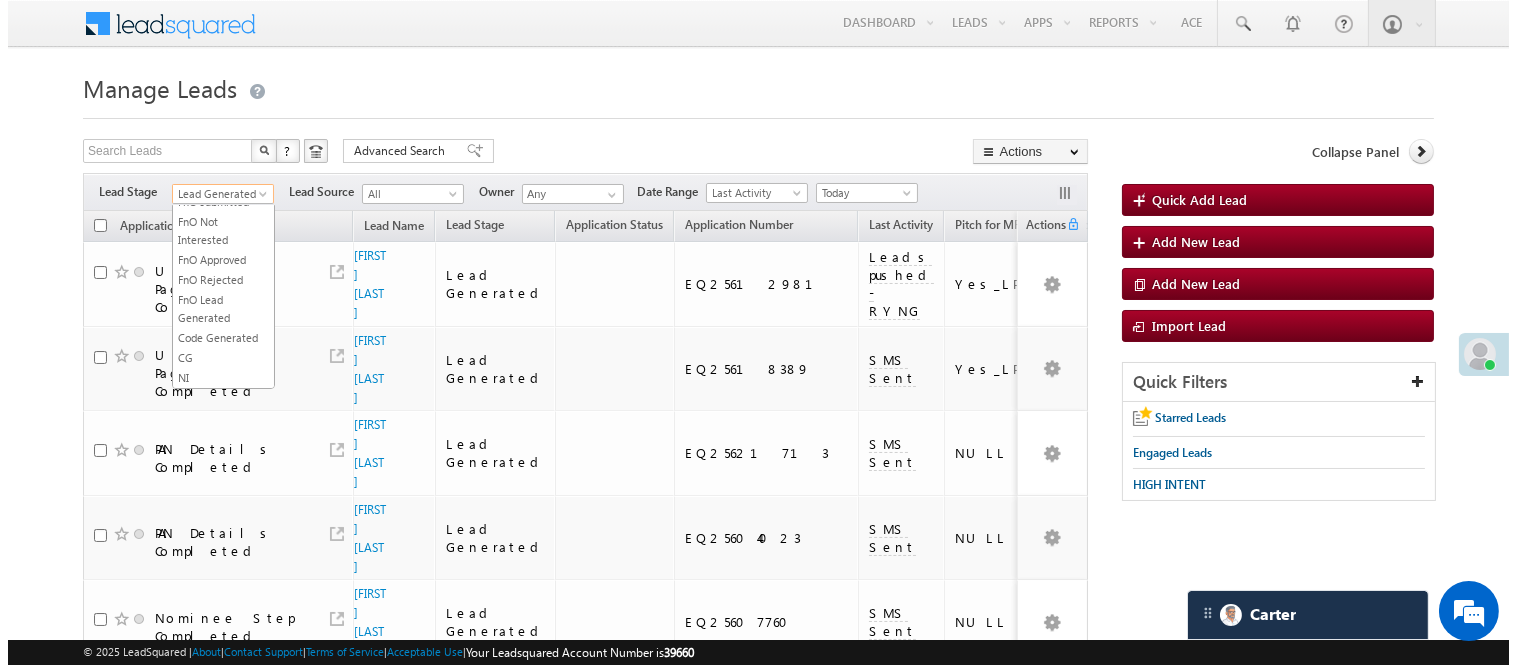 scroll, scrollTop: 496, scrollLeft: 0, axis: vertical 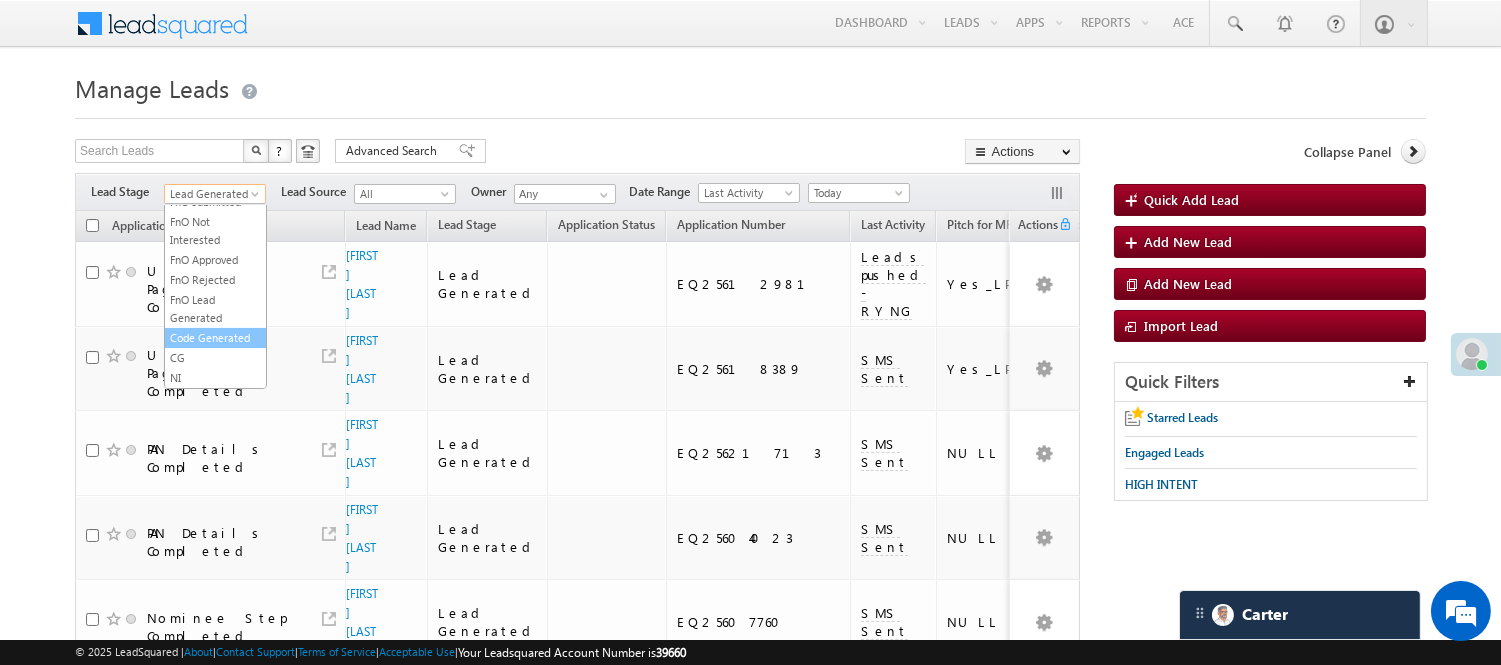 click on "Code Generated" at bounding box center [215, 338] 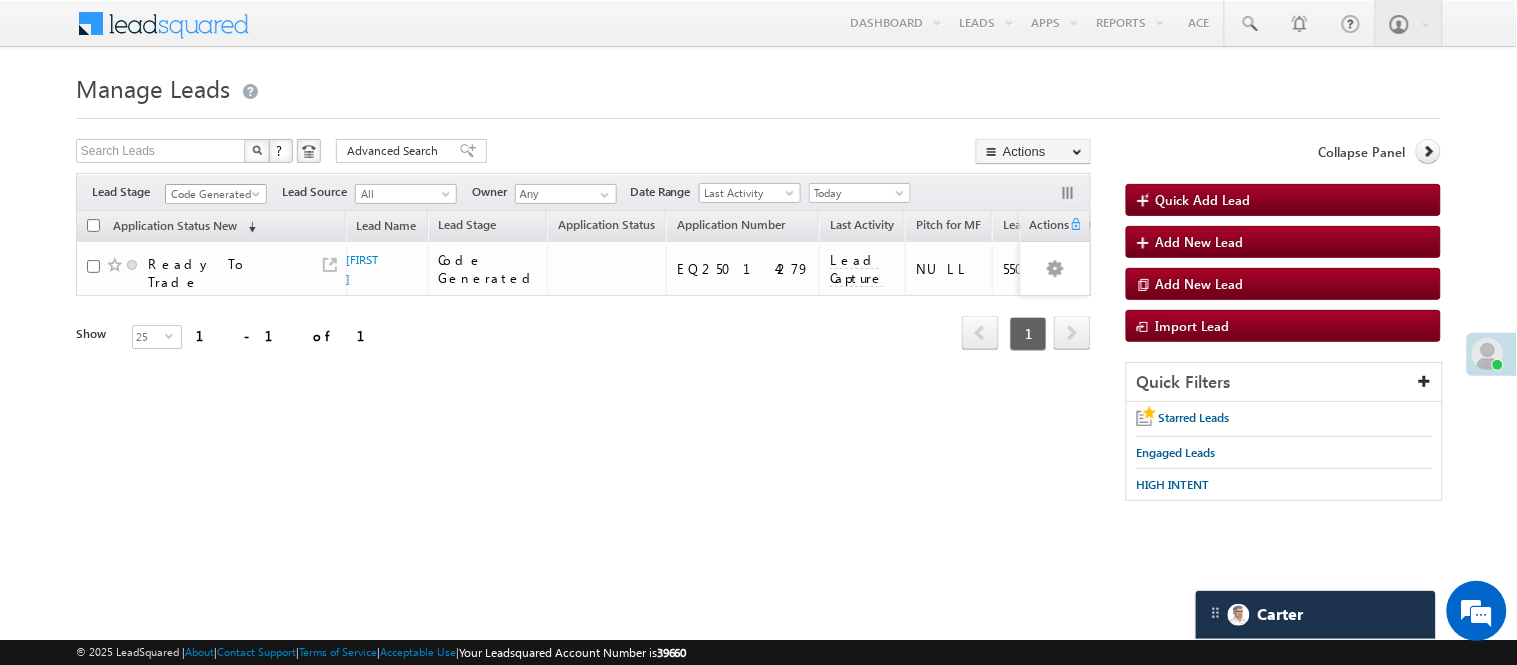 click on "Code Generated" at bounding box center (213, 194) 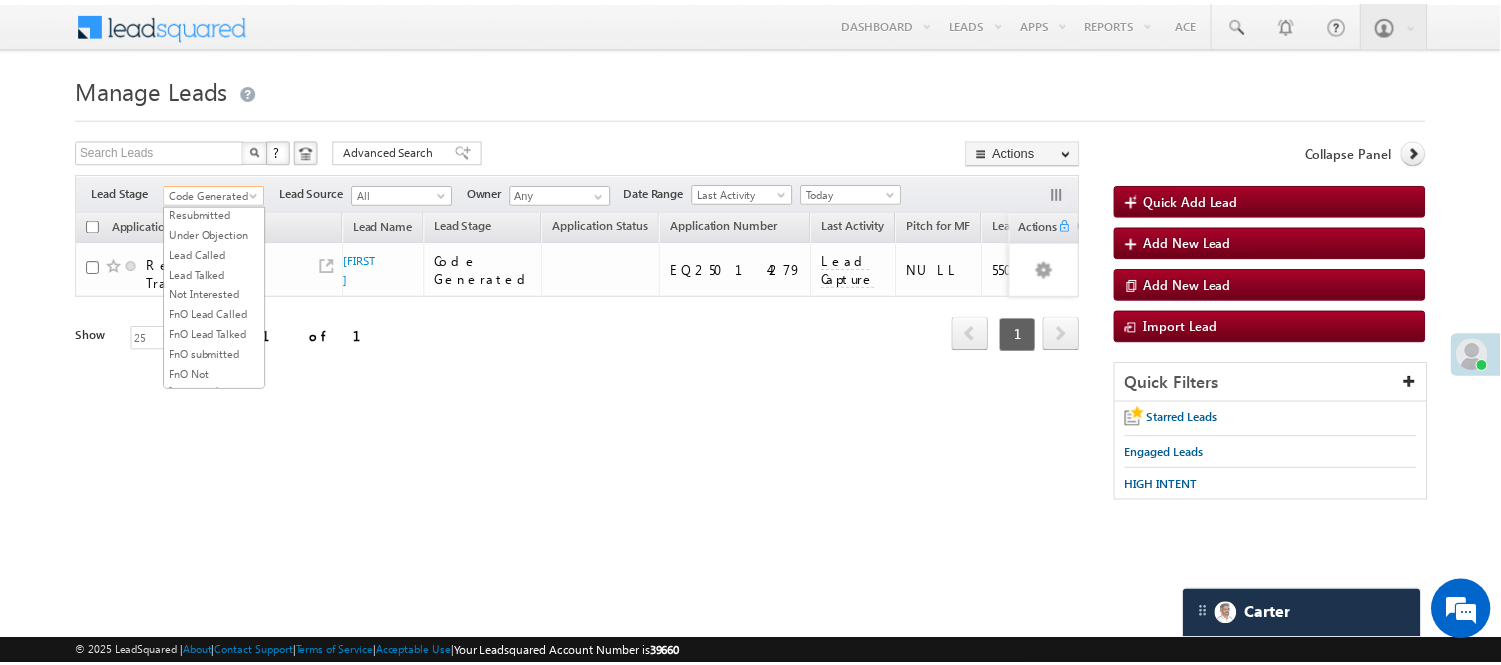 scroll, scrollTop: 0, scrollLeft: 0, axis: both 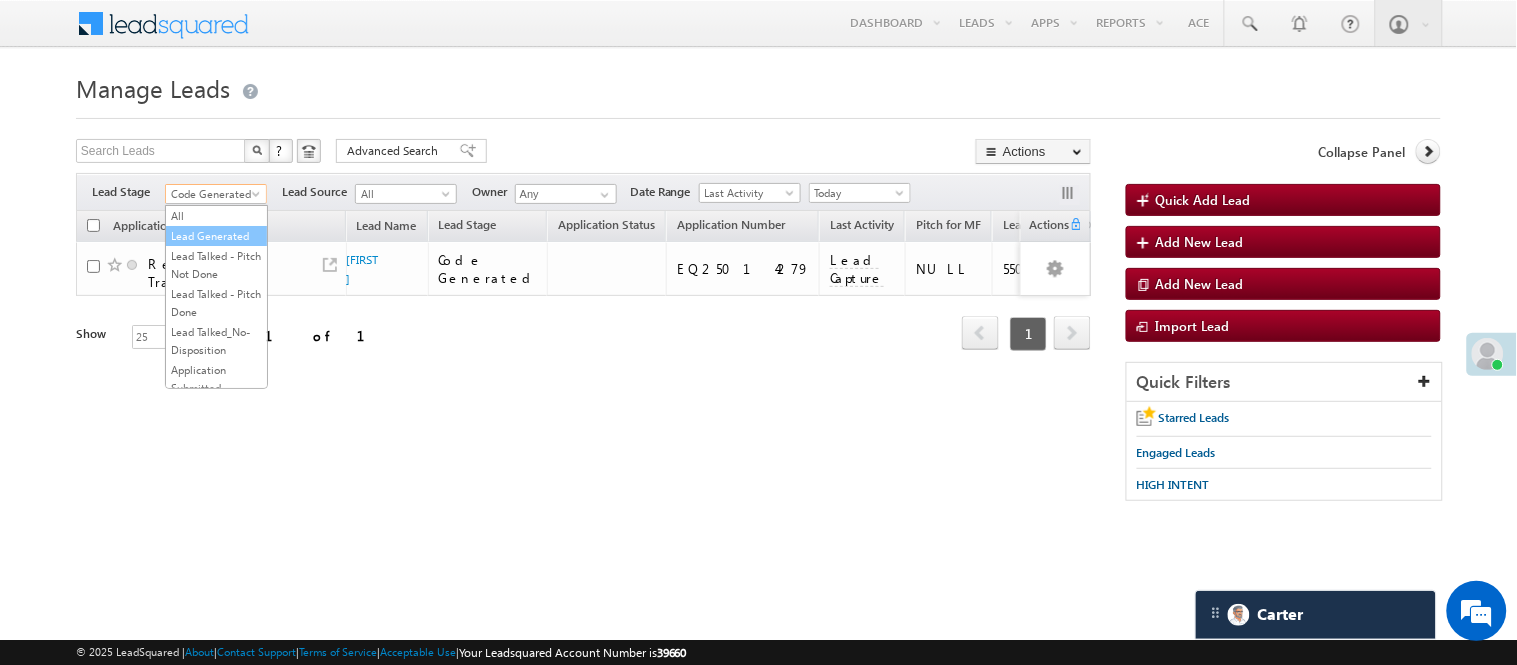 click on "Lead Generated" at bounding box center (216, 236) 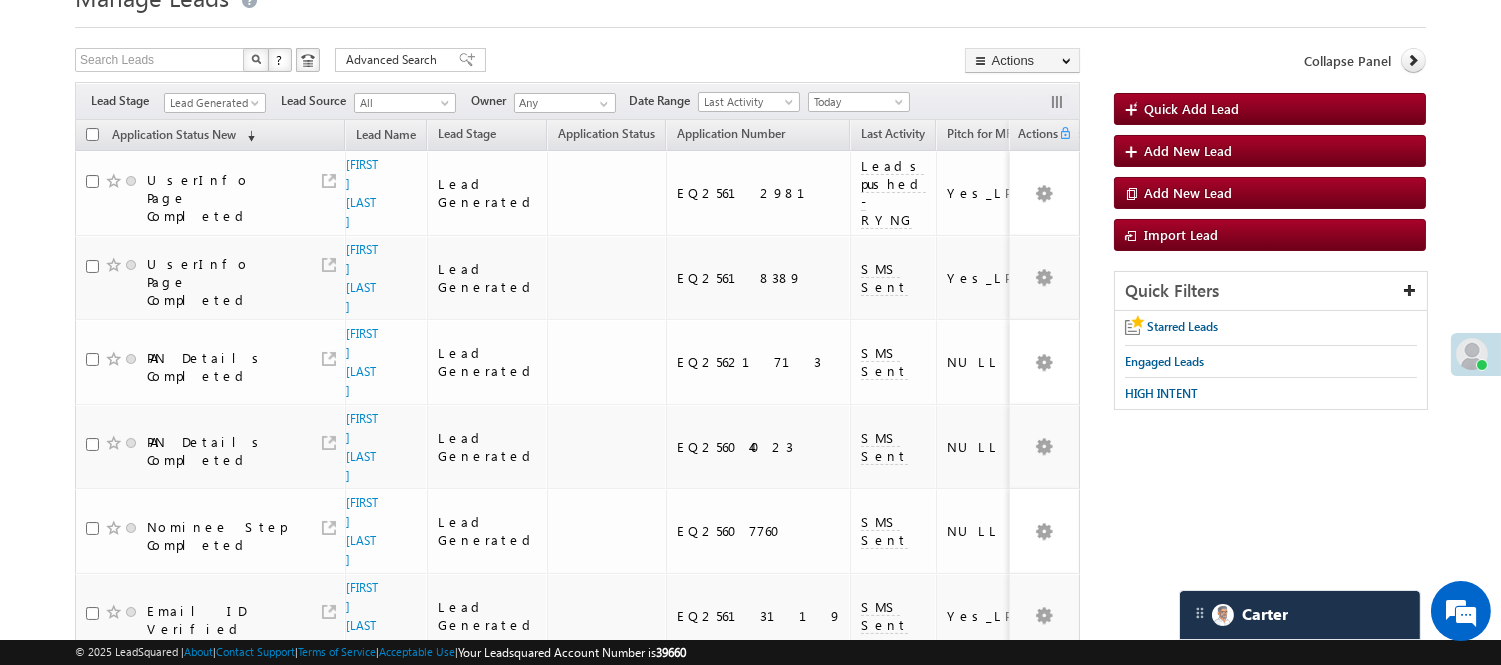 scroll, scrollTop: 0, scrollLeft: 0, axis: both 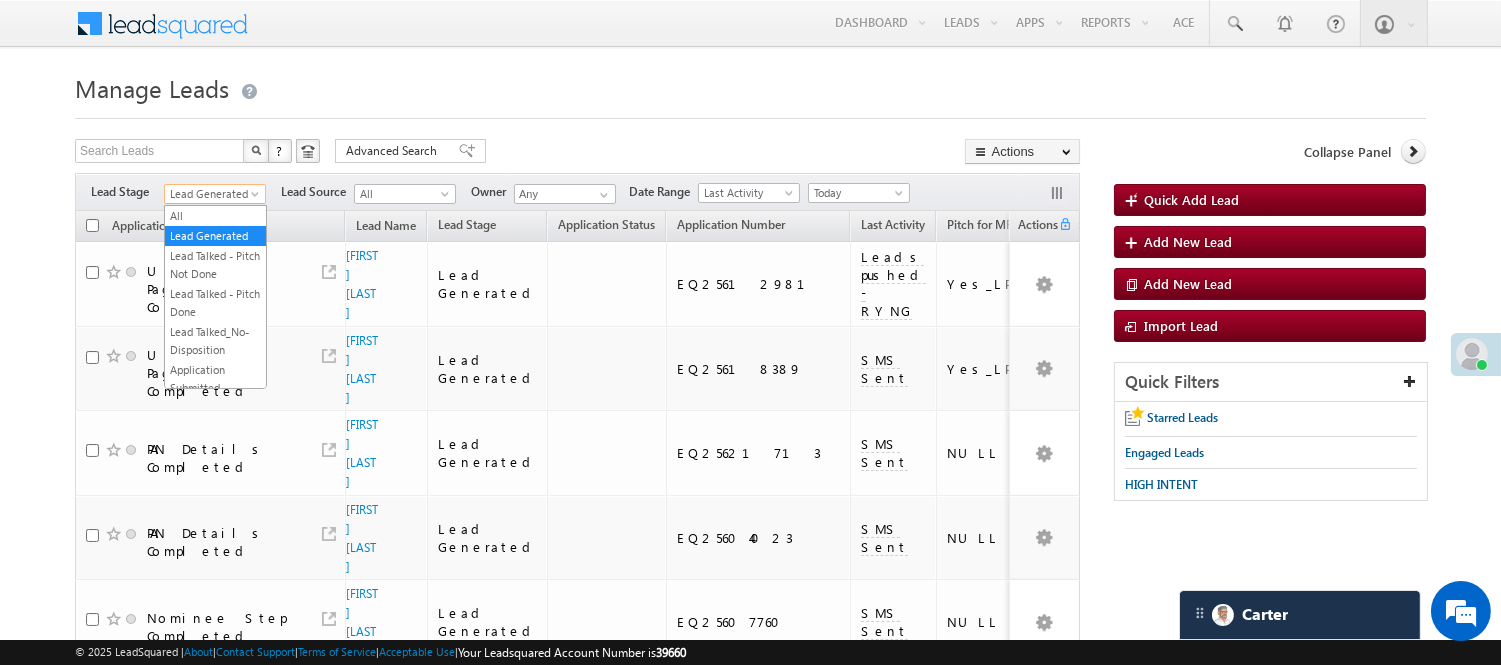 click on "Lead Generated" at bounding box center (212, 194) 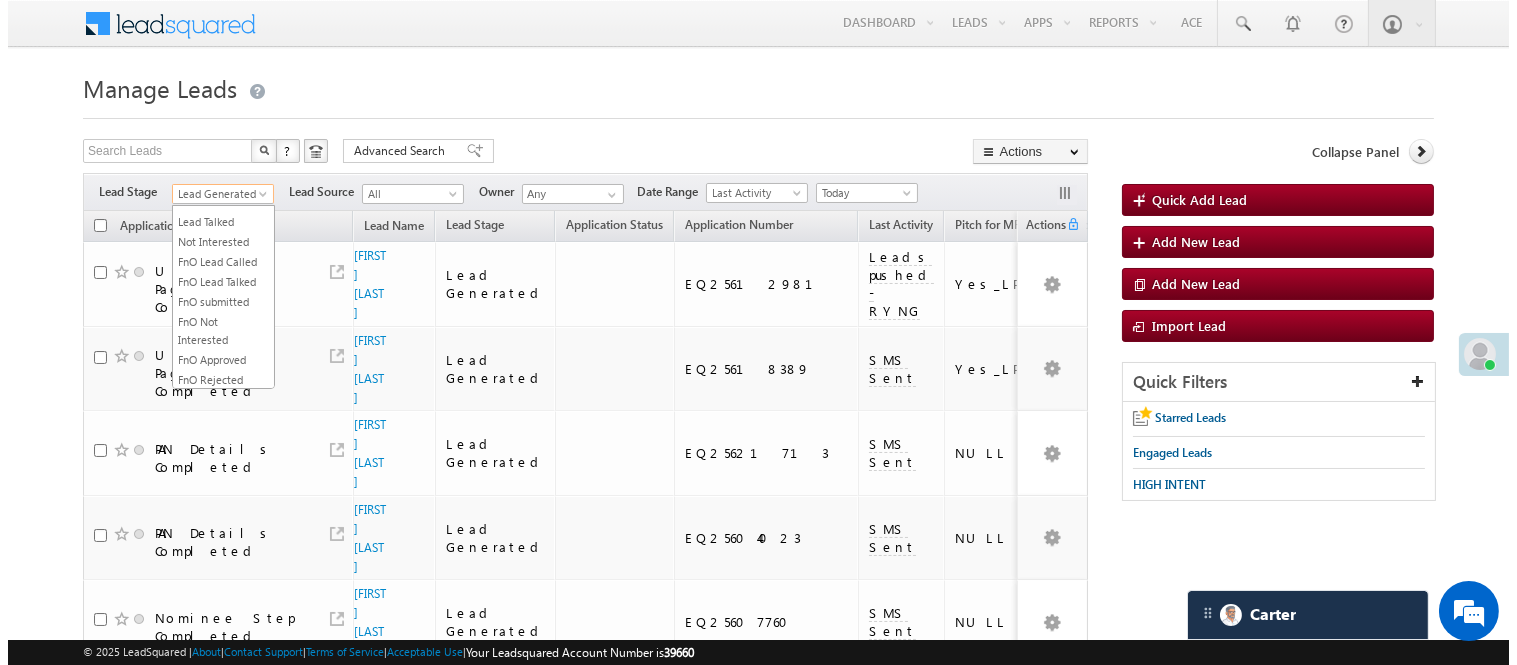 scroll, scrollTop: 496, scrollLeft: 0, axis: vertical 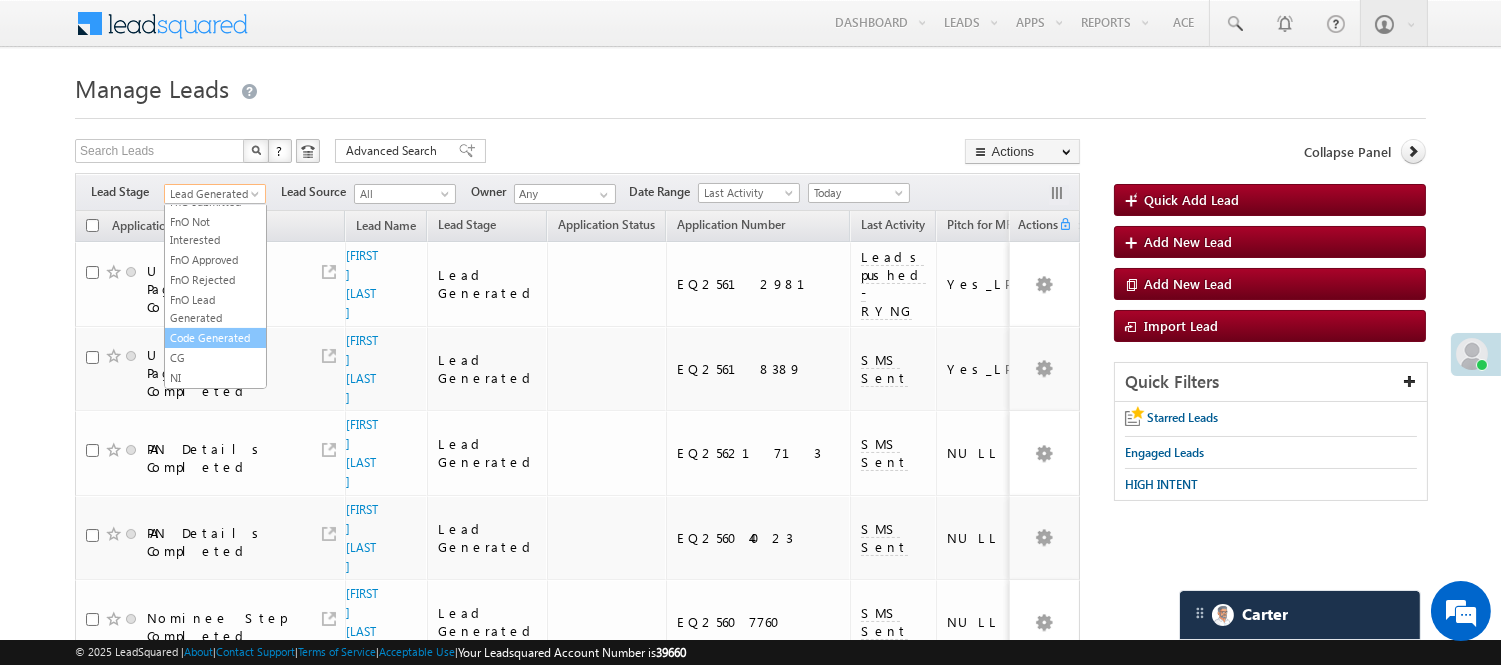 click on "Code Generated" at bounding box center [215, 338] 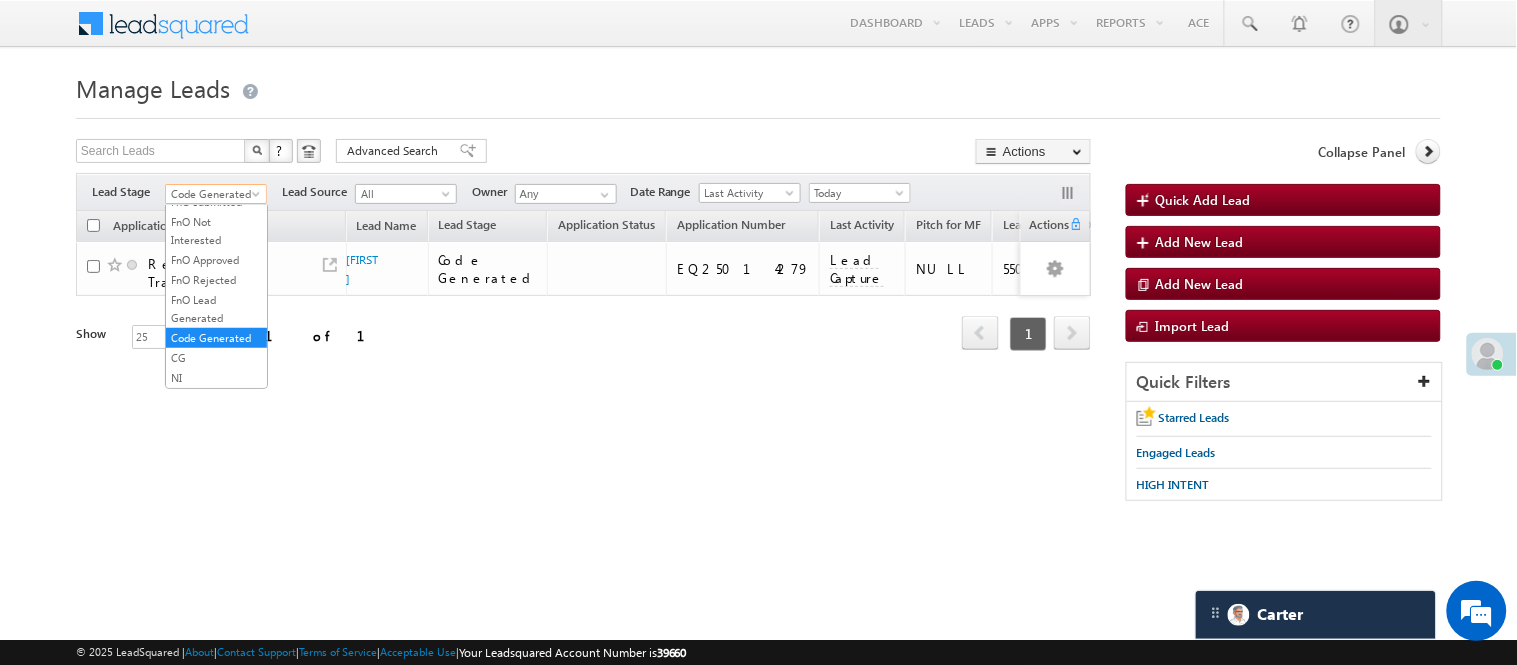click on "Code Generated" at bounding box center [213, 194] 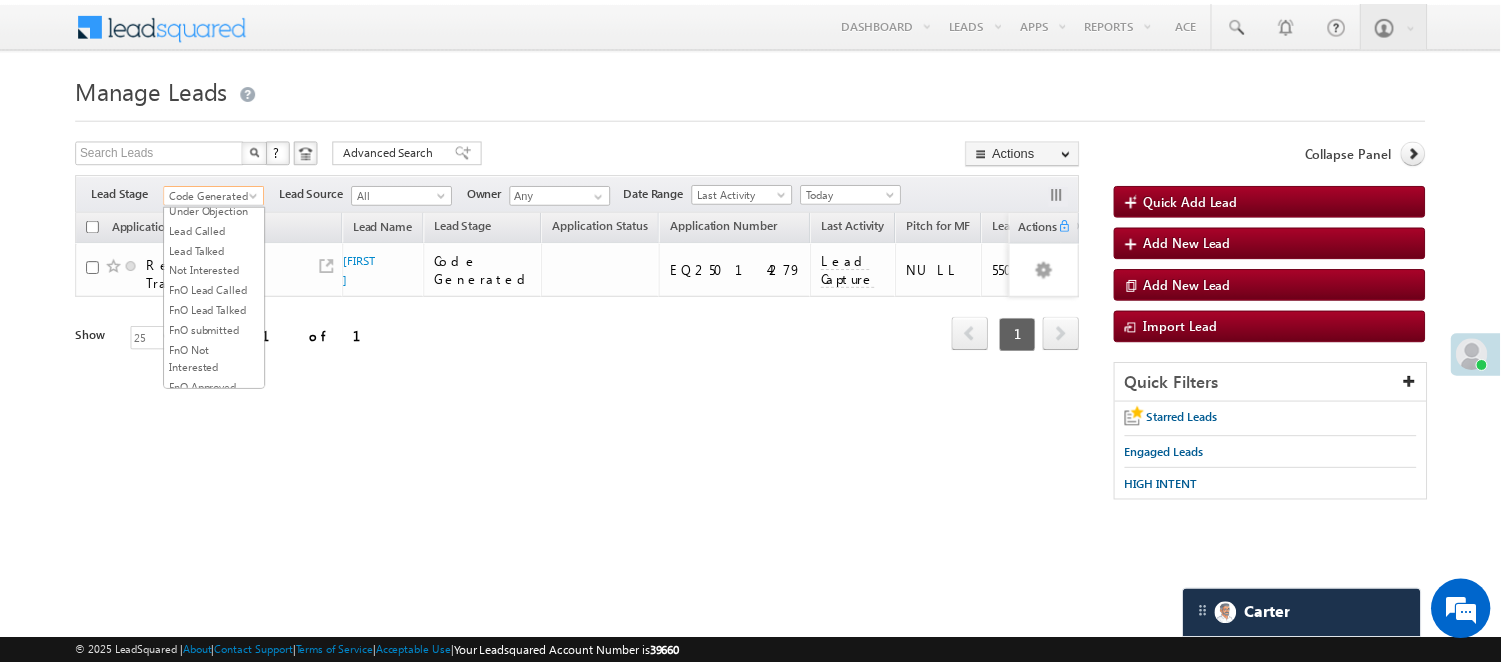 scroll, scrollTop: 0, scrollLeft: 0, axis: both 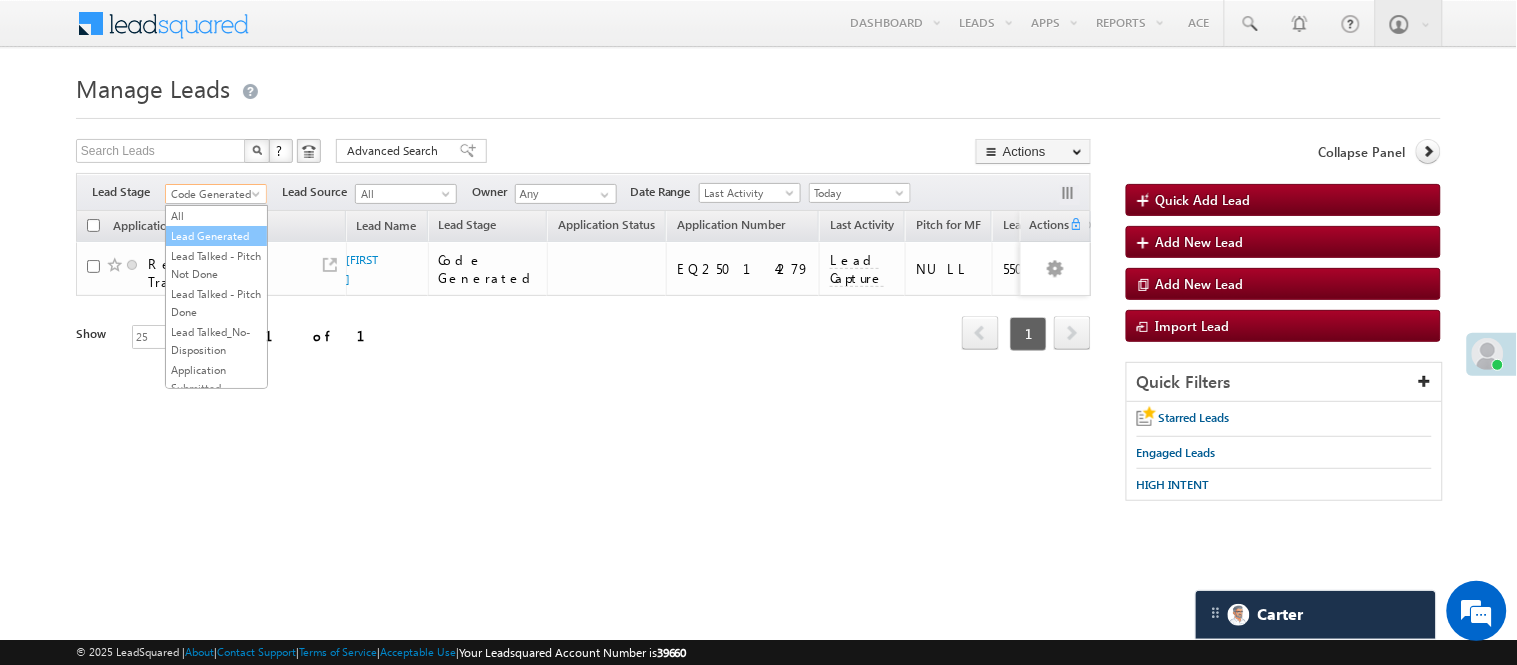 click on "Lead Generated" at bounding box center (216, 236) 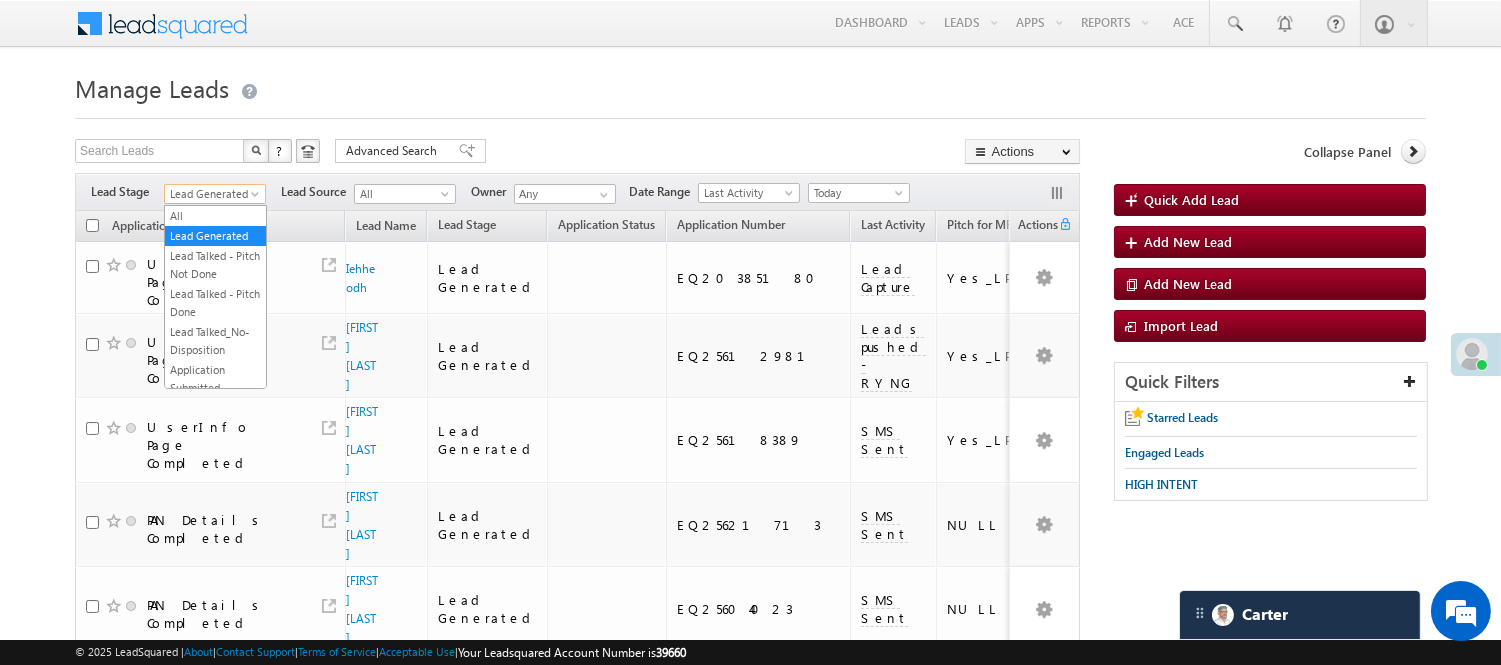 click on "Lead Generated" at bounding box center [212, 194] 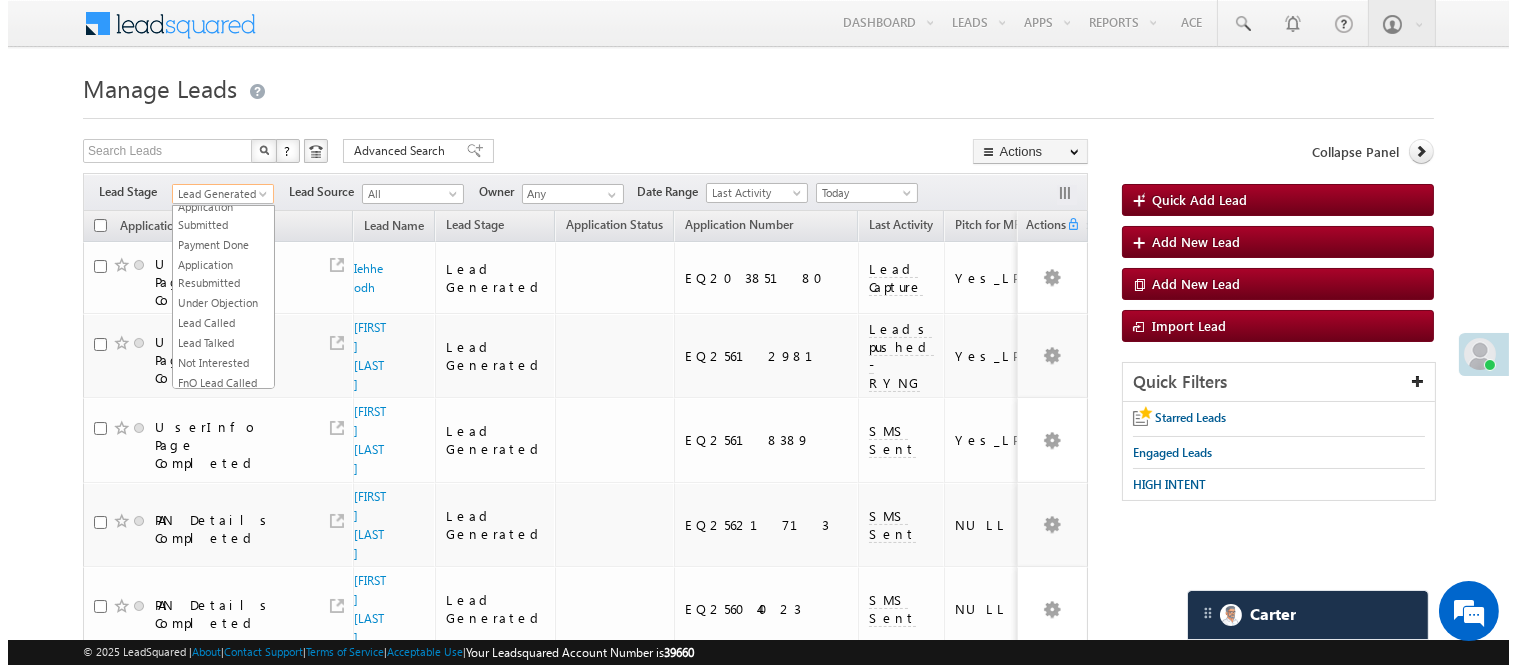 scroll, scrollTop: 496, scrollLeft: 0, axis: vertical 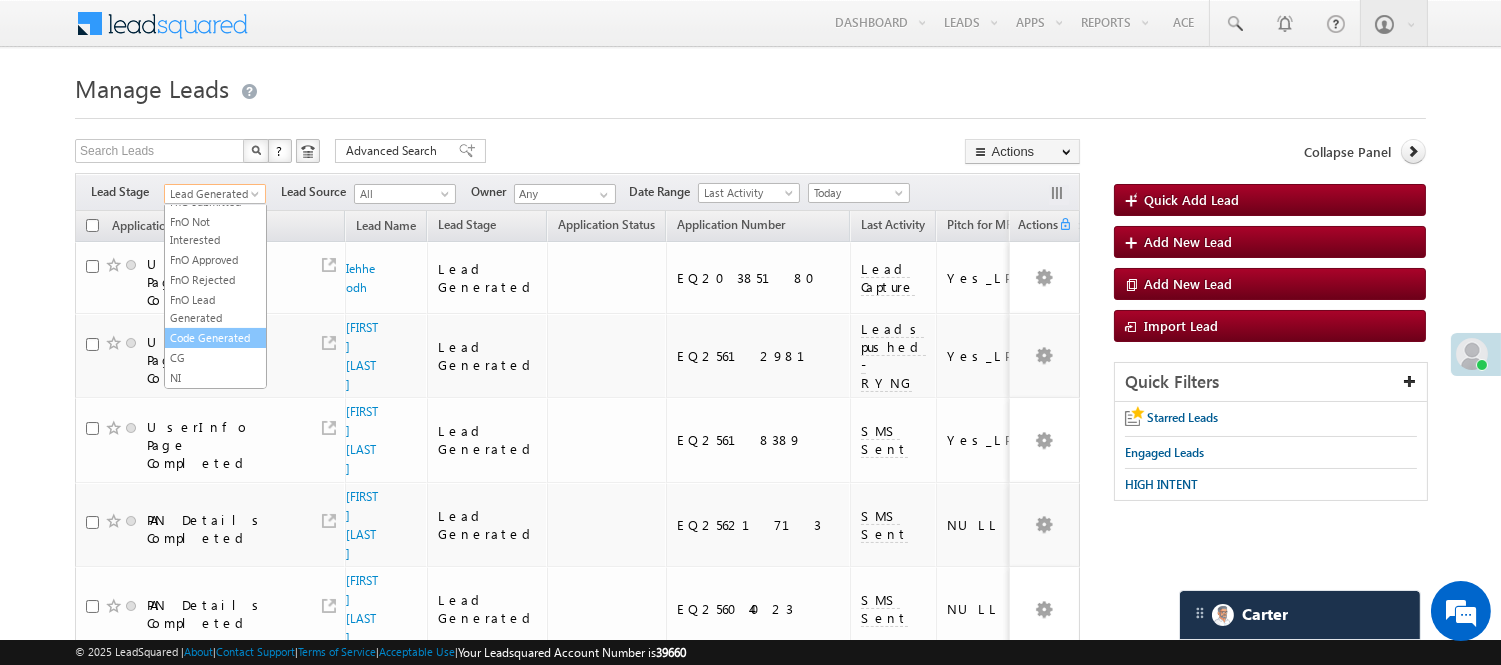 click on "Code Generated" at bounding box center (215, 338) 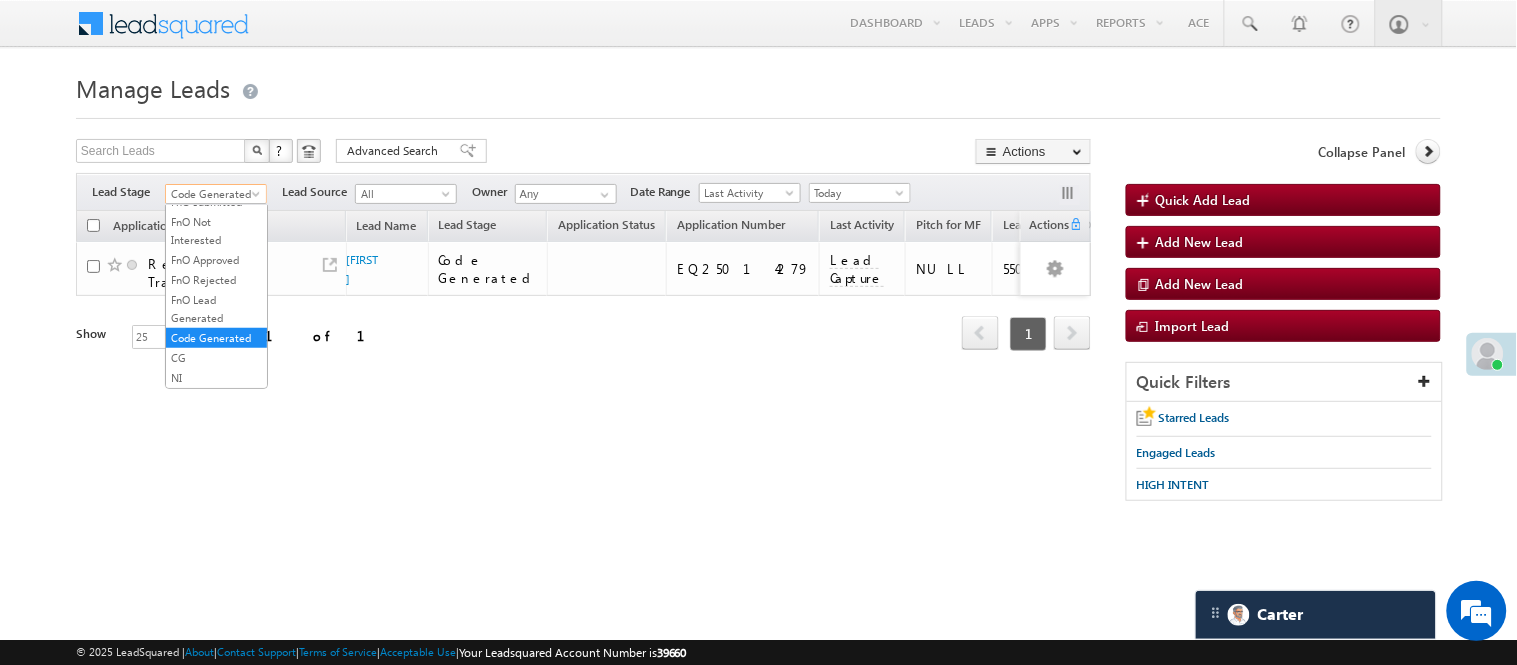click on "Code Generated" at bounding box center (213, 194) 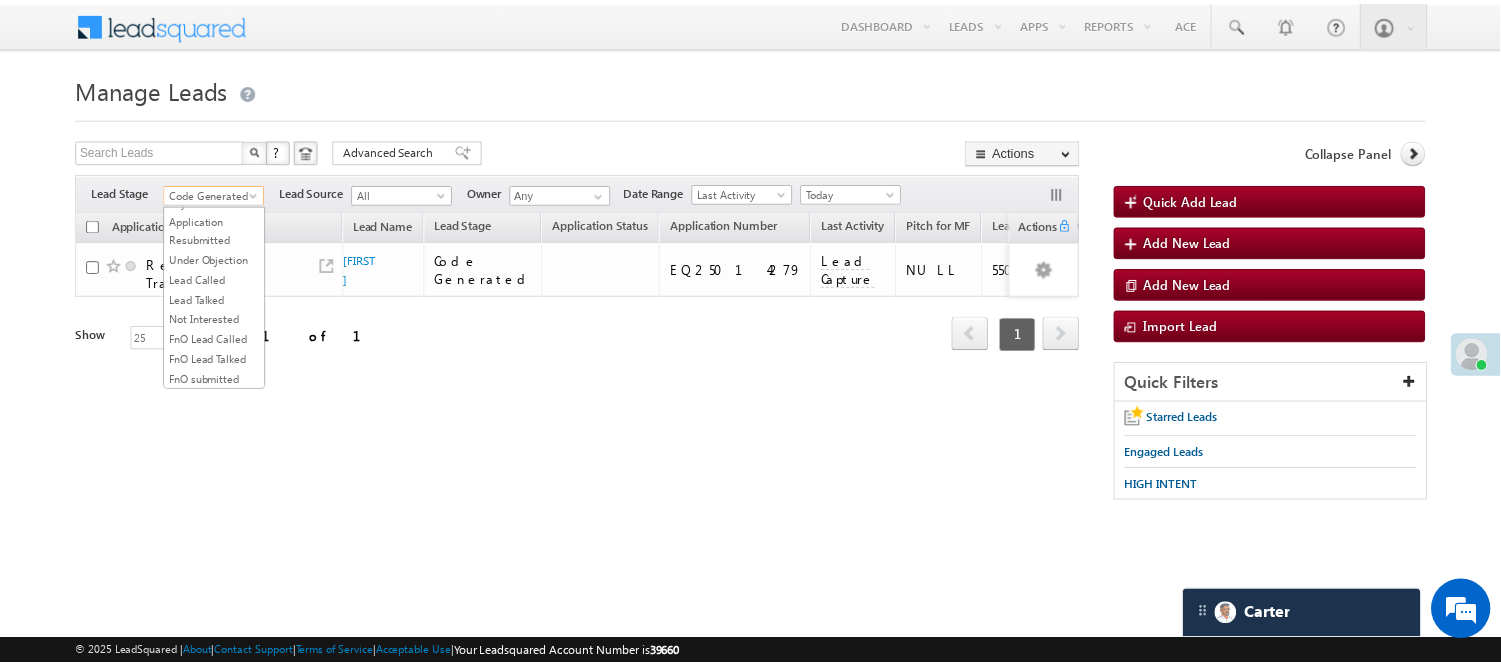 scroll, scrollTop: 0, scrollLeft: 0, axis: both 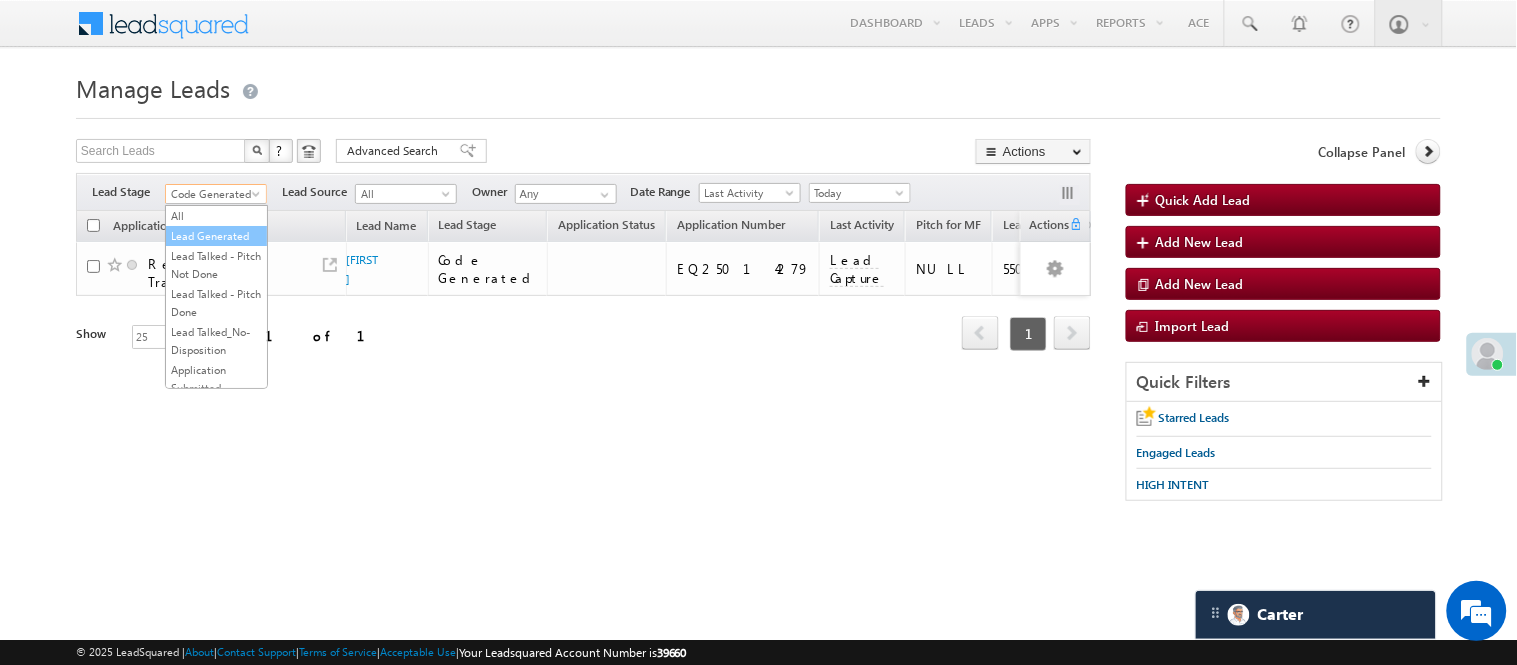 click on "Lead Generated" at bounding box center [216, 236] 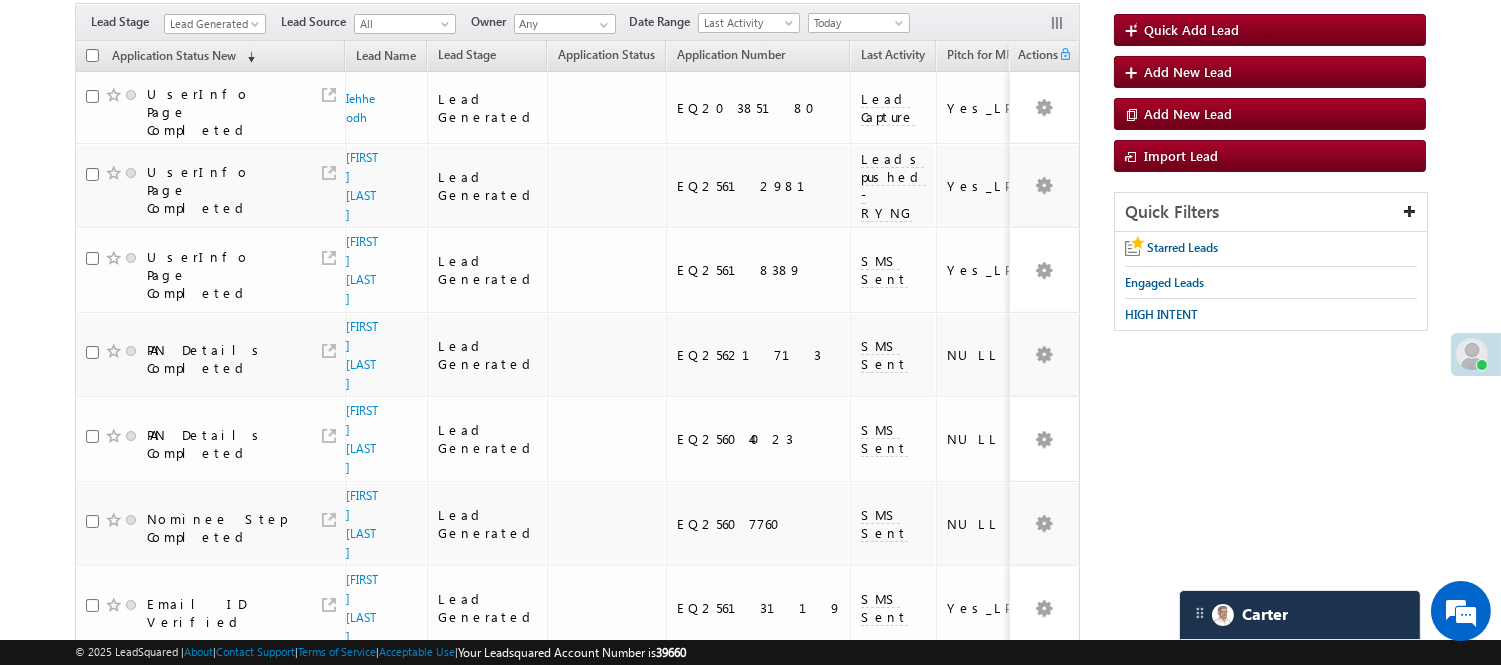 scroll, scrollTop: 20, scrollLeft: 0, axis: vertical 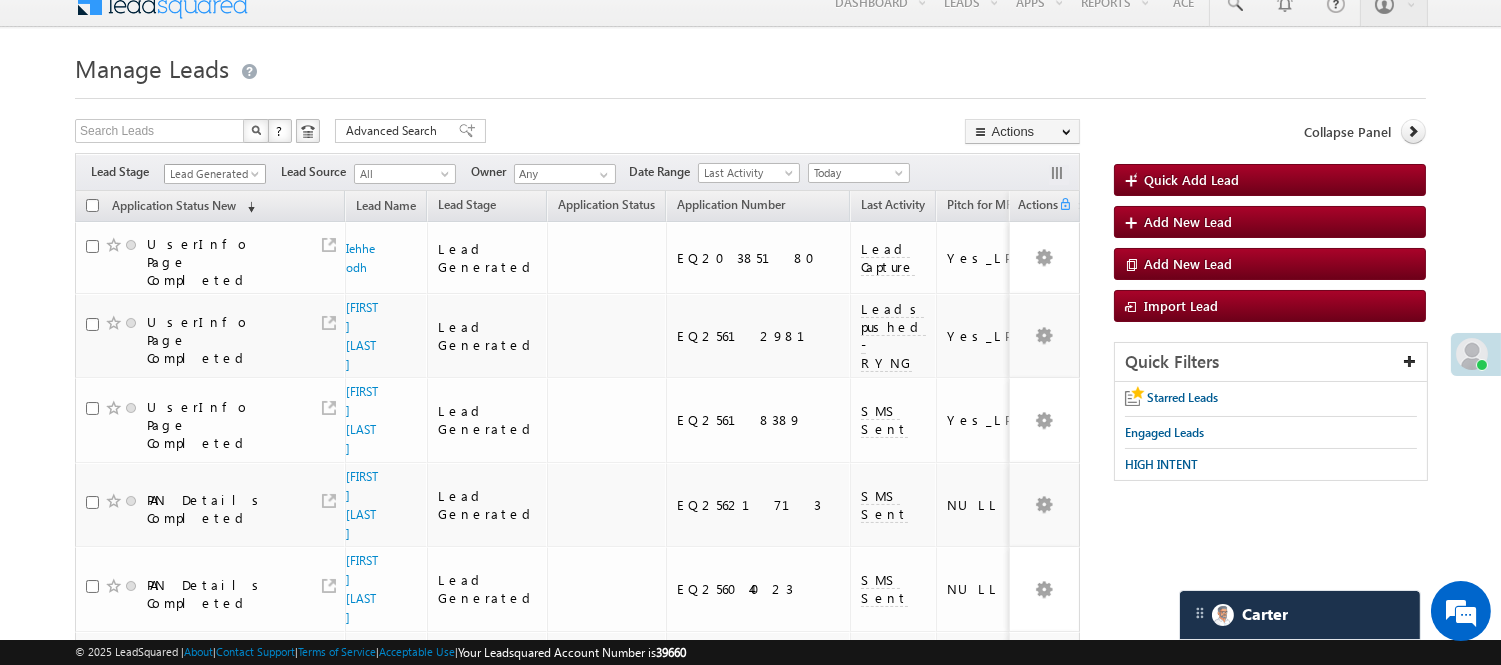click on "Lead Generated" at bounding box center (212, 174) 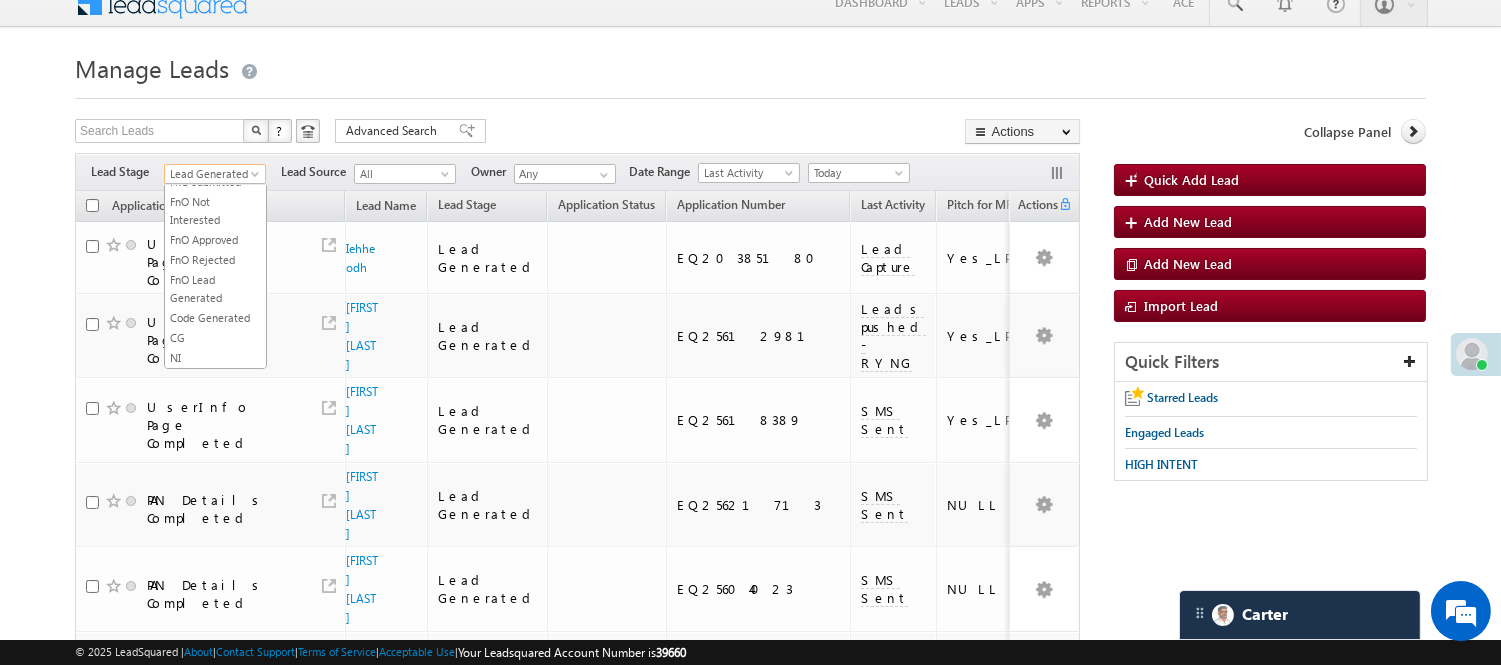 scroll, scrollTop: 496, scrollLeft: 0, axis: vertical 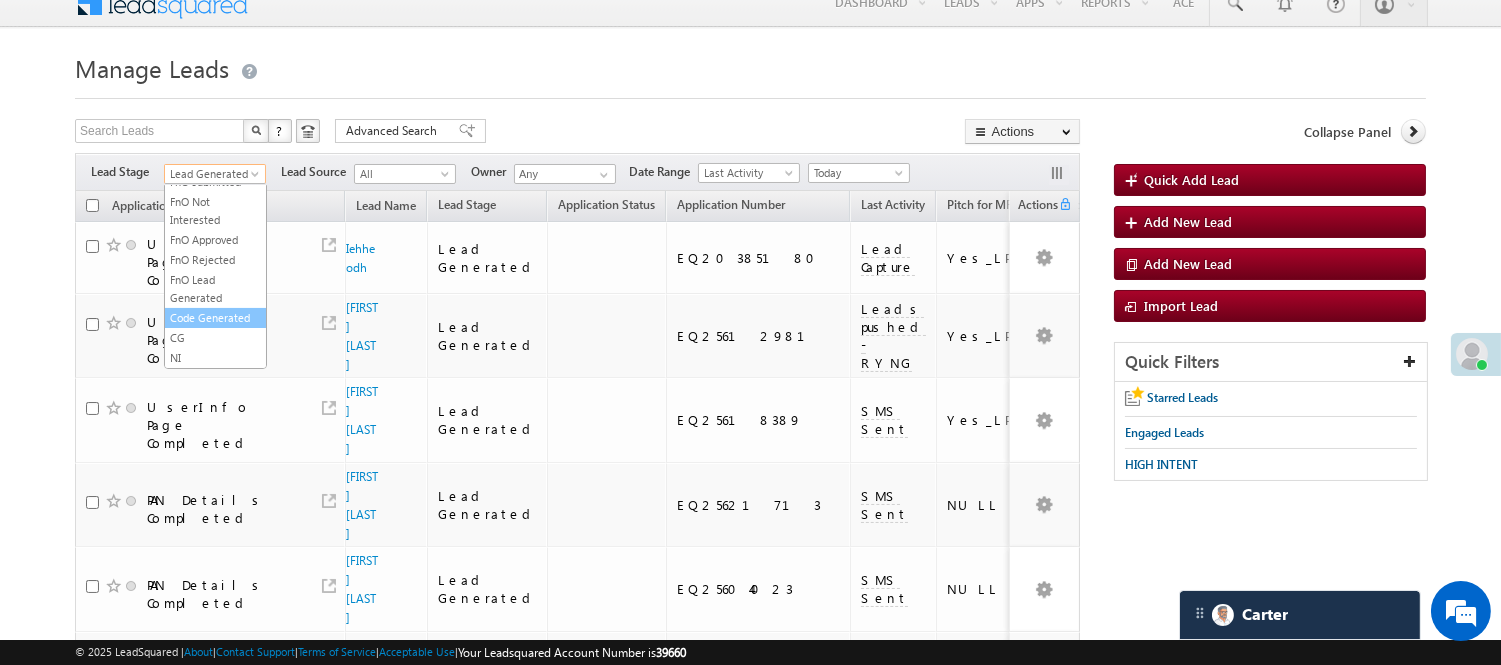 click on "Code Generated" at bounding box center (215, 318) 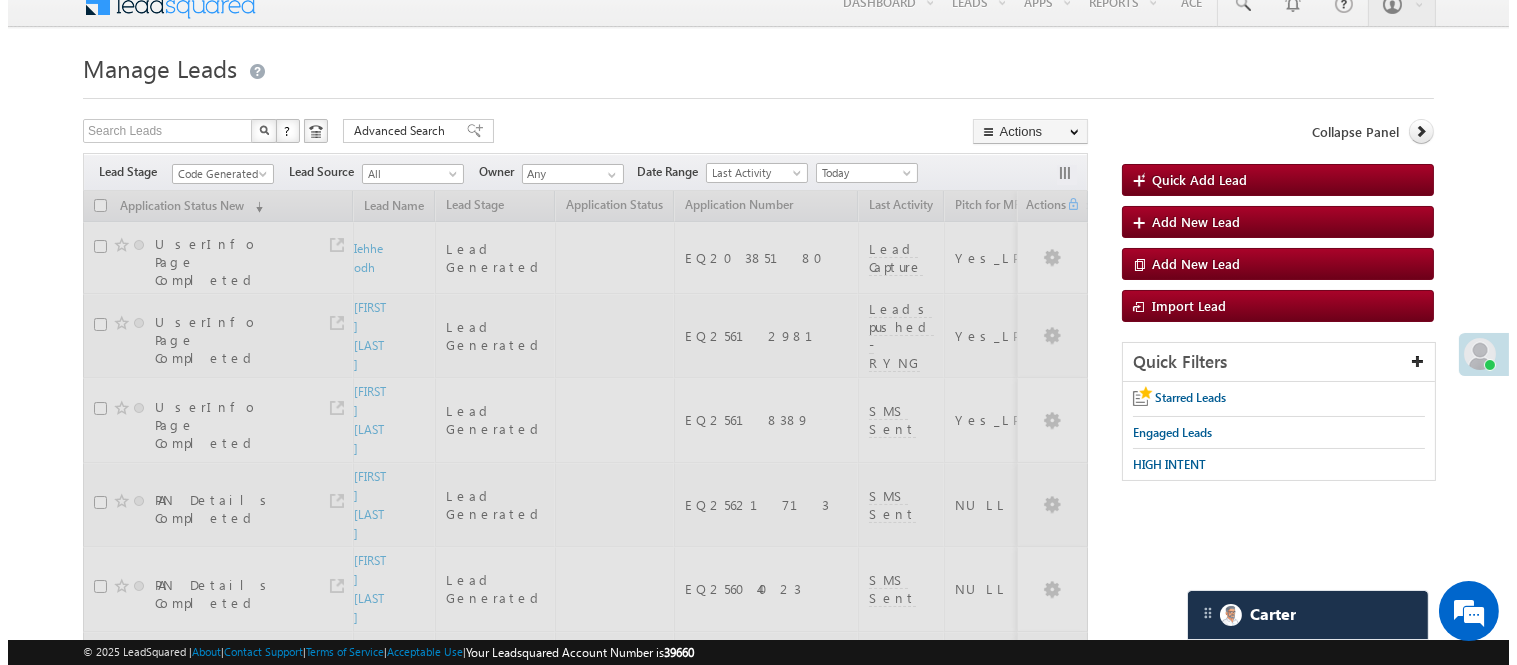 scroll, scrollTop: 0, scrollLeft: 0, axis: both 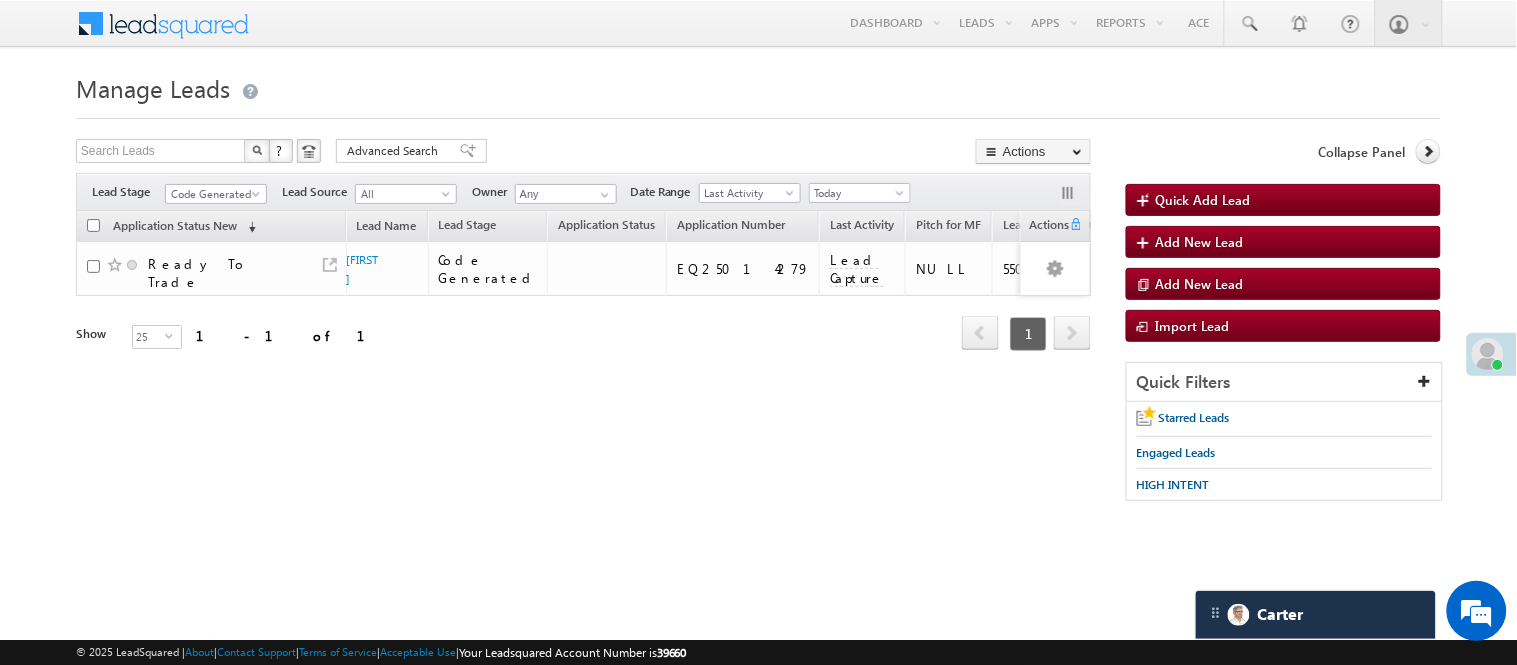 click on "Filters
Lead Stage
All Lead Generated Lead Talked - Pitch Not Done Lead Talked - Pitch Done Lead Talked_No-Disposition Application Submitted Payment Done Application Resubmitted Under Objection Lead Called Lead Talked Not Interested FnO Lead Called FnO Lead Talked FnO submitted FnO Not Interested FnO Approved FnO Rejected FnO Lead Generated Code Generated CG NI Code Generated
Lead Source
All All
Owner Any Any" at bounding box center [583, 192] 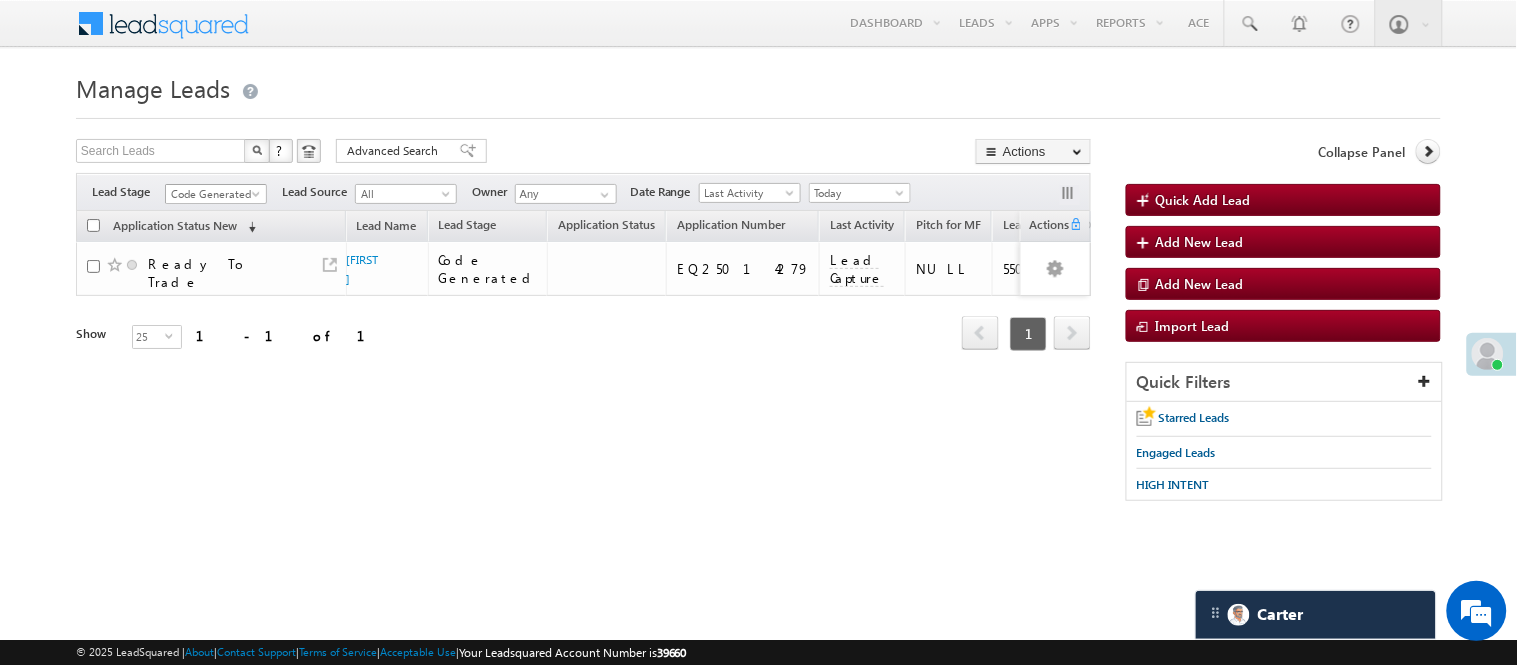 click on "Code Generated" at bounding box center (213, 194) 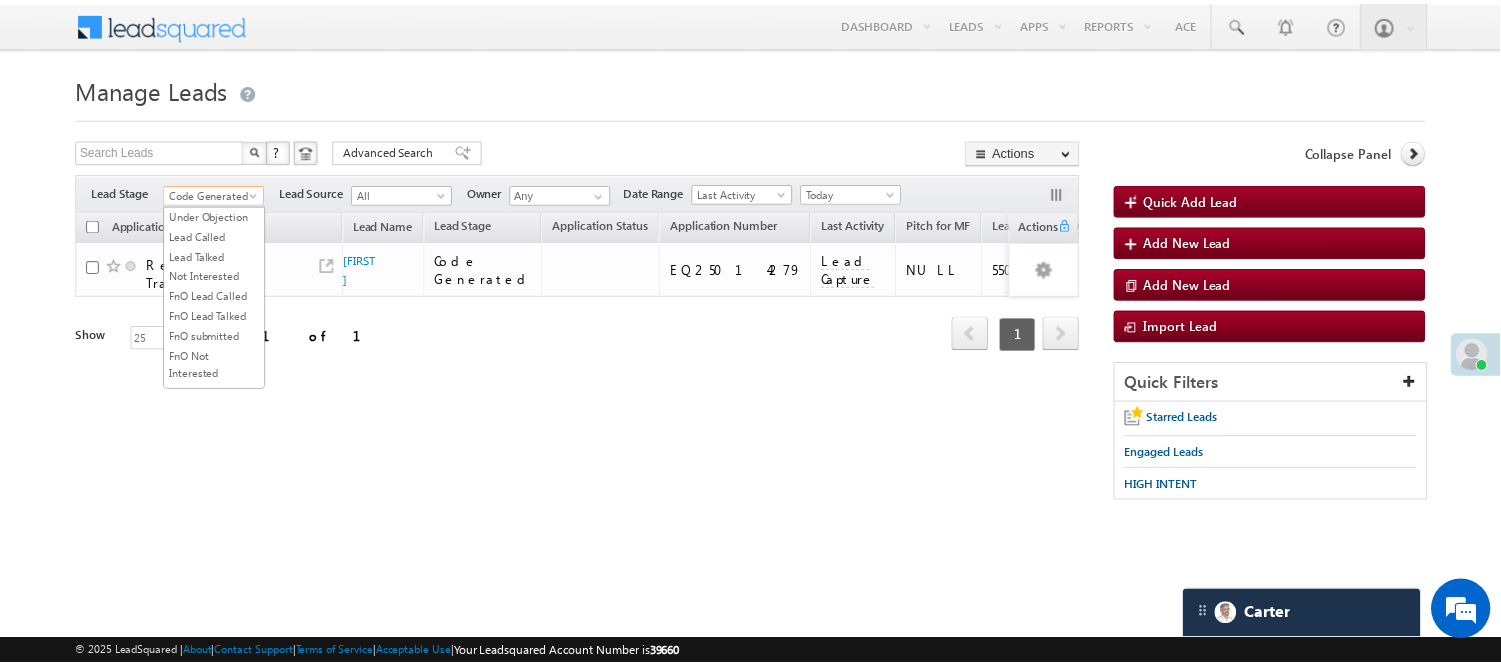 scroll, scrollTop: 0, scrollLeft: 0, axis: both 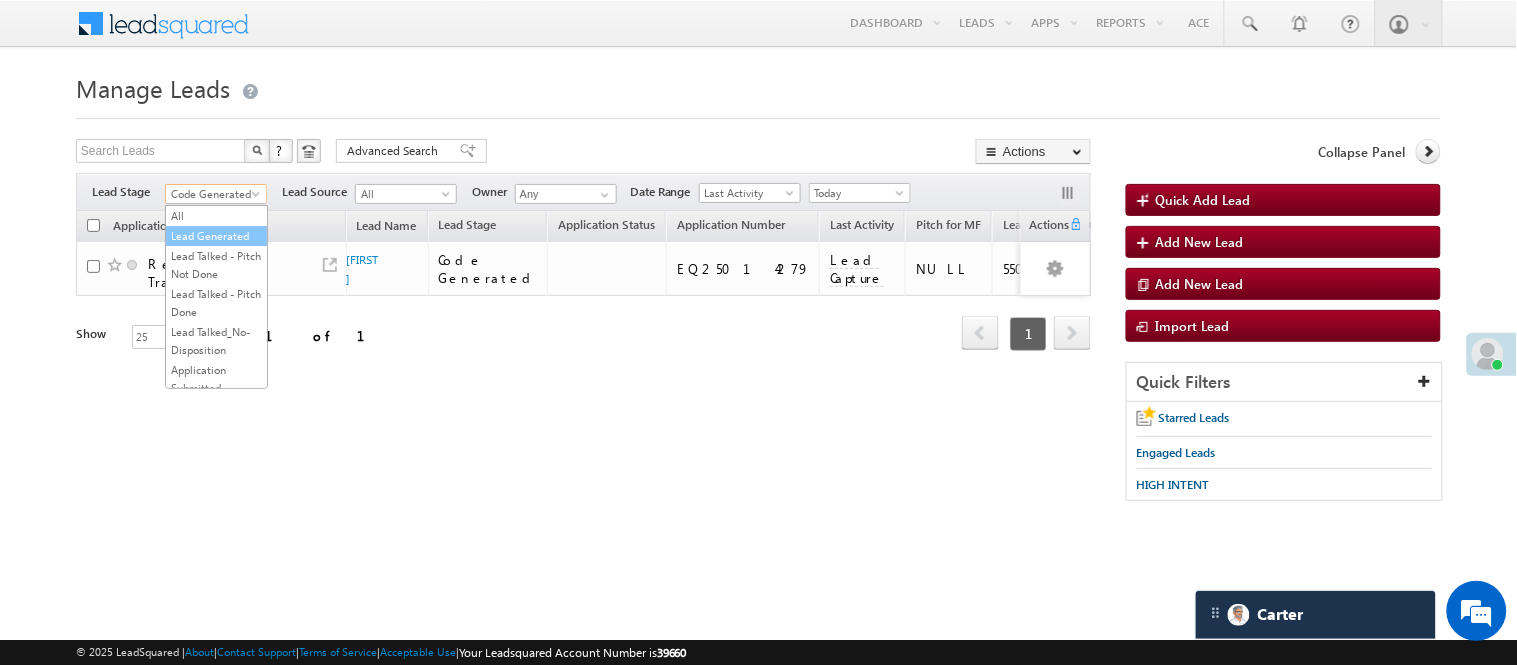 click on "Lead Generated" at bounding box center [216, 236] 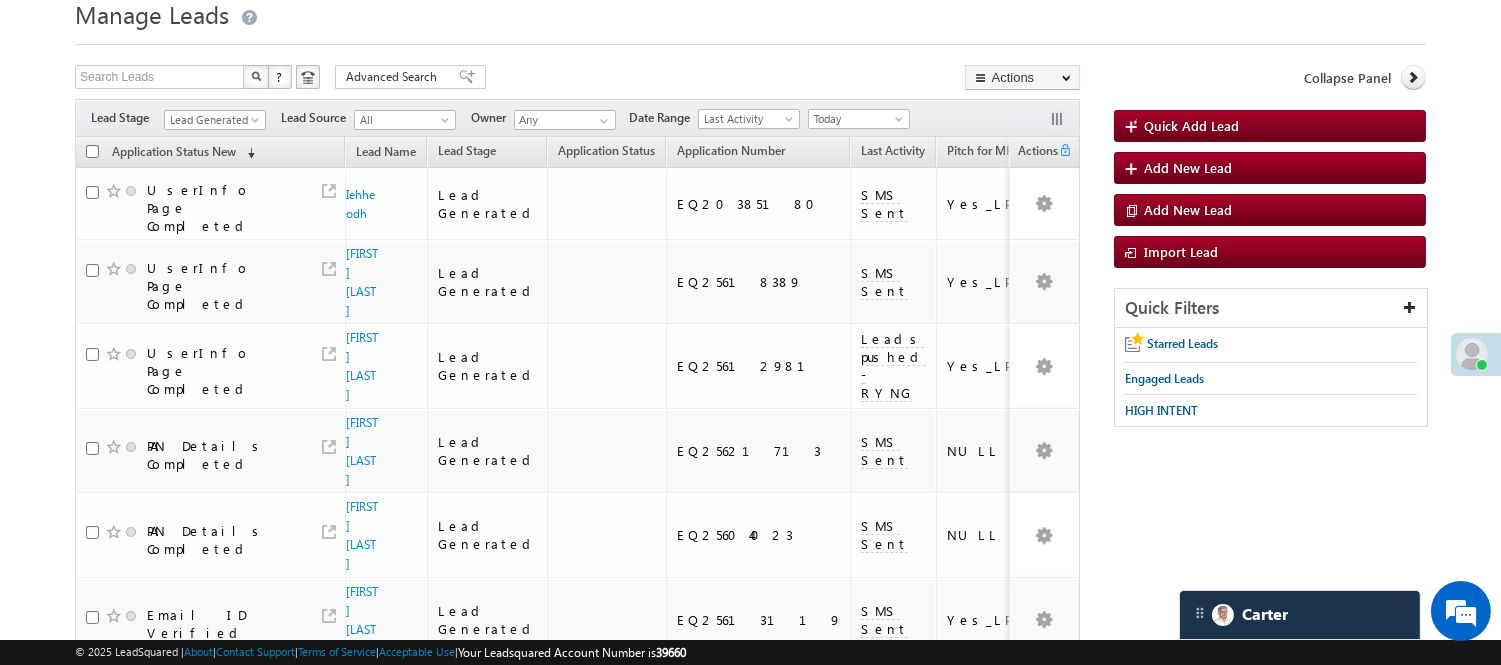 scroll, scrollTop: 0, scrollLeft: 0, axis: both 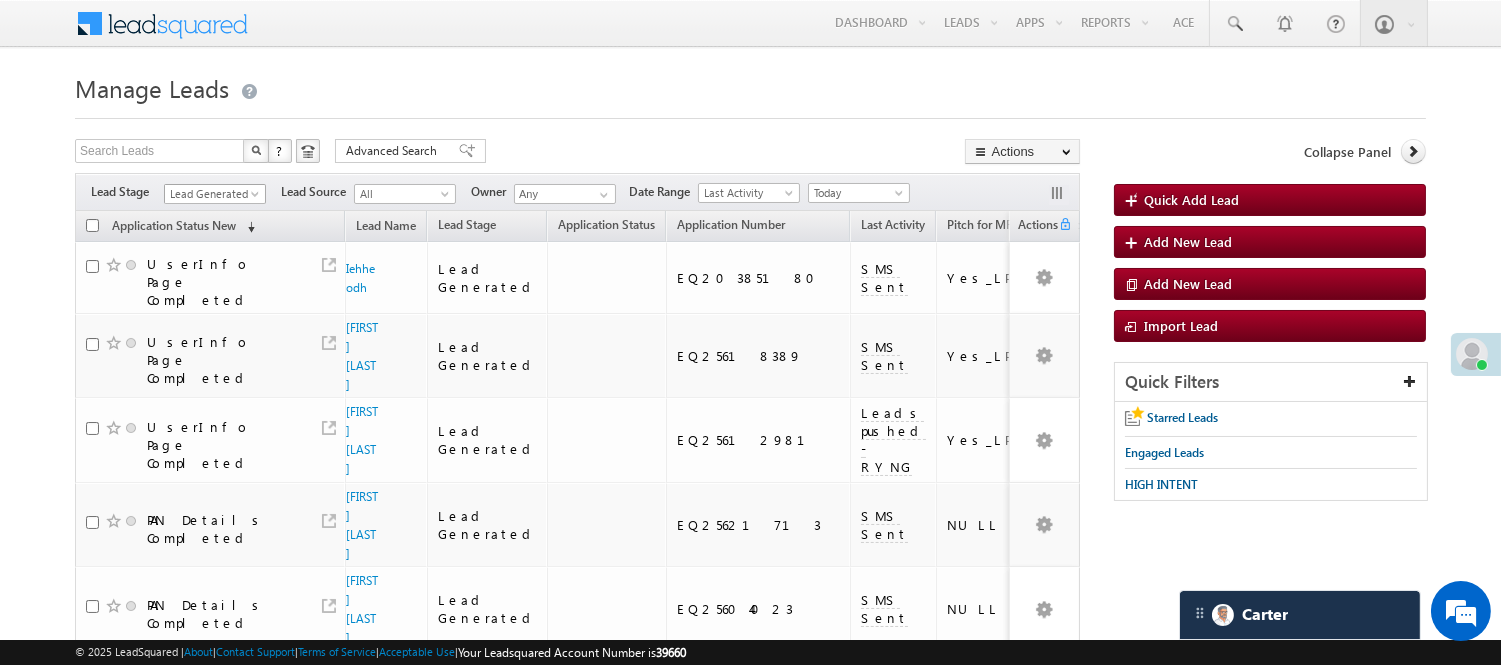 click on "Lead Generated" at bounding box center [212, 194] 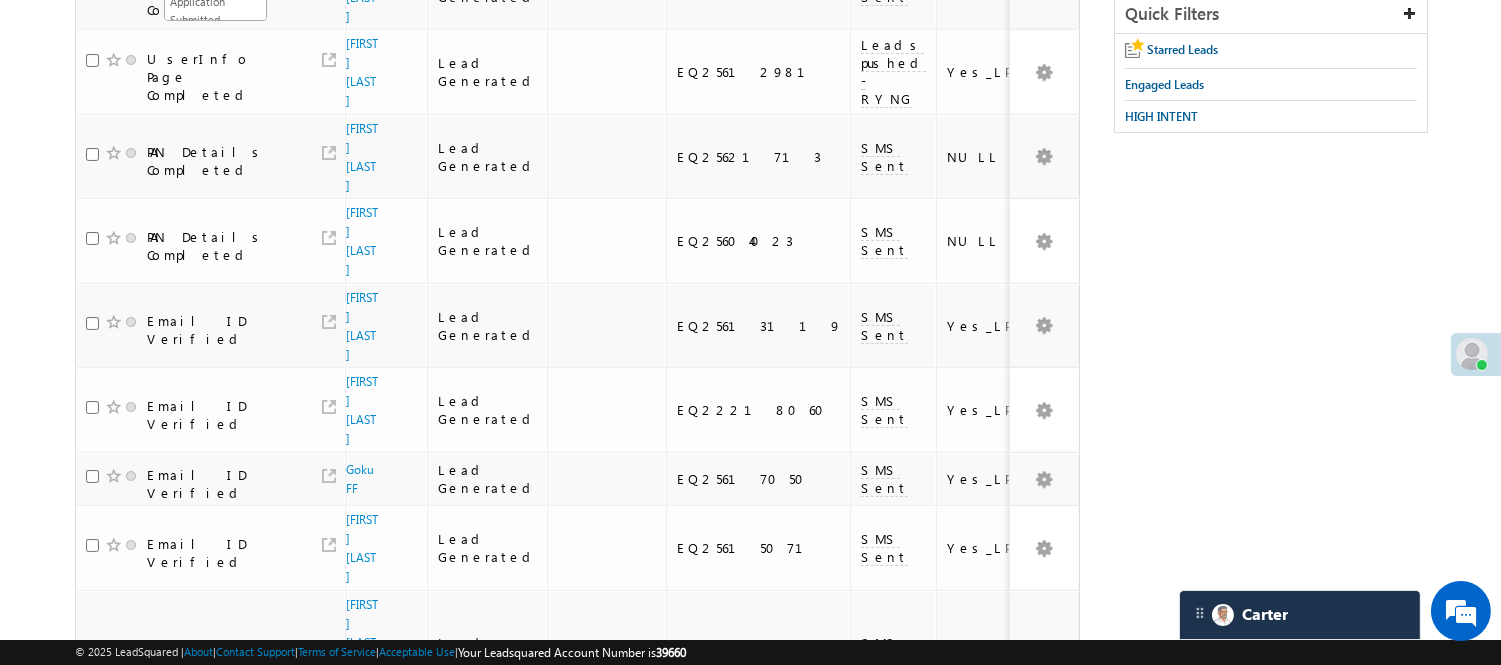 scroll, scrollTop: 111, scrollLeft: 0, axis: vertical 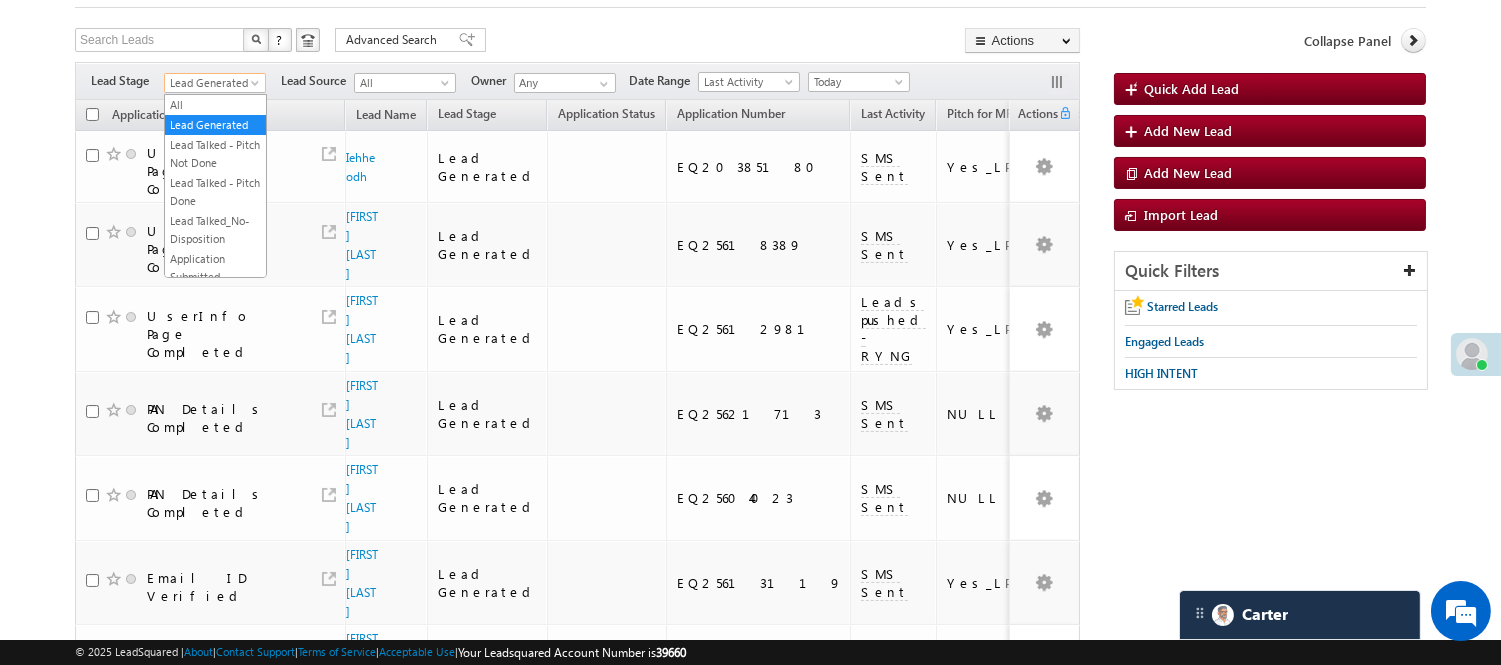 click on "Menu
Nisha Anand Yadav
Nisha .Yada v@ang elbro king. com" at bounding box center (750, 611) 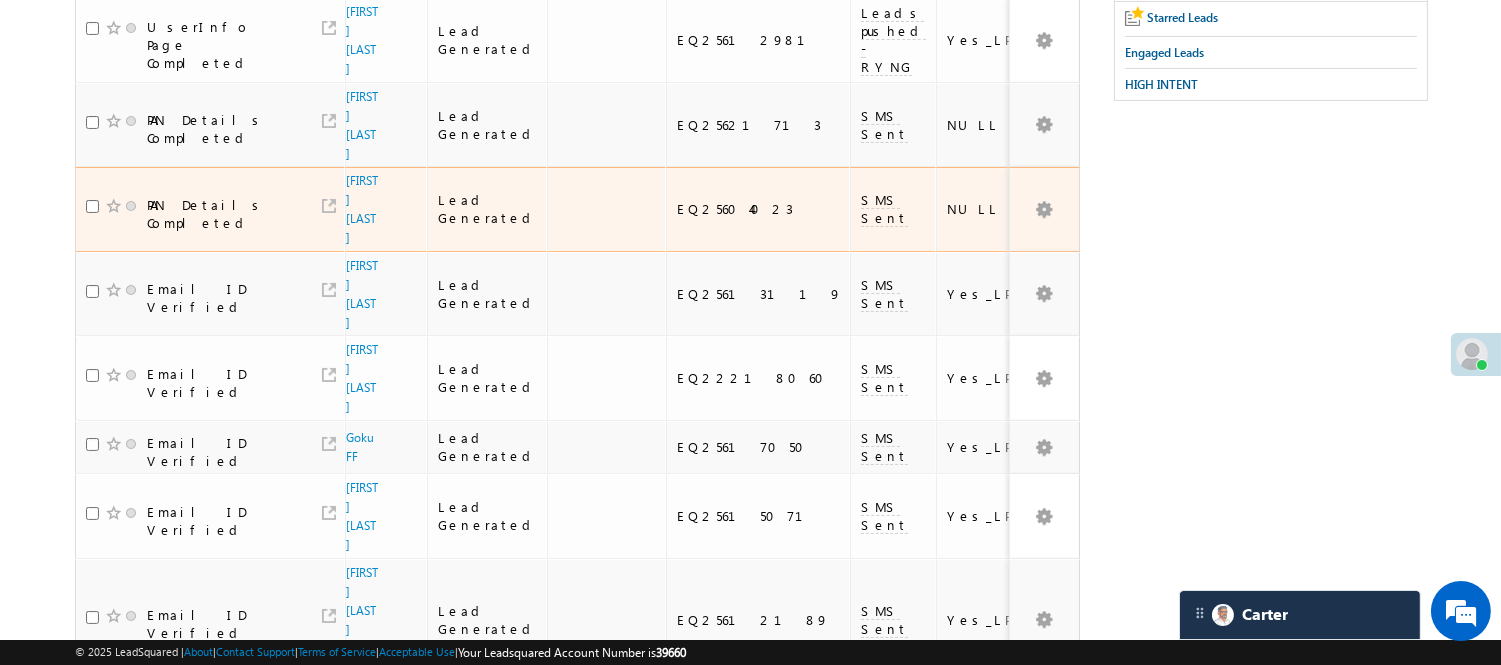 scroll, scrollTop: 638, scrollLeft: 0, axis: vertical 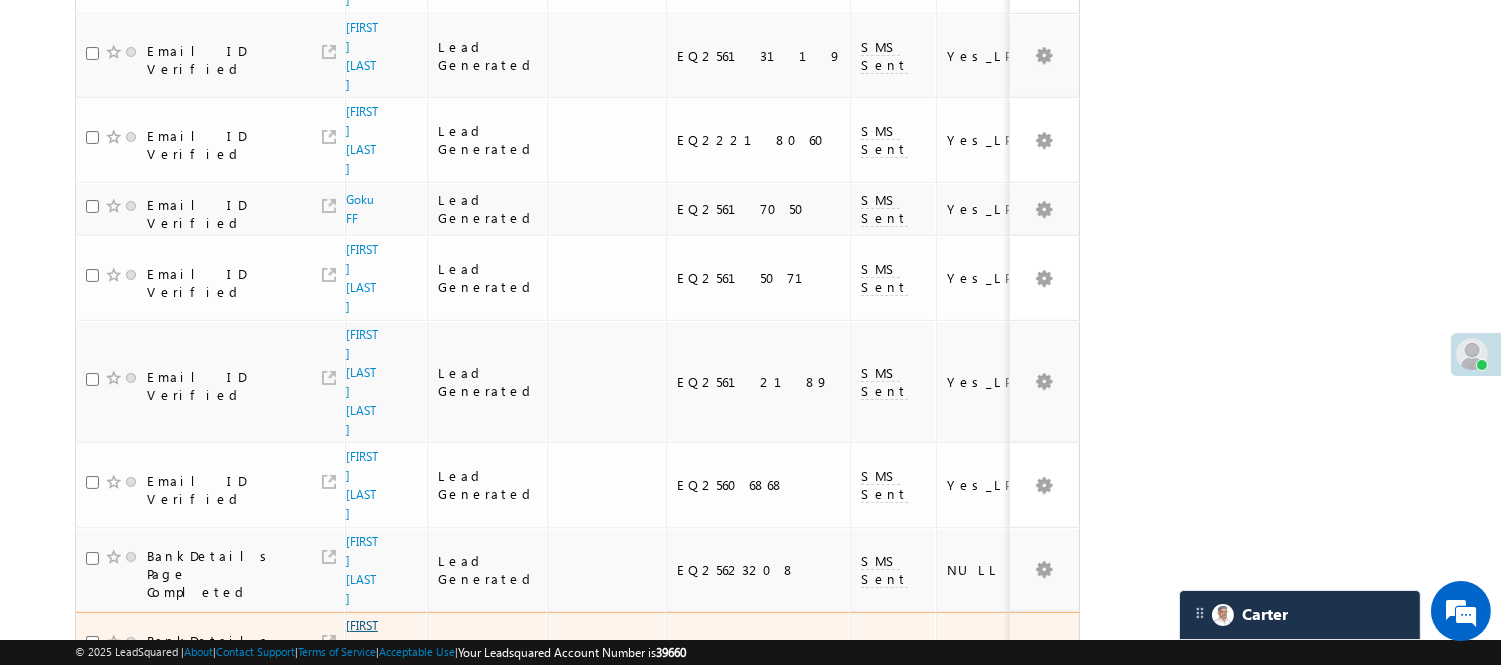 click on "Vishal joshi" at bounding box center [362, 654] 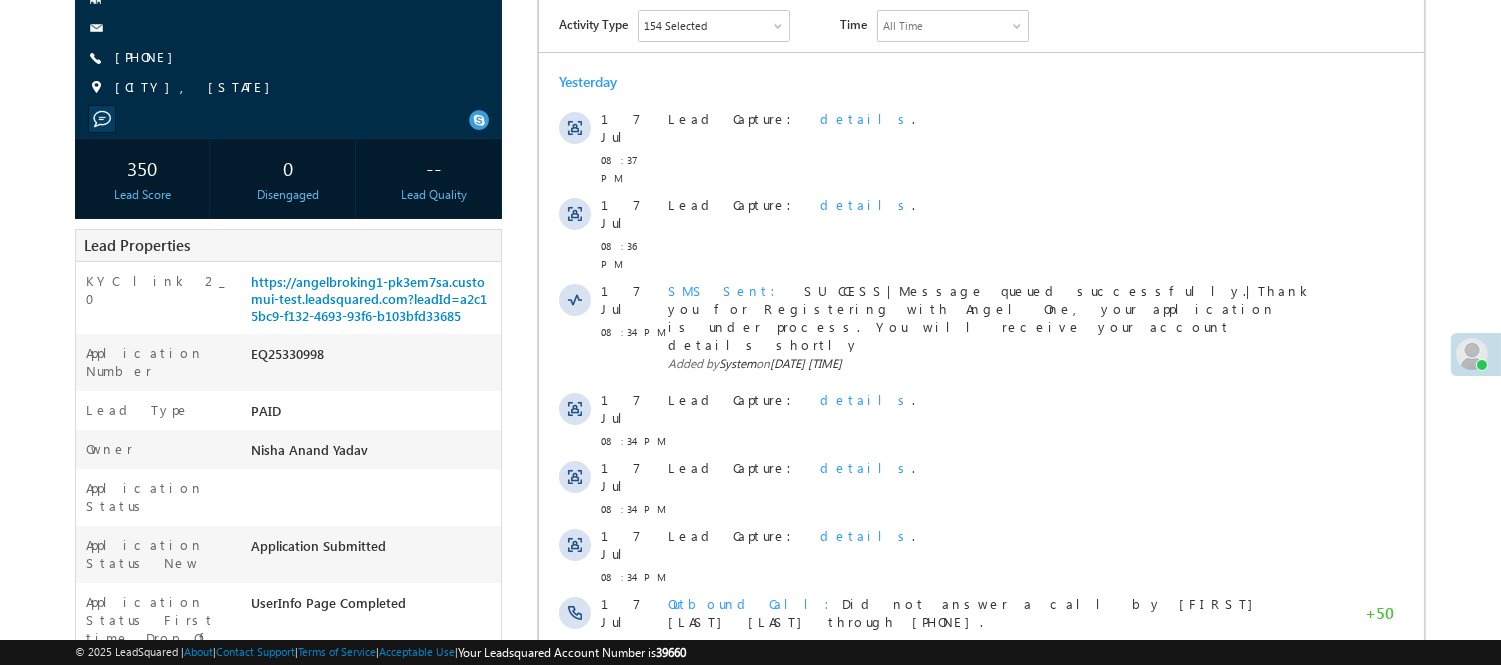scroll, scrollTop: 0, scrollLeft: 0, axis: both 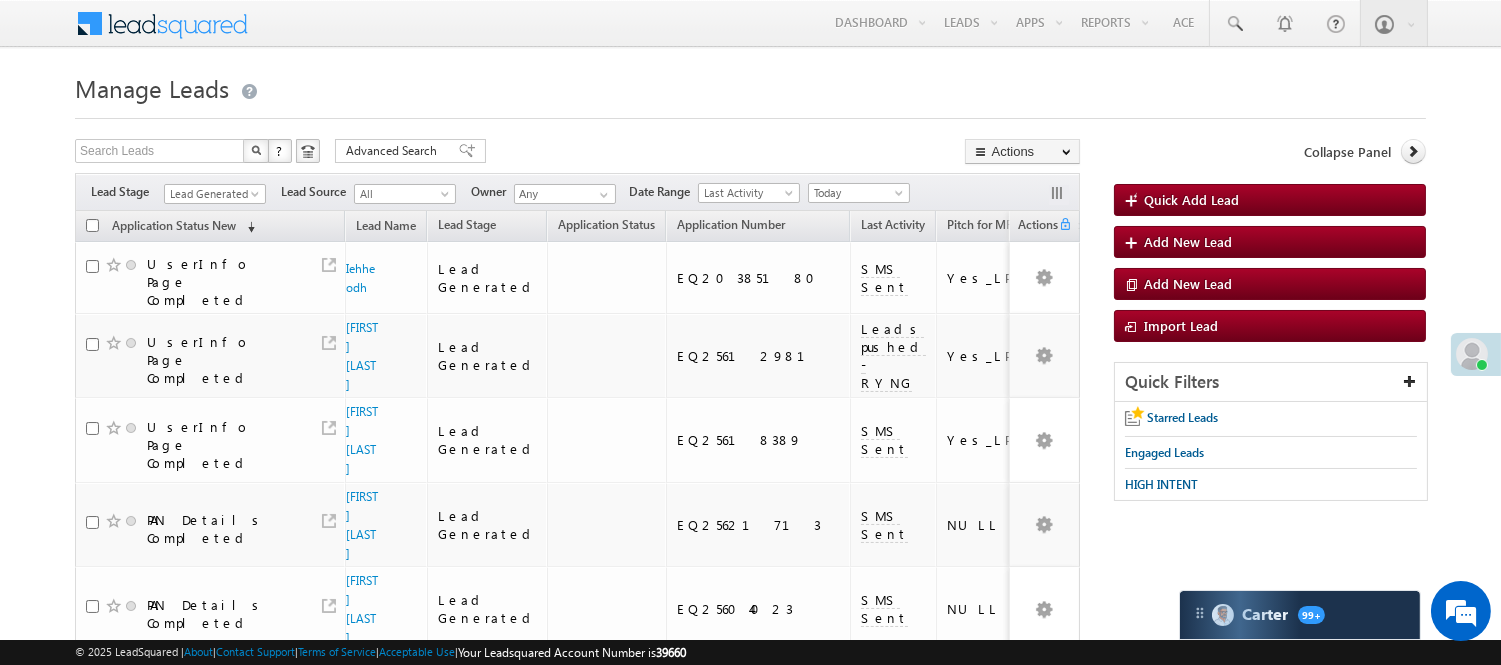 click on "Lead Generated" at bounding box center (212, 194) 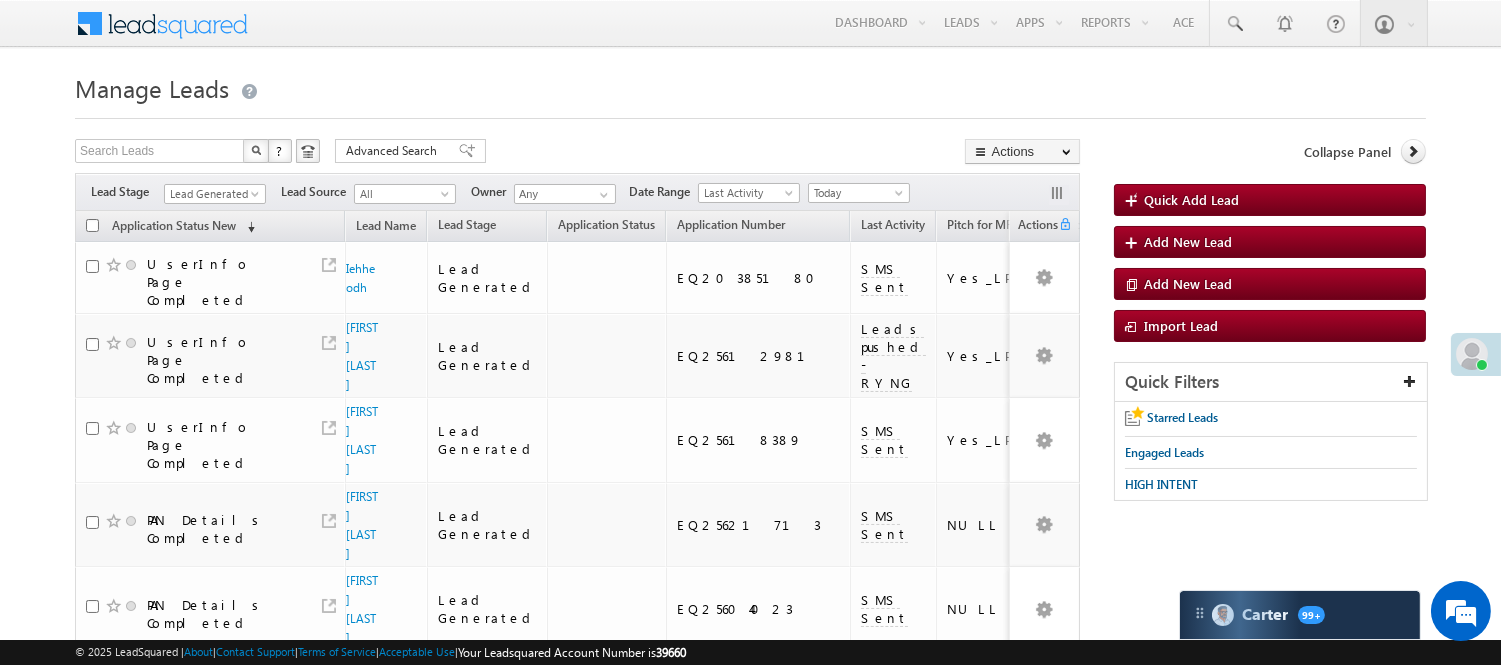 click on "Lead Generated" at bounding box center [212, 194] 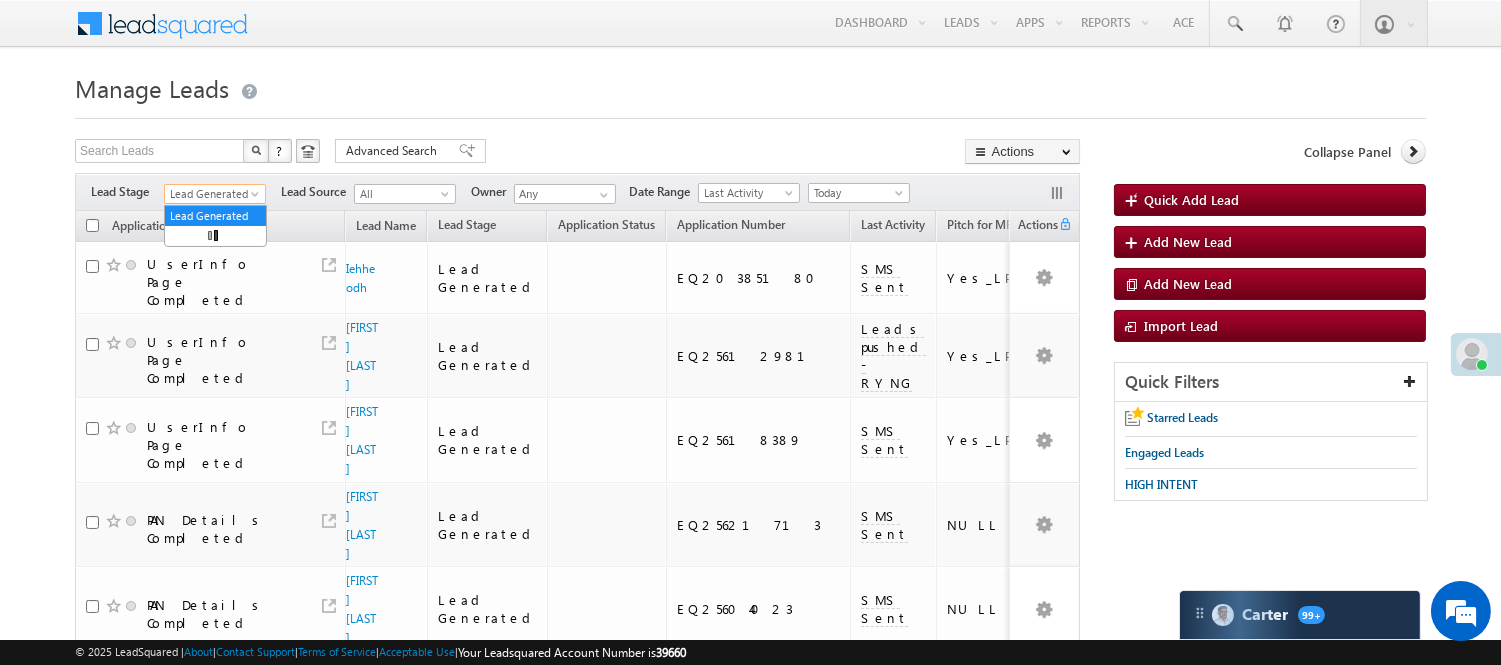 click on "Lead Generated" at bounding box center [212, 194] 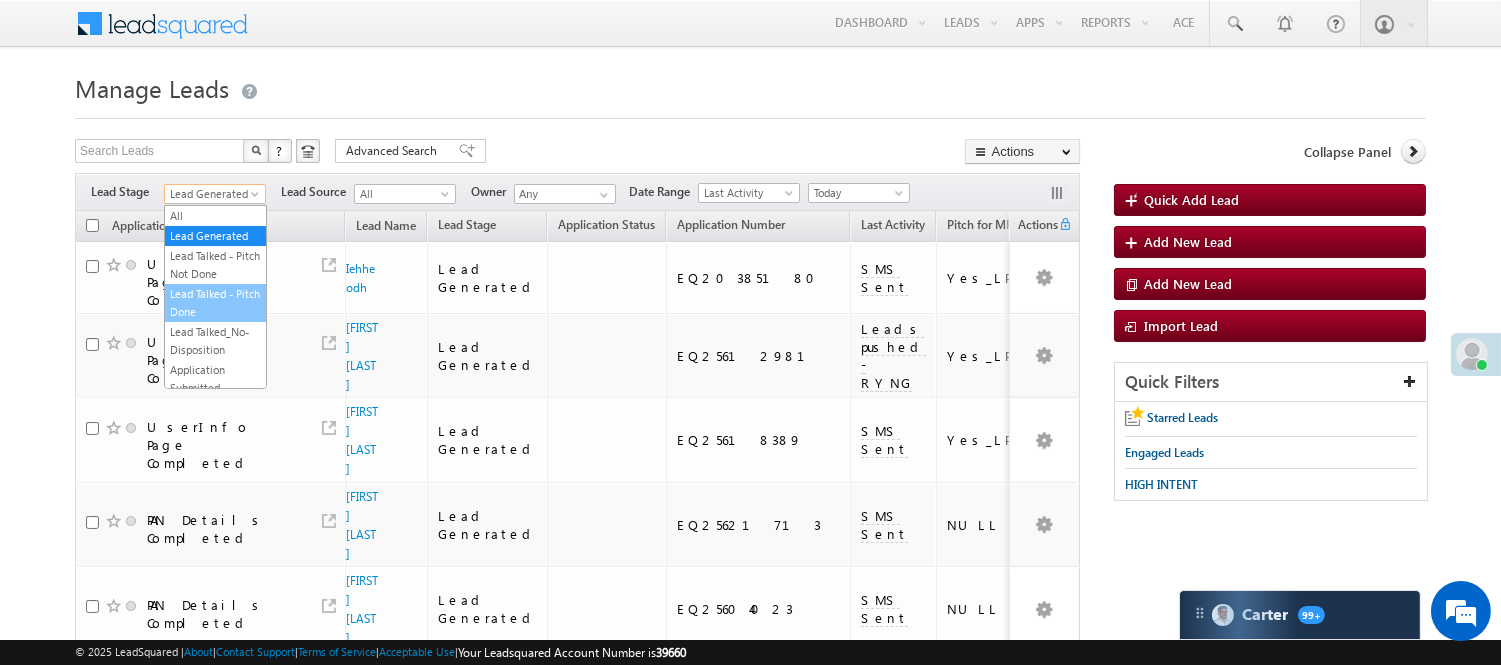 scroll, scrollTop: 444, scrollLeft: 0, axis: vertical 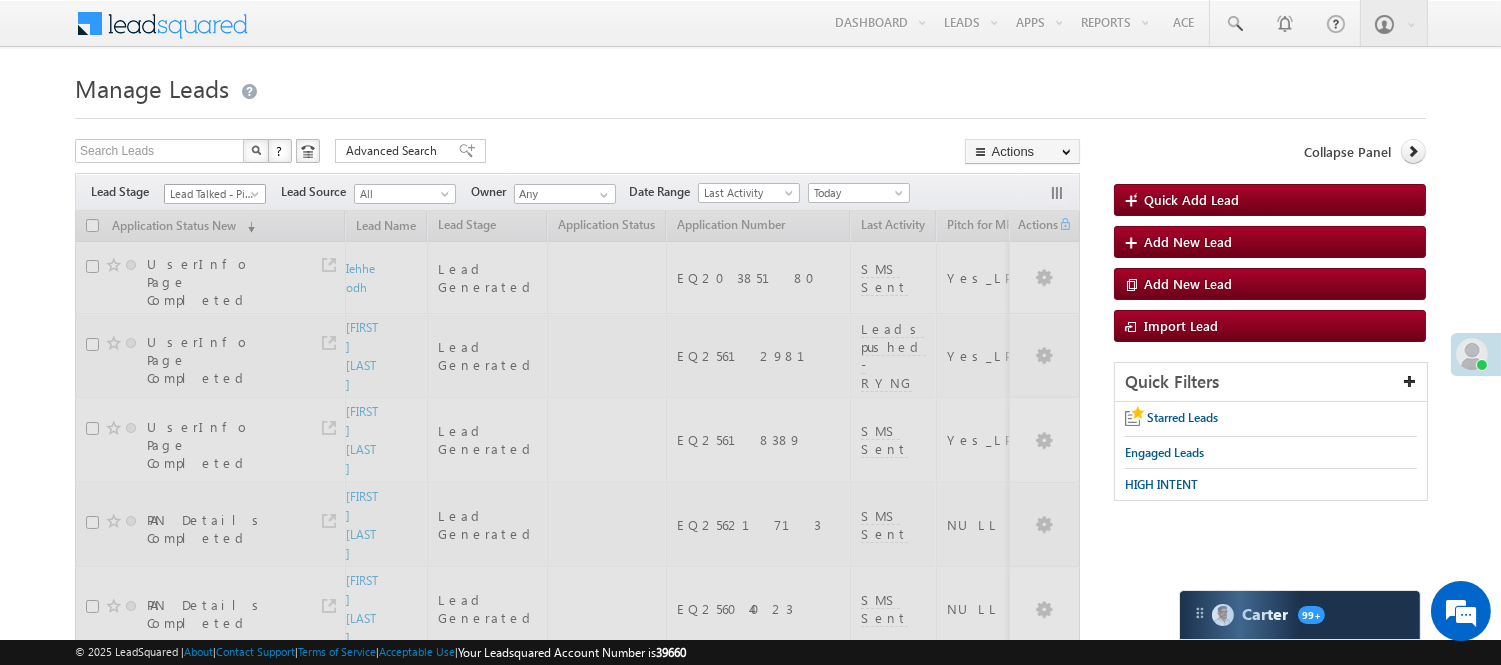 click on "Lead Talked - Pitch Not Done" at bounding box center (212, 194) 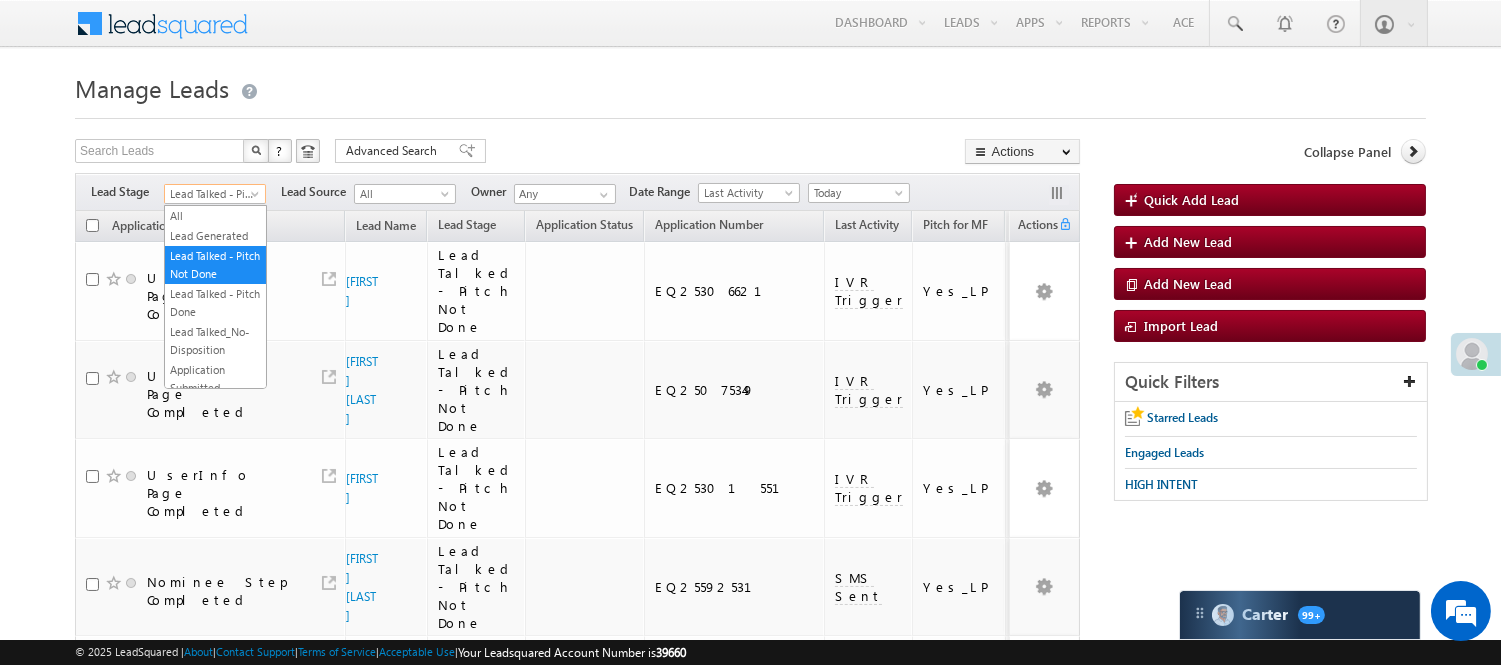 scroll, scrollTop: 333, scrollLeft: 0, axis: vertical 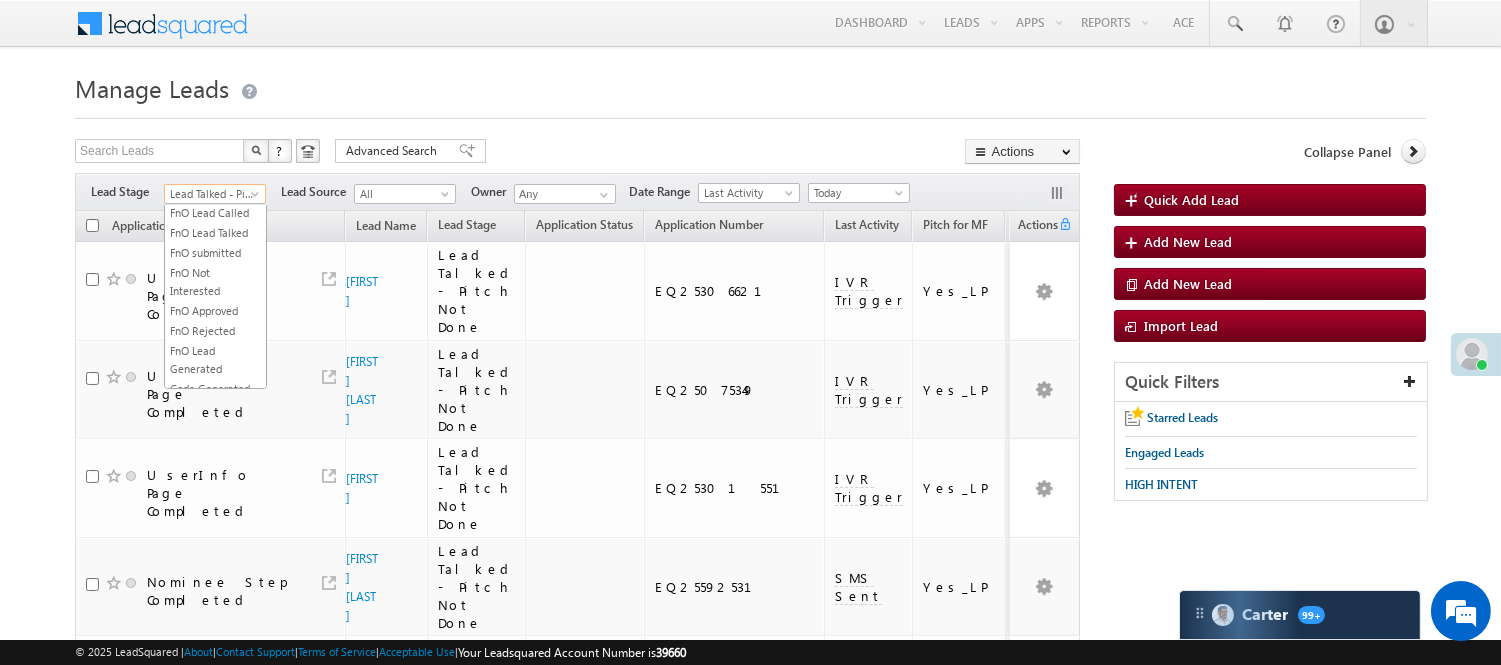 click on "Lead Called" at bounding box center (215, 153) 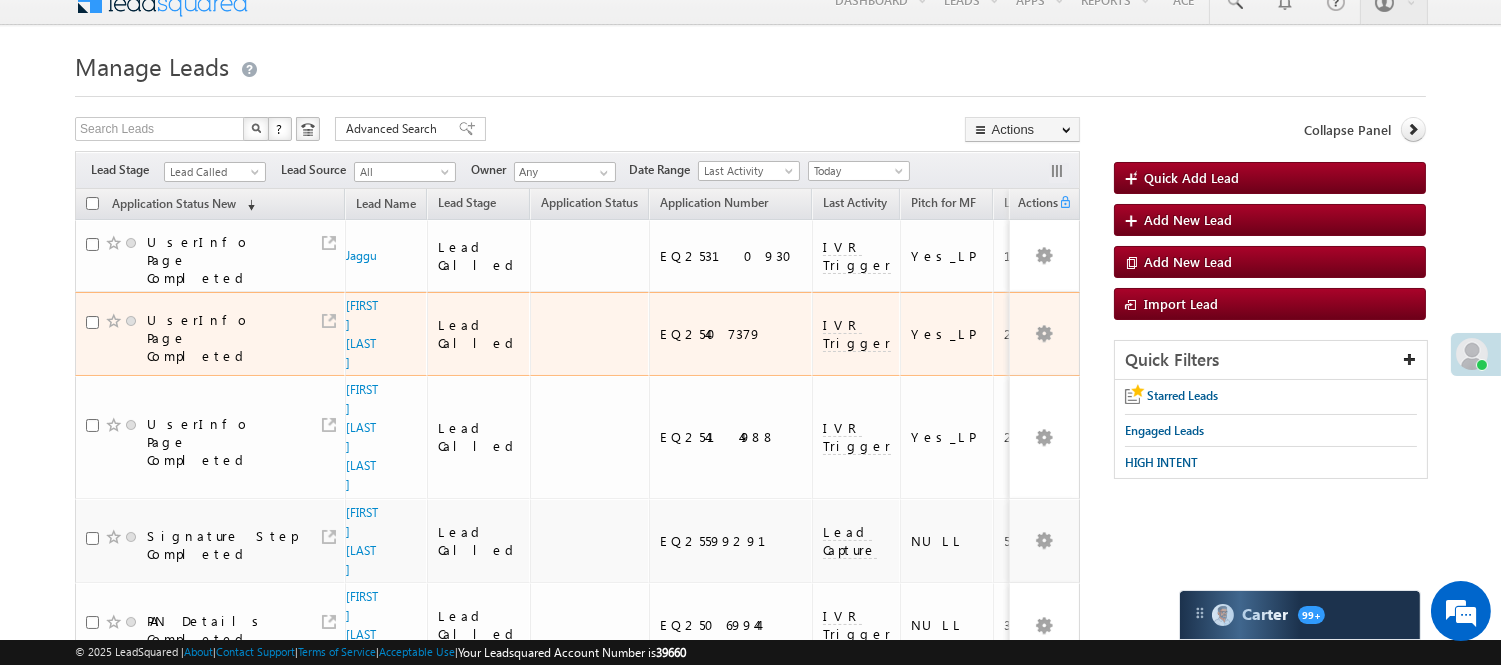scroll, scrollTop: 0, scrollLeft: 0, axis: both 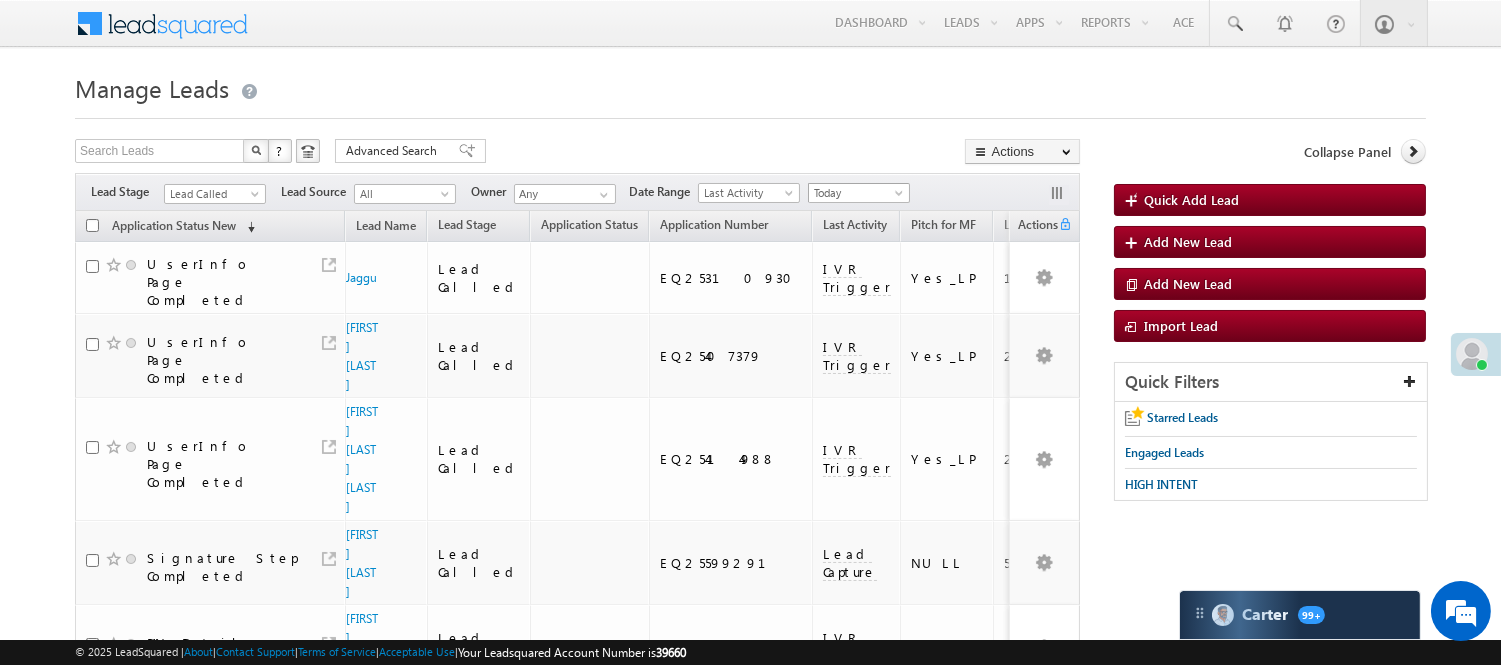 click on "Today" at bounding box center [856, 193] 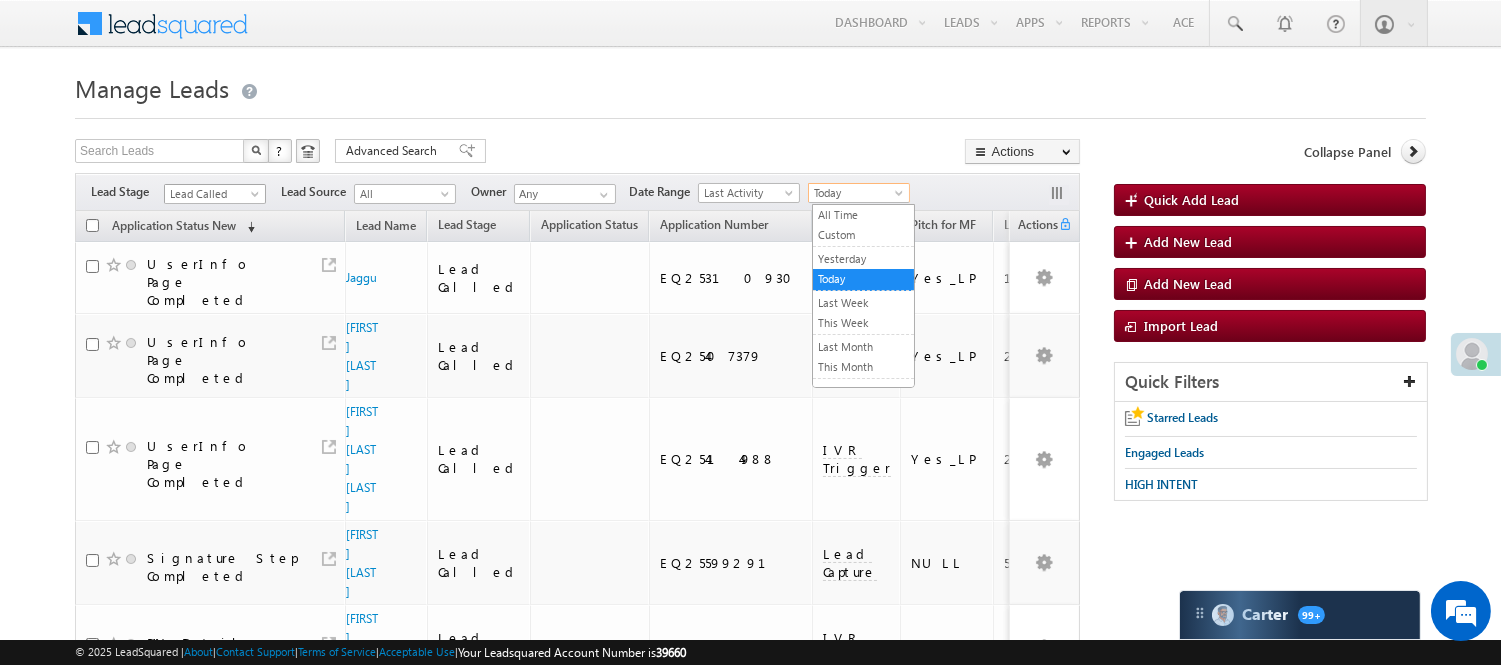 click on "Lead Called" at bounding box center (212, 194) 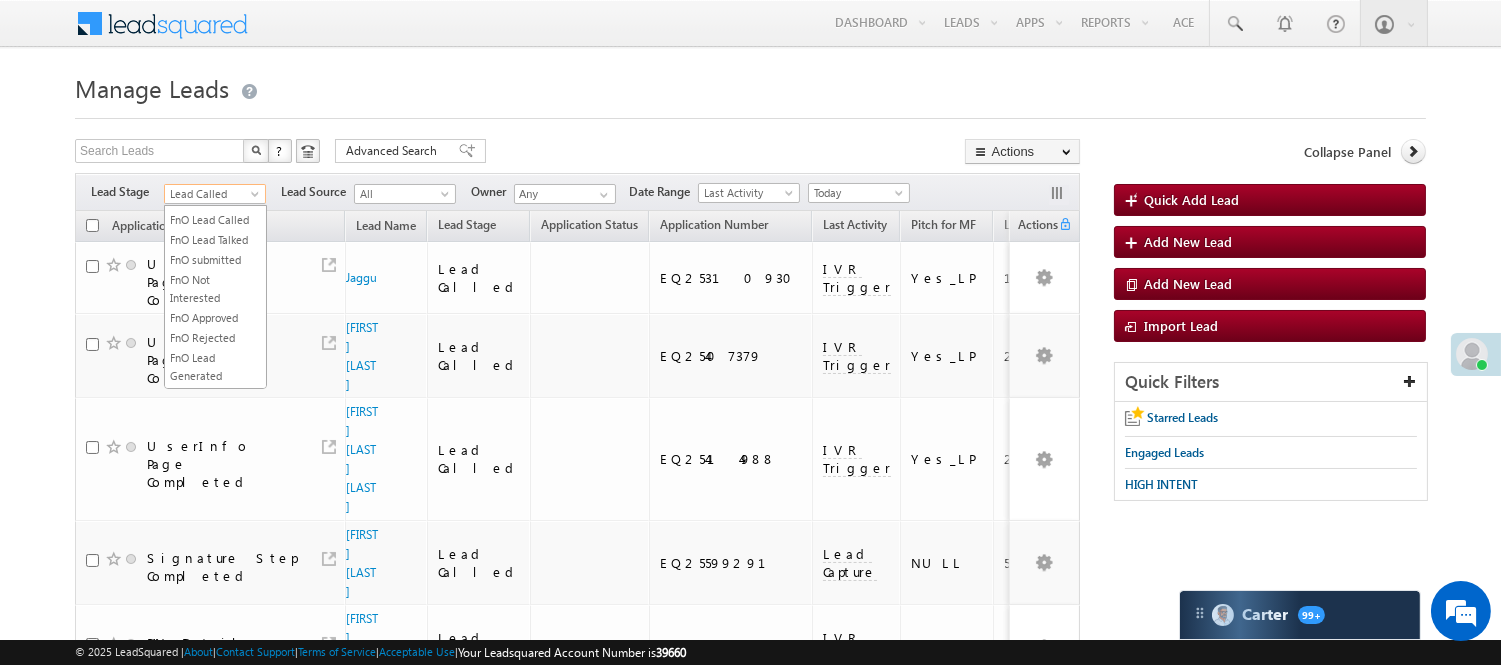 scroll, scrollTop: 0, scrollLeft: 0, axis: both 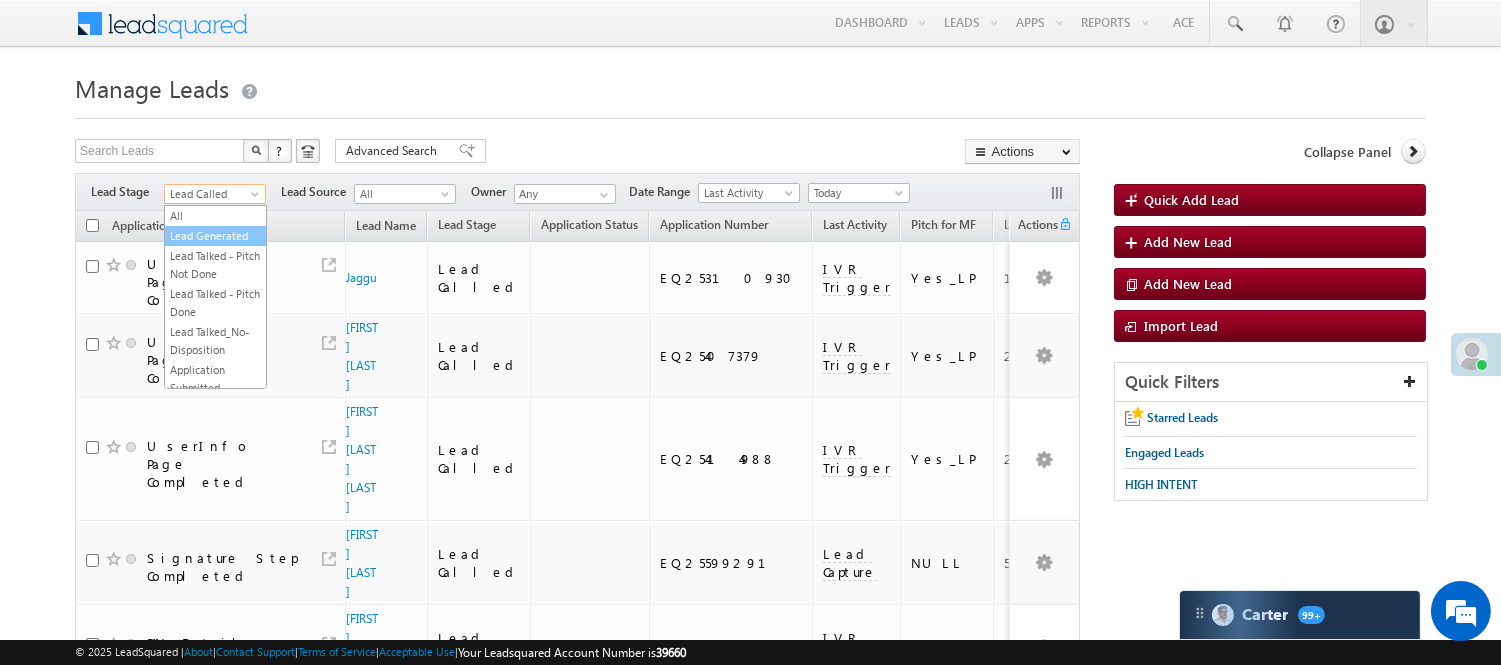 click on "Lead Generated" at bounding box center [215, 236] 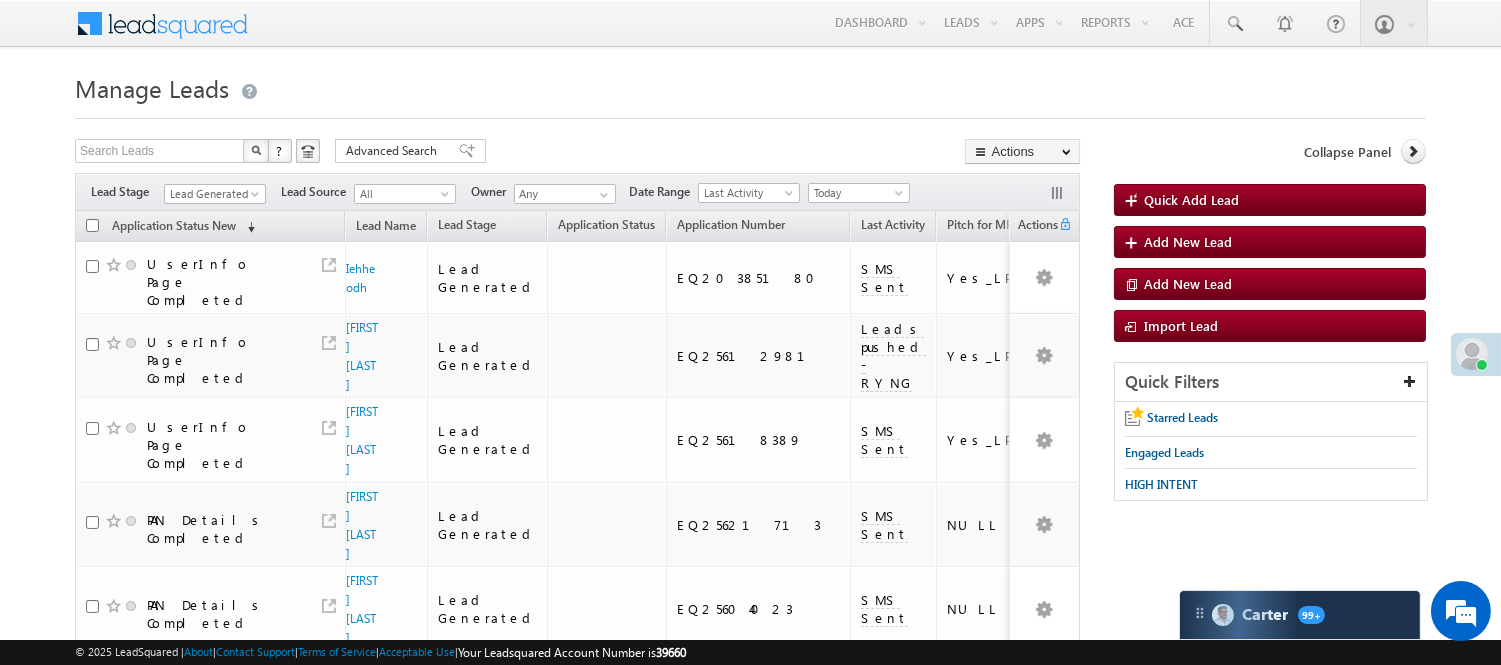 click on "[FIRST] [LAST]" at bounding box center [362, 694] 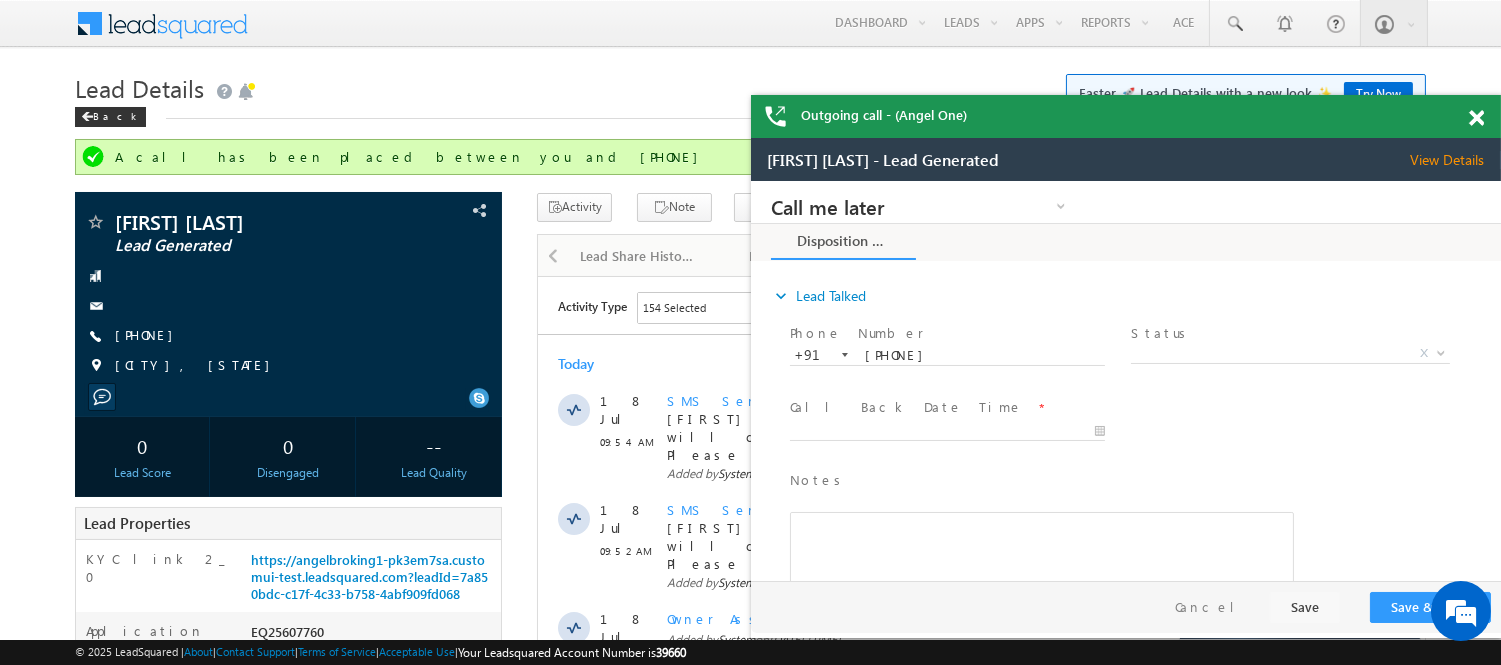 scroll, scrollTop: 0, scrollLeft: 0, axis: both 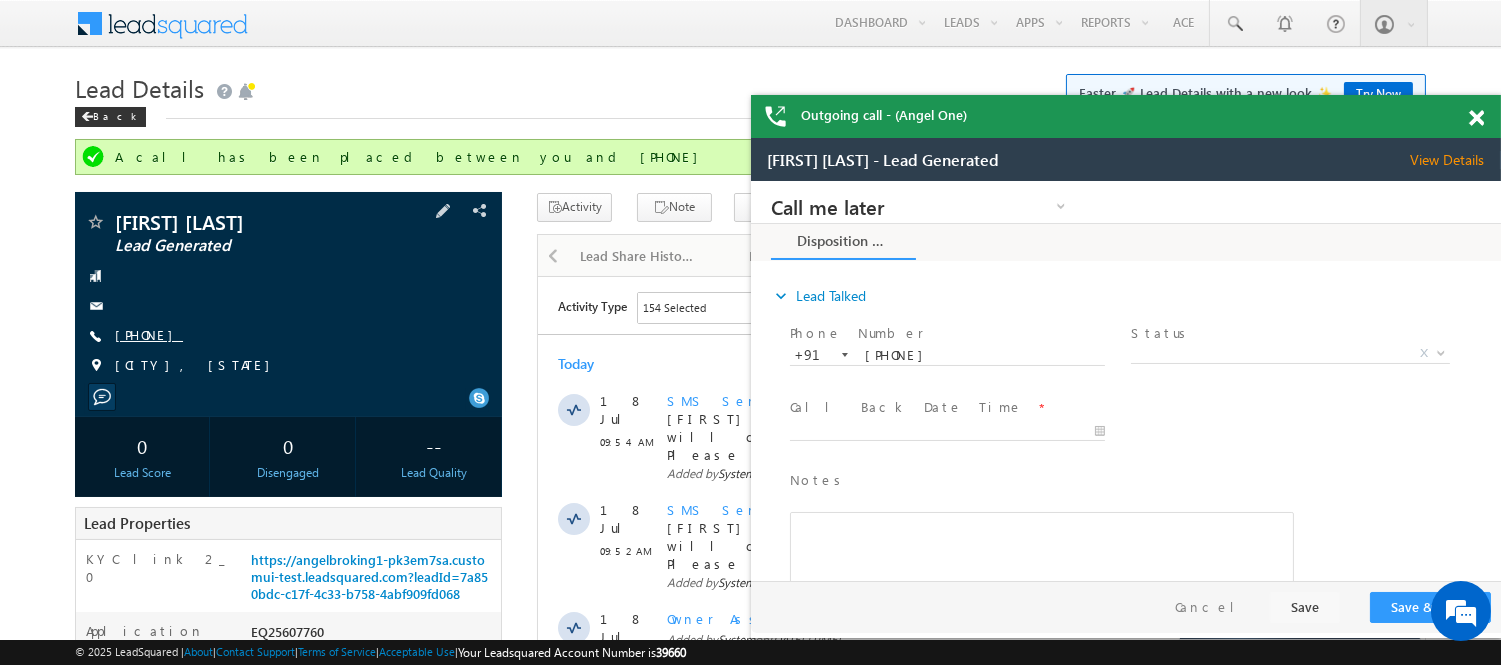 click on "[PHONE]" at bounding box center (149, 334) 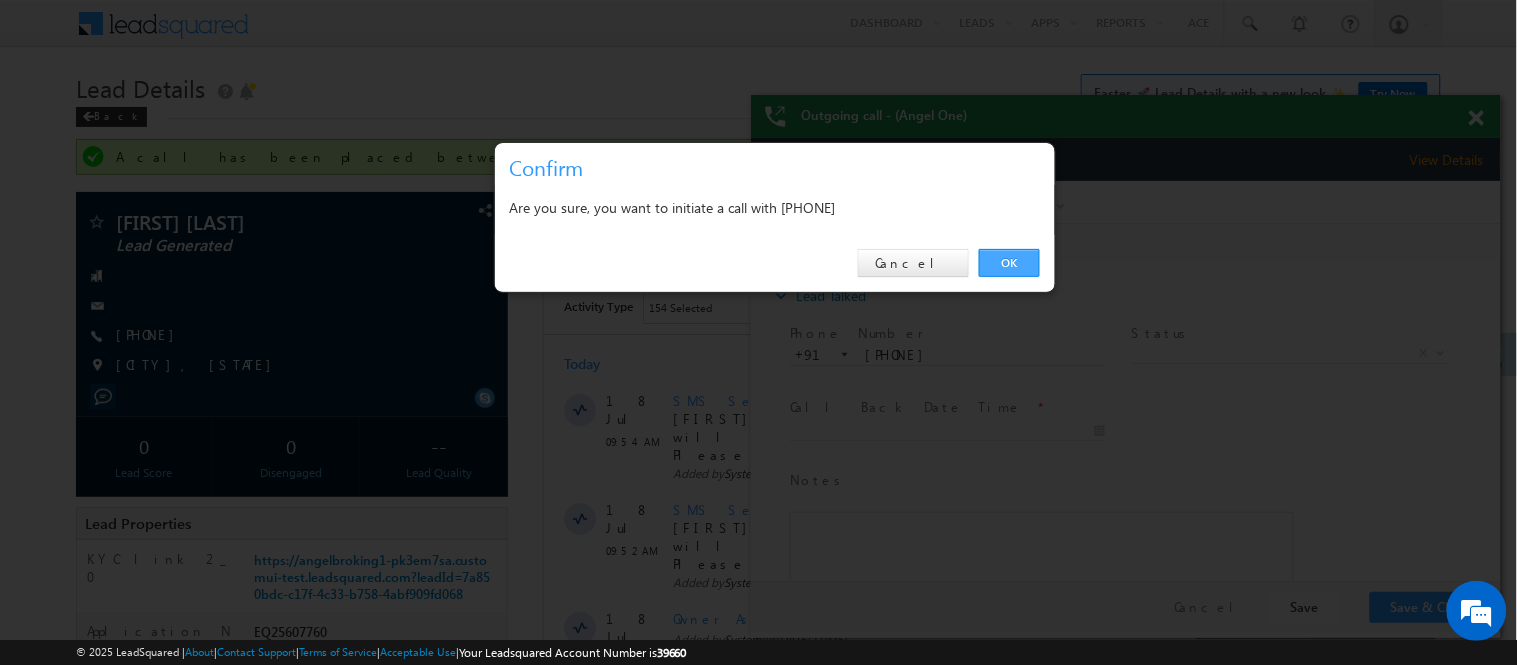 drag, startPoint x: 1025, startPoint y: 263, endPoint x: 275, endPoint y: 82, distance: 771.5316 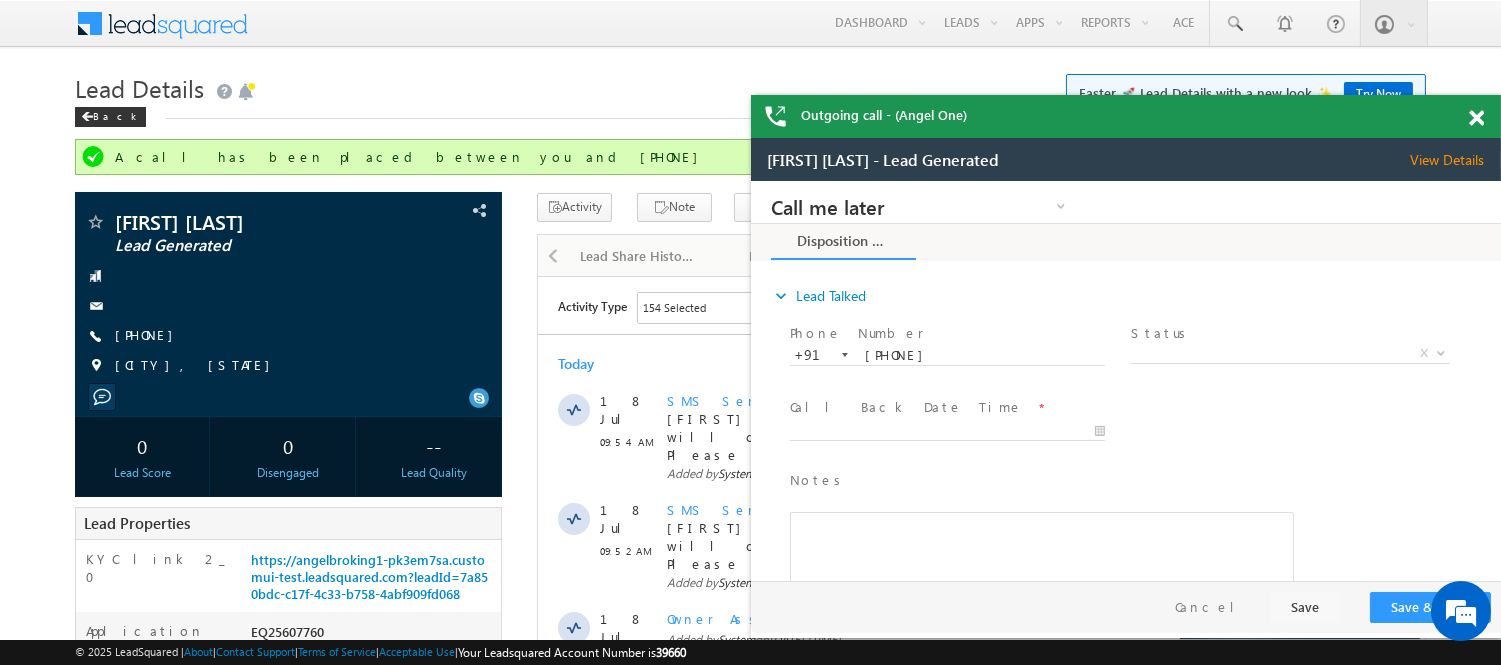 click at bounding box center [1476, 118] 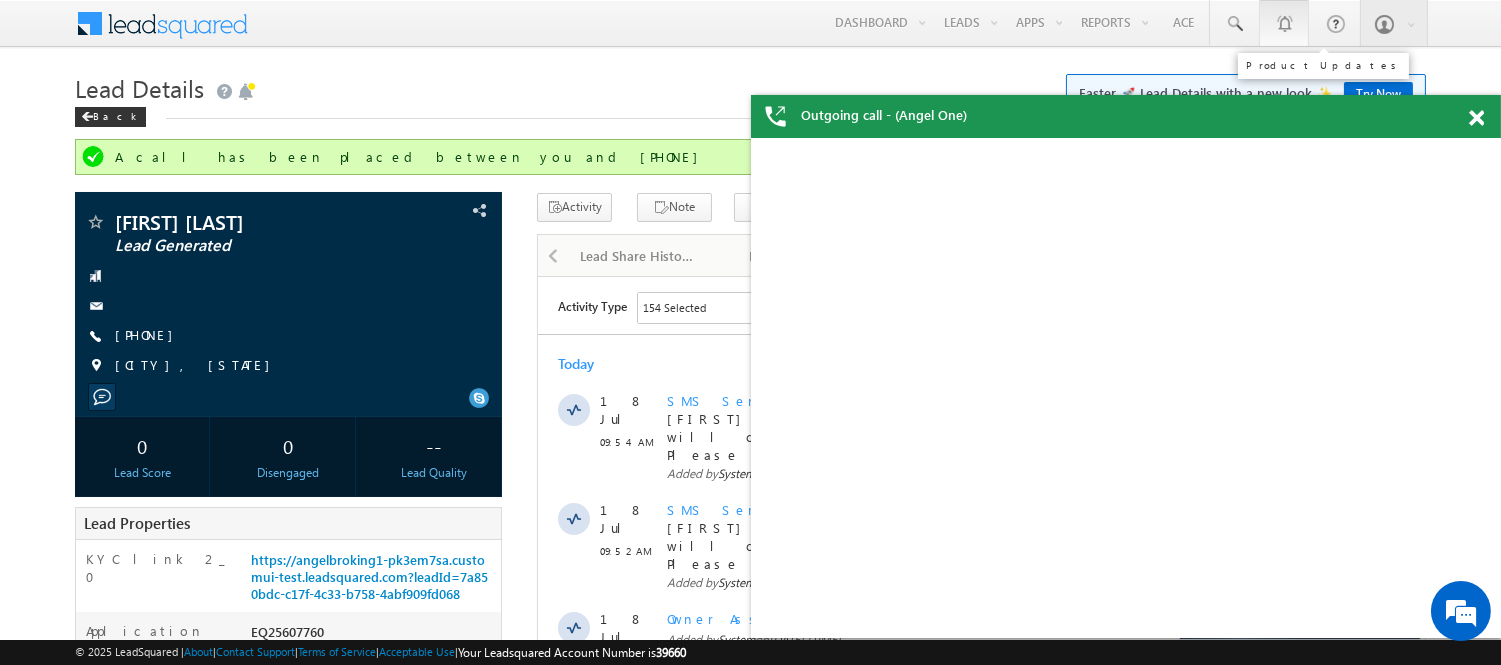 scroll, scrollTop: 0, scrollLeft: 0, axis: both 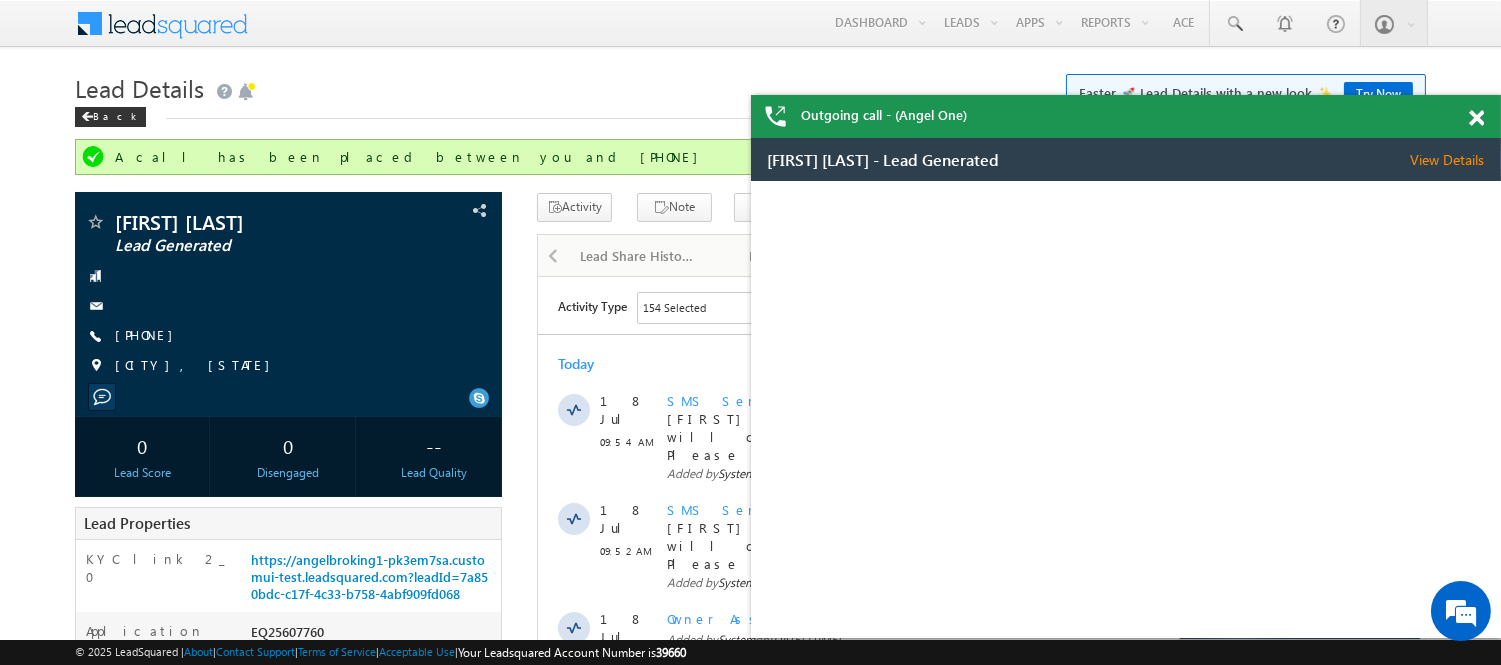 click at bounding box center [1476, 118] 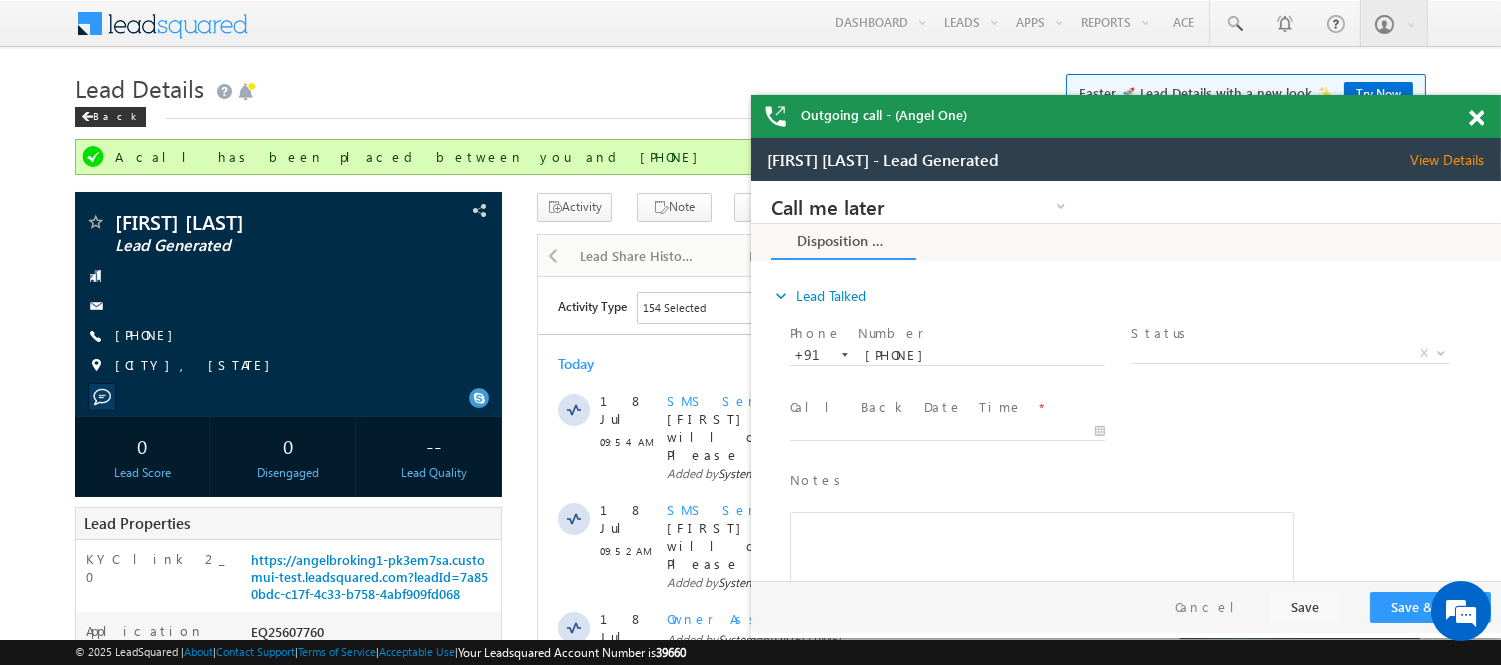 scroll, scrollTop: 0, scrollLeft: 0, axis: both 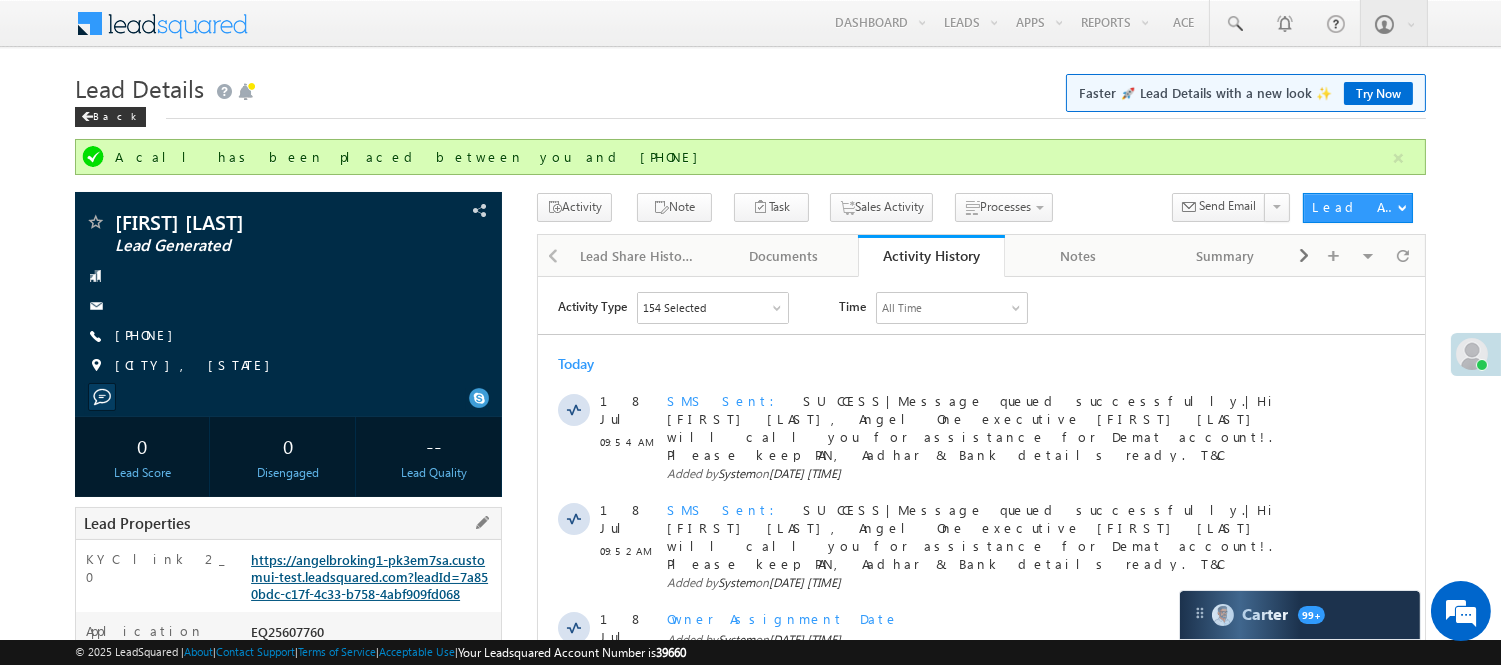 click on "https://angelbroking1-pk3em7sa.customui-test.leadsquared.com?leadId=7a850bdc-c17f-4c33-b758-4abf909fd068" at bounding box center (369, 576) 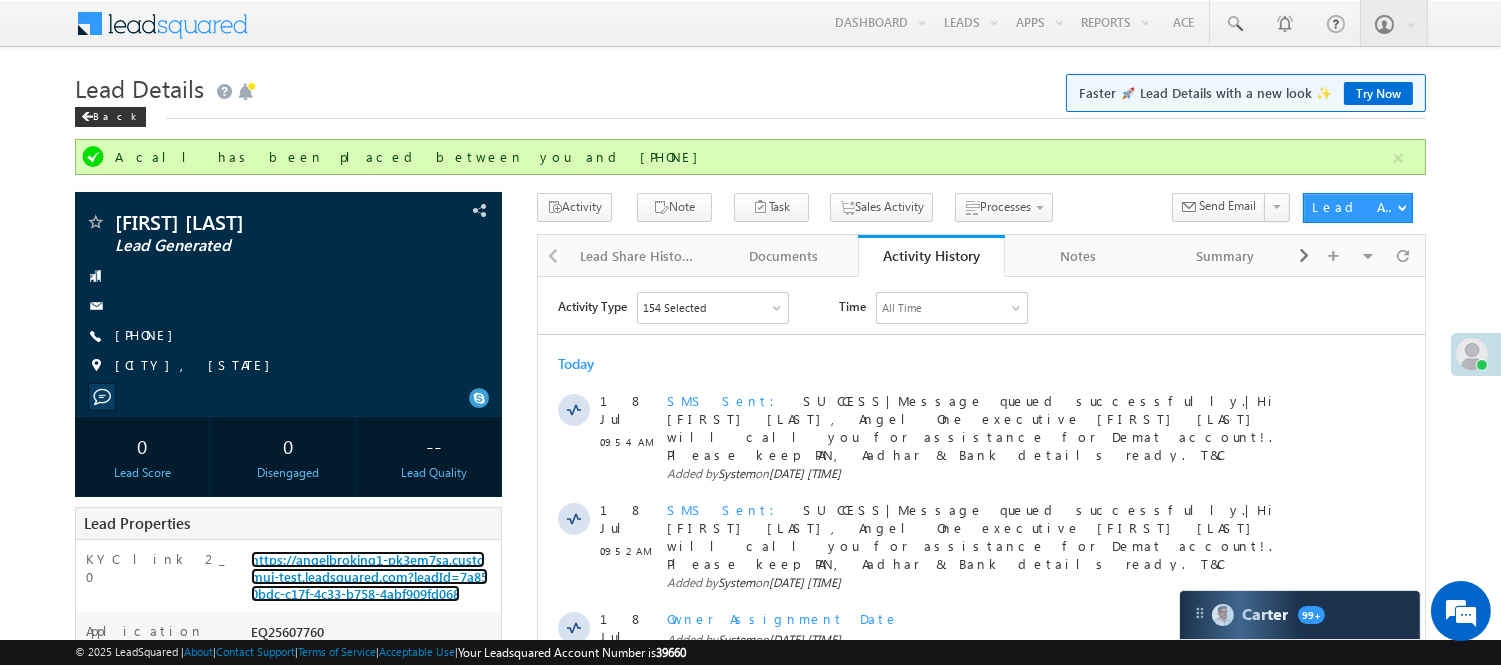 scroll, scrollTop: 555, scrollLeft: 0, axis: vertical 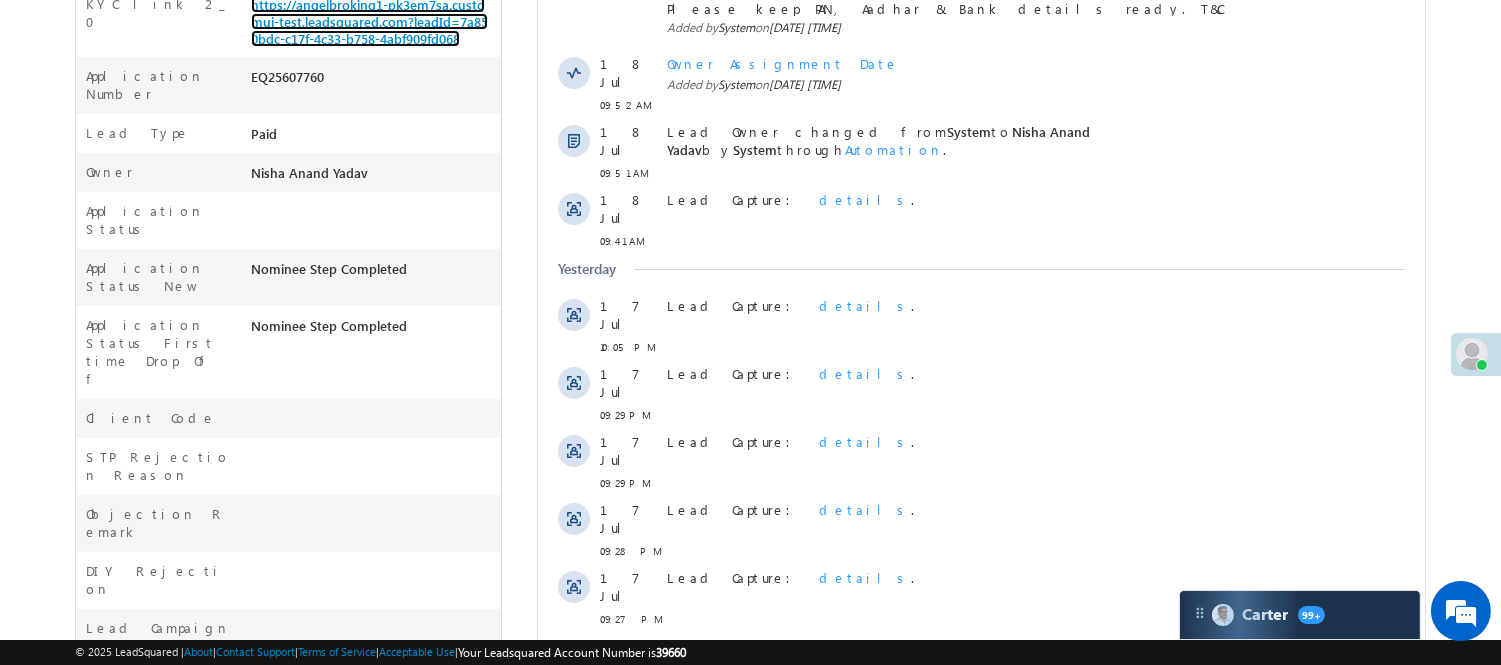 drag, startPoint x: 1516, startPoint y: 87, endPoint x: 658, endPoint y: 202, distance: 865.67255 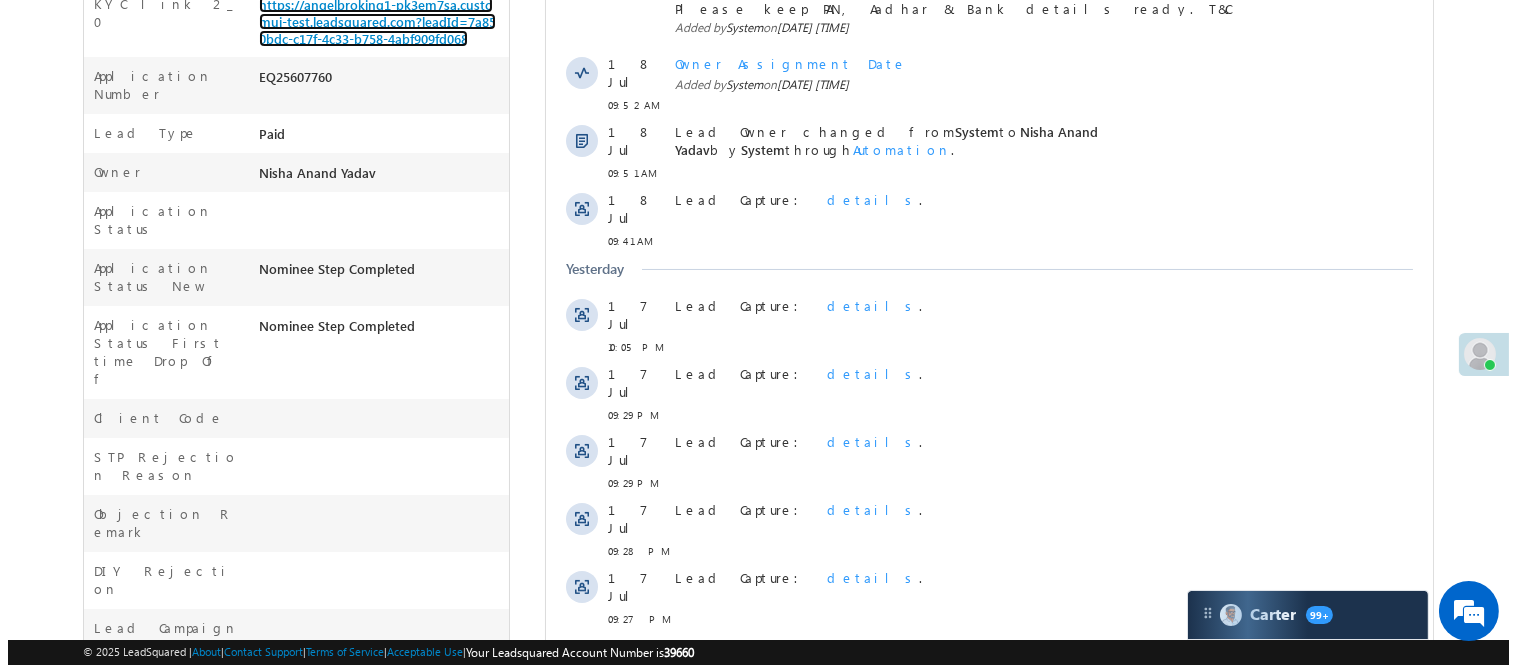 scroll, scrollTop: 0, scrollLeft: 0, axis: both 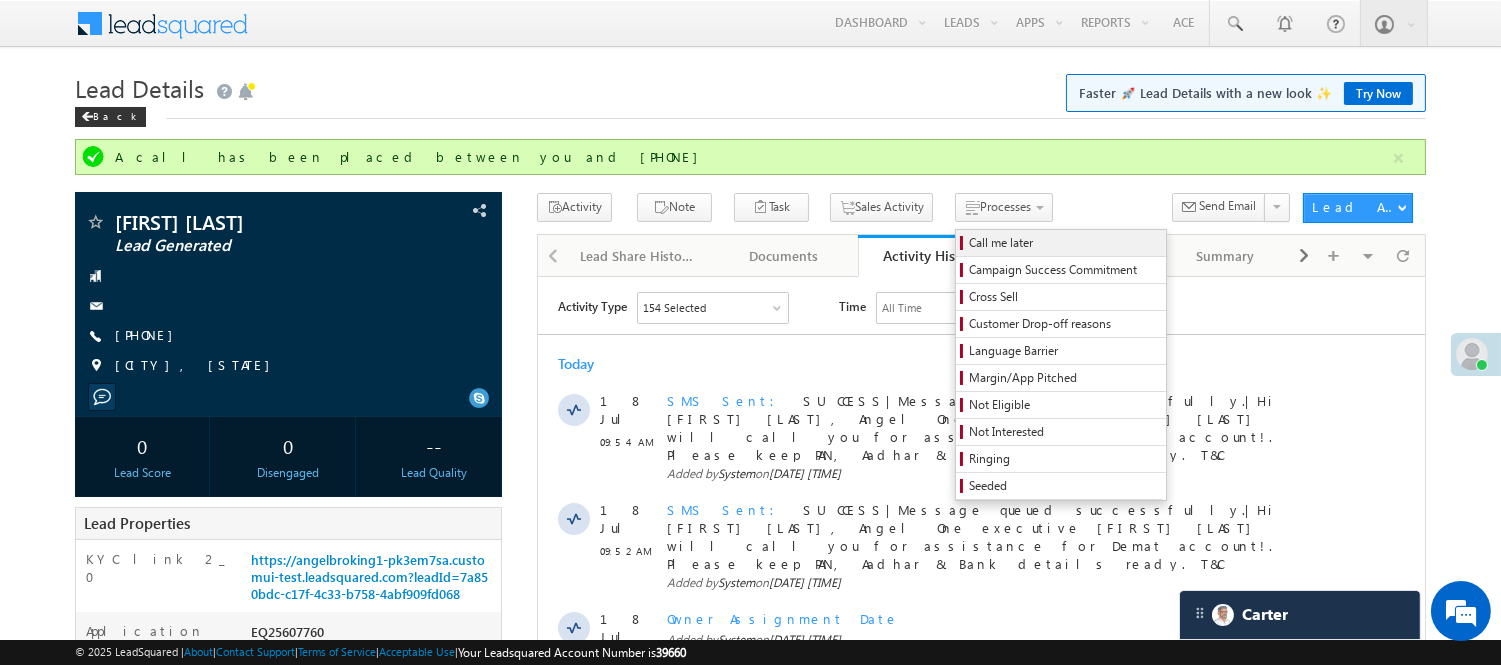 click on "Call me later" at bounding box center (1064, 243) 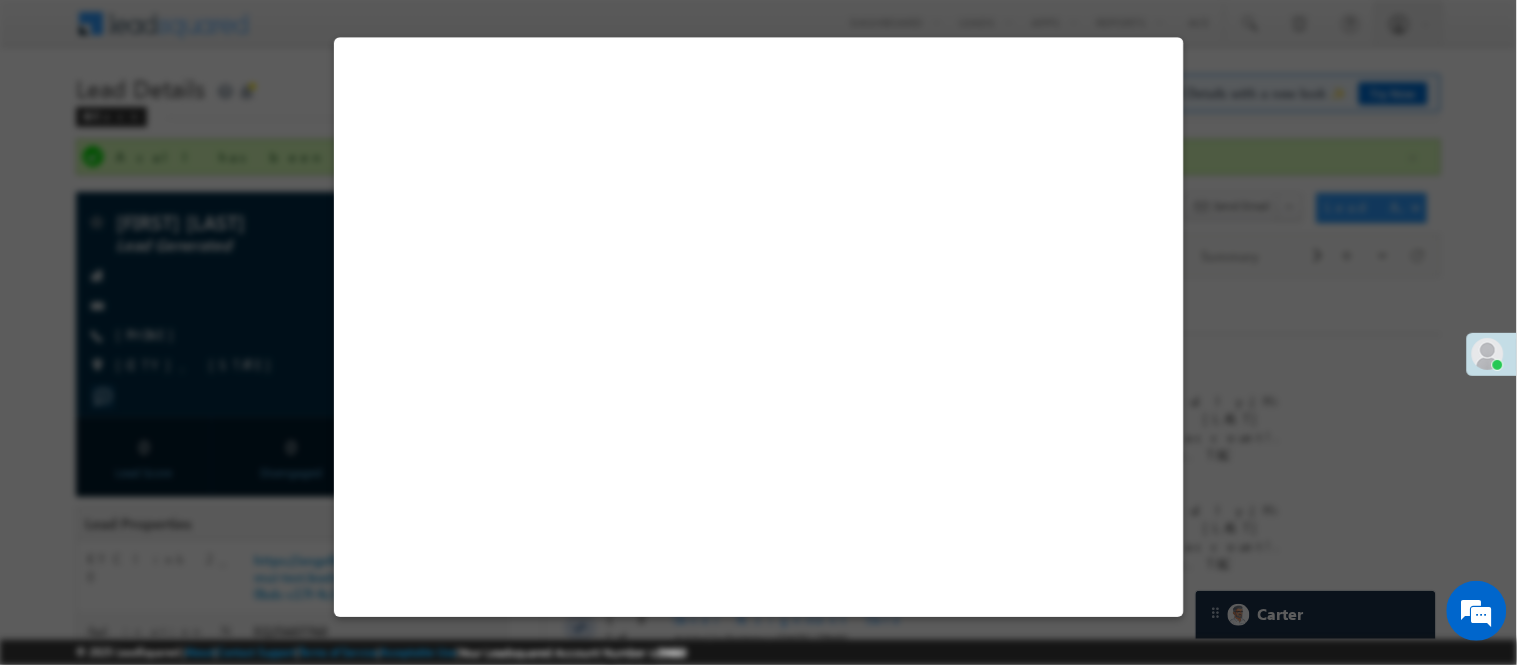 select on "Pitch Not Done" 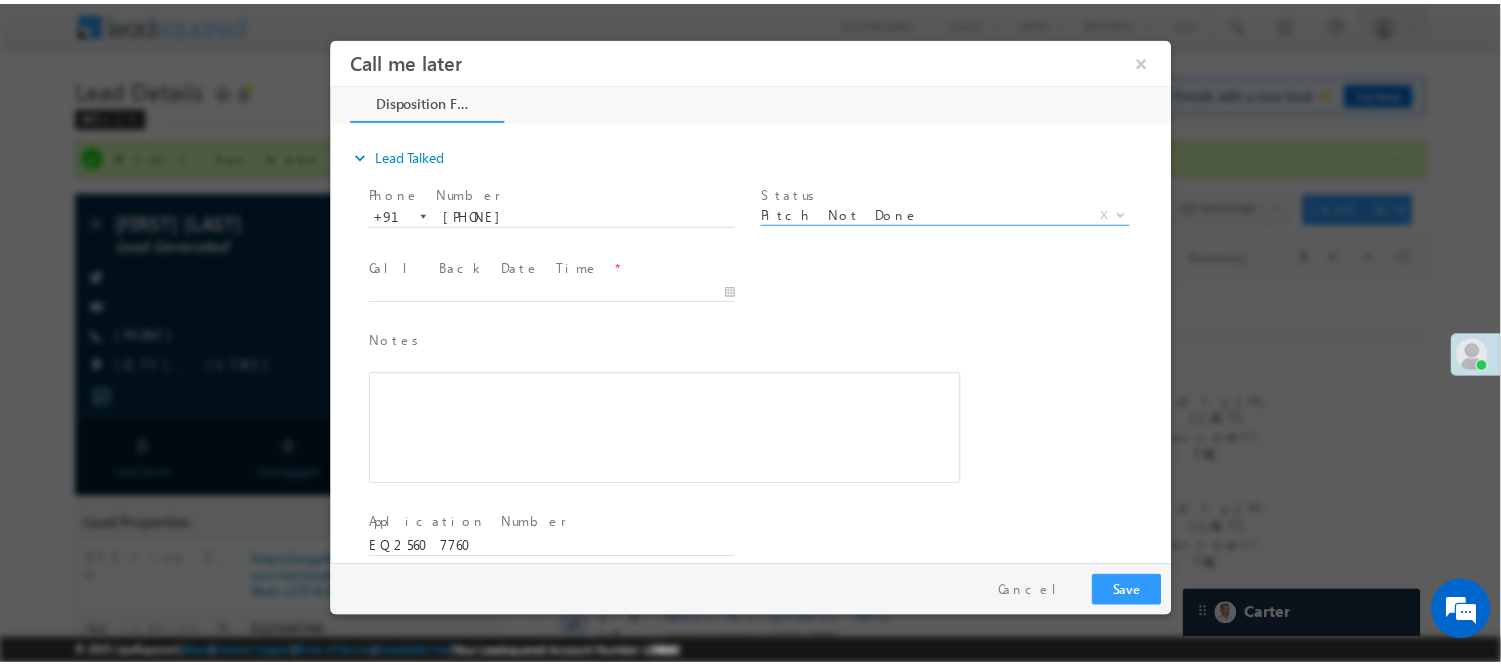 scroll, scrollTop: 0, scrollLeft: 0, axis: both 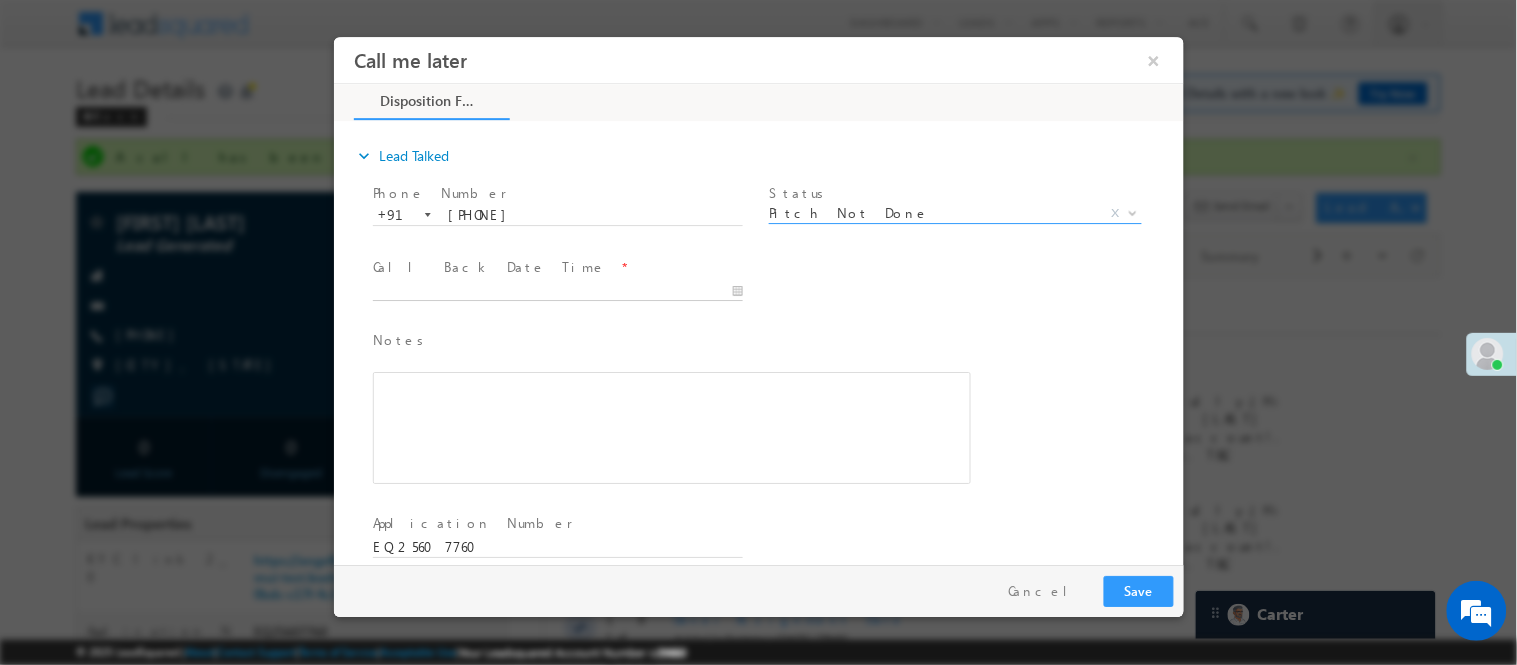 click at bounding box center (557, 291) 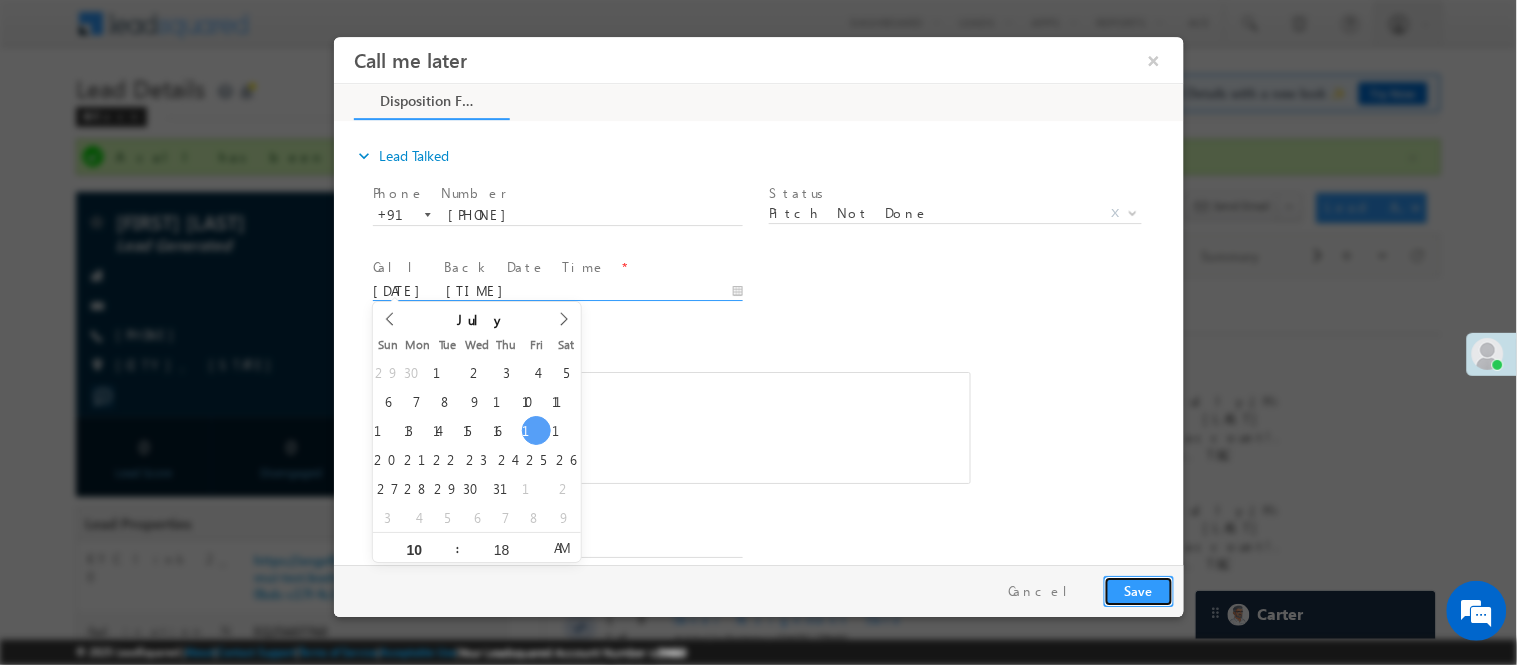 click on "Save" at bounding box center (1138, 590) 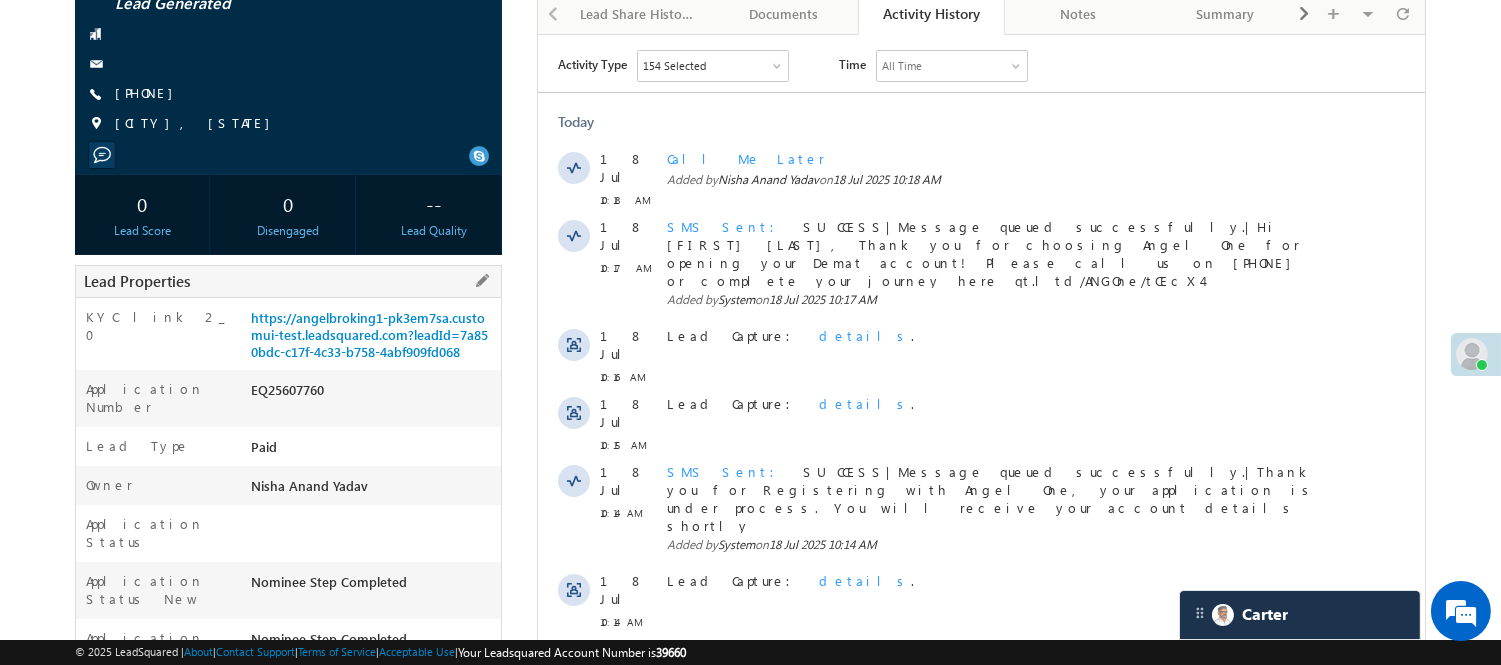 scroll, scrollTop: 0, scrollLeft: 0, axis: both 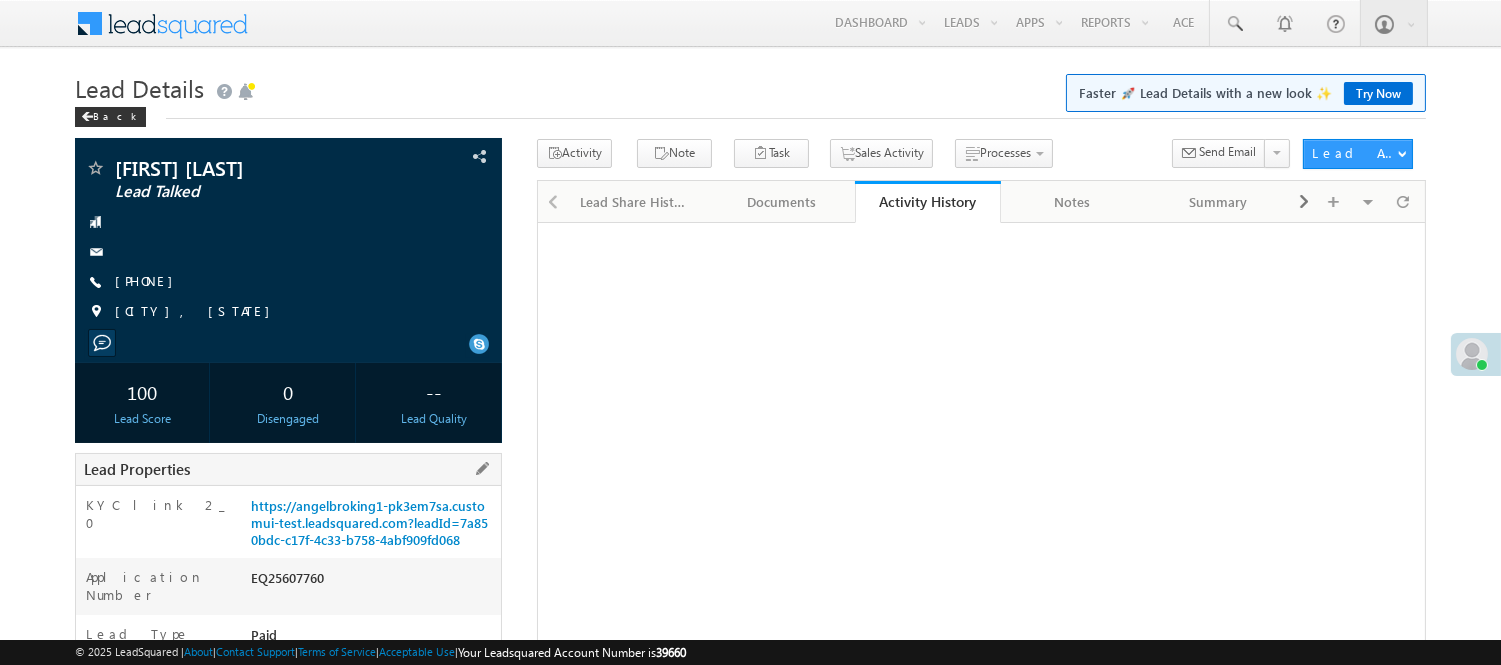 click on "EQ25607760" at bounding box center (373, 582) 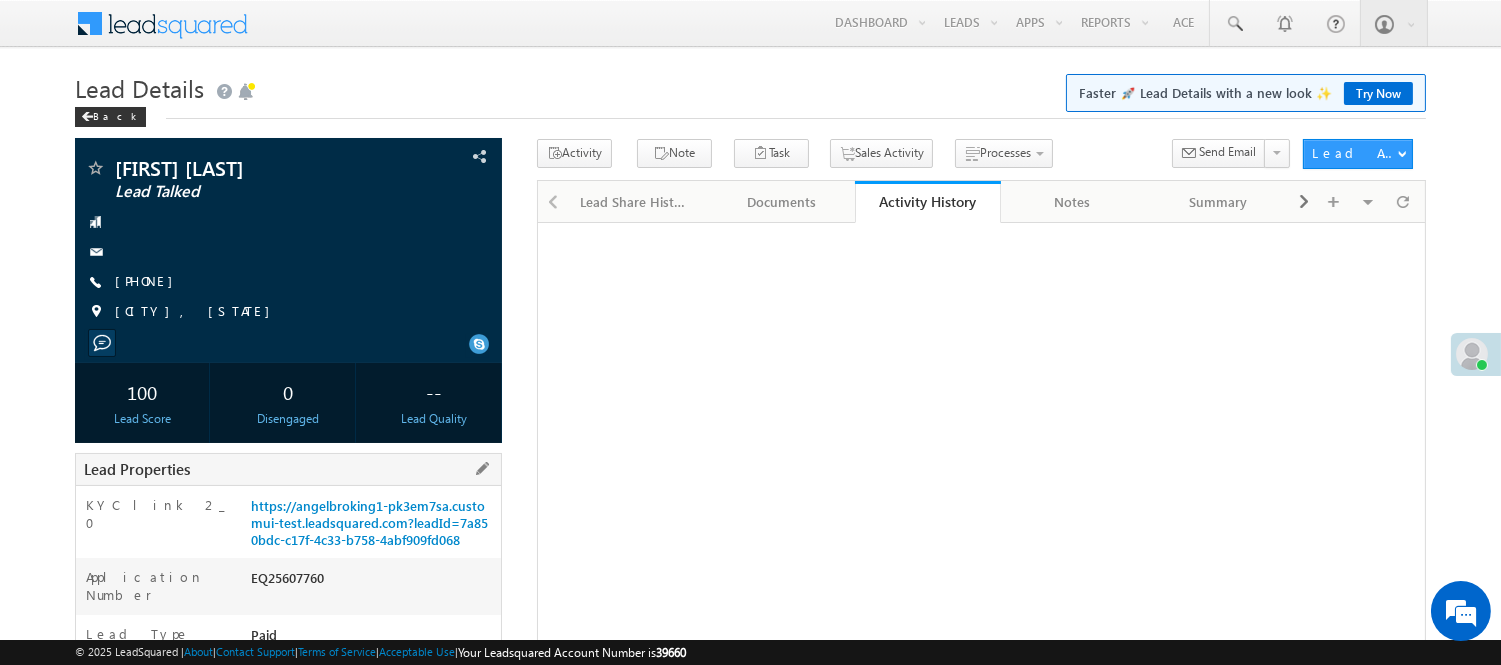 click on "EQ25607760" at bounding box center [373, 582] 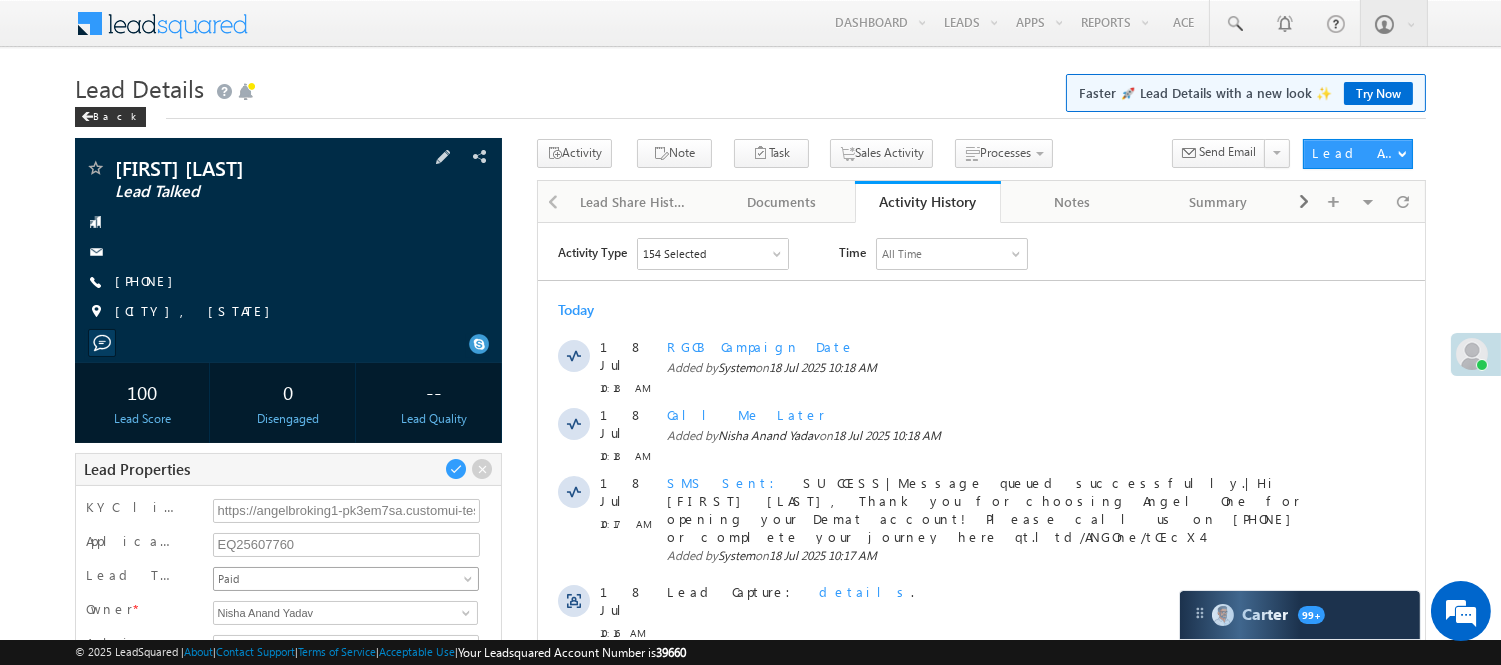 scroll, scrollTop: 444, scrollLeft: 0, axis: vertical 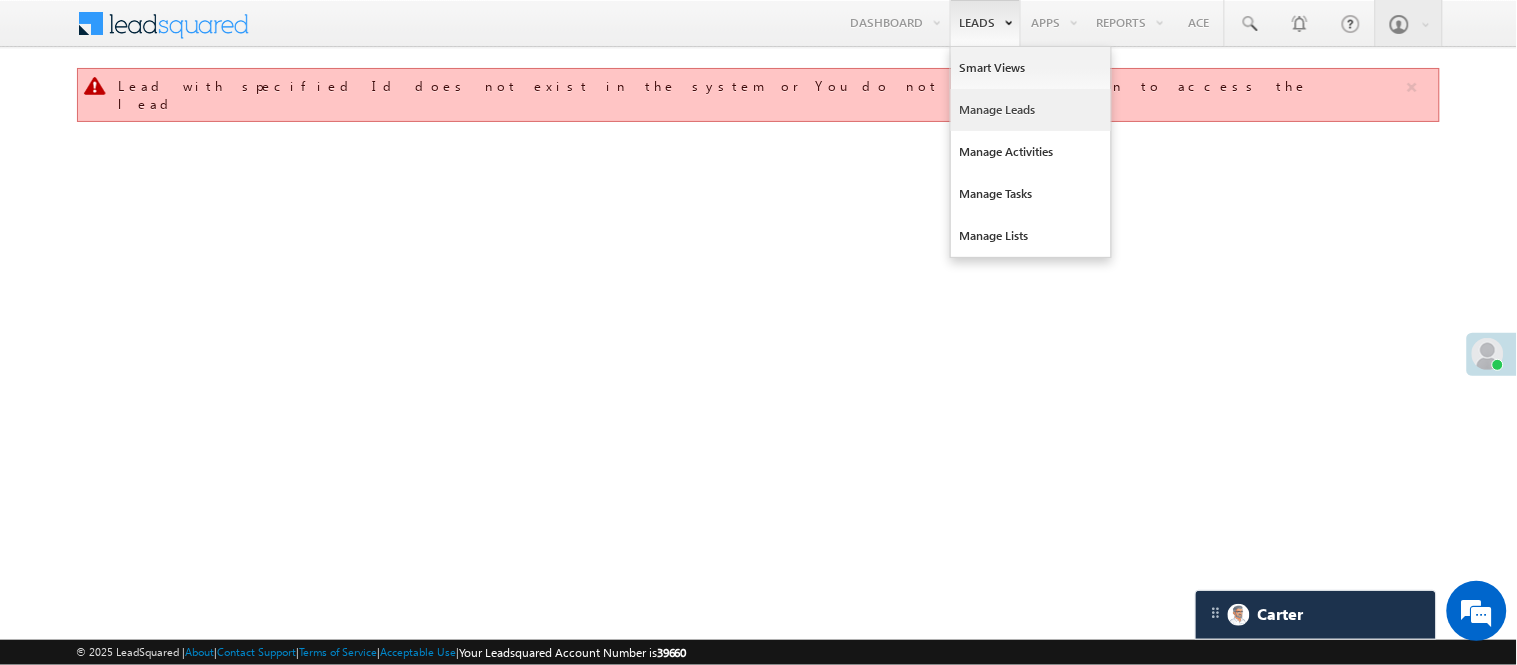 click on "Manage Leads" at bounding box center (1031, 110) 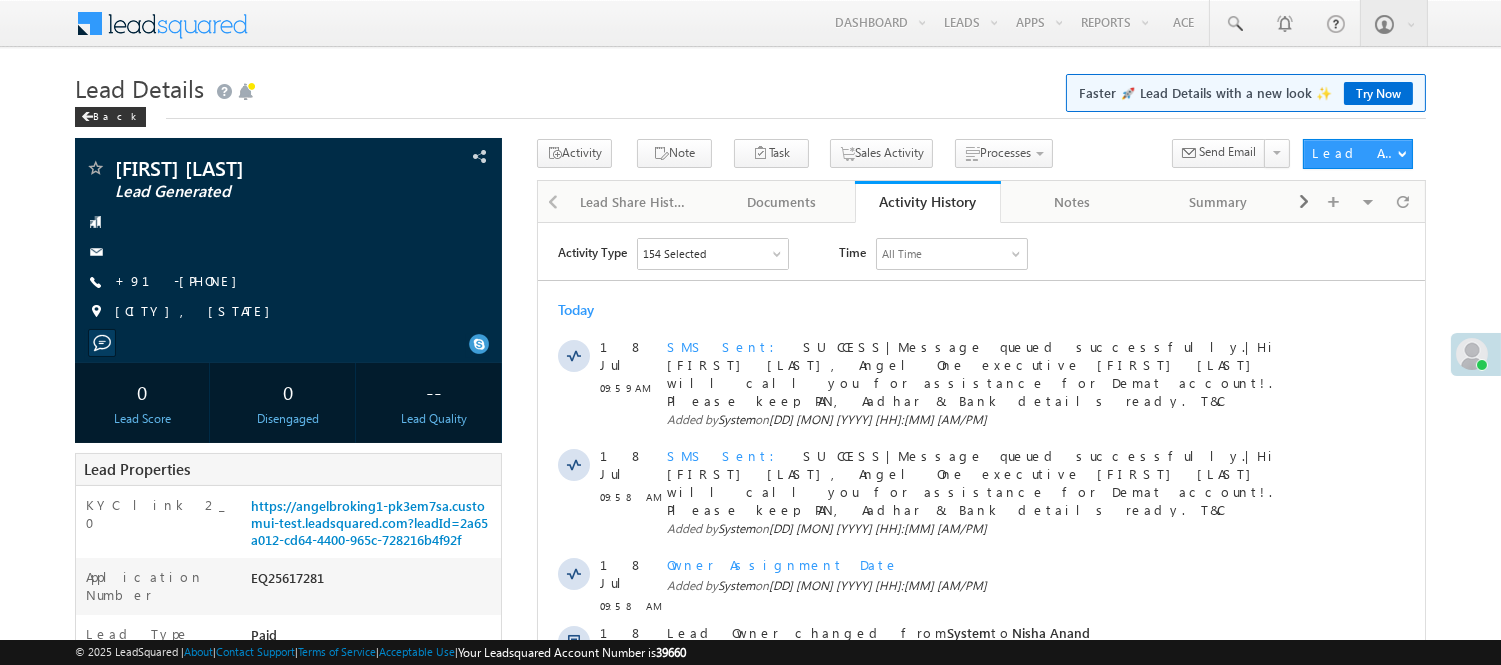 scroll, scrollTop: 0, scrollLeft: 0, axis: both 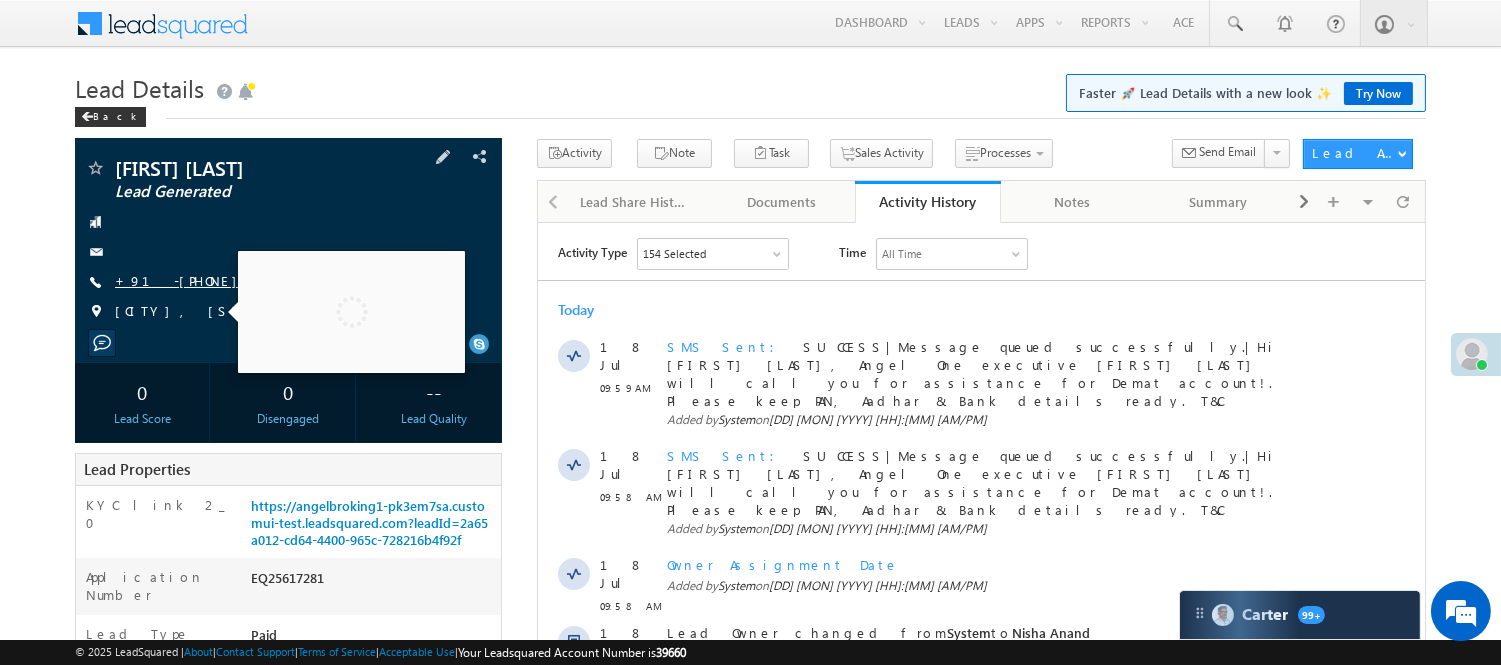 drag, startPoint x: 197, startPoint y: 291, endPoint x: 186, endPoint y: 276, distance: 18.601076 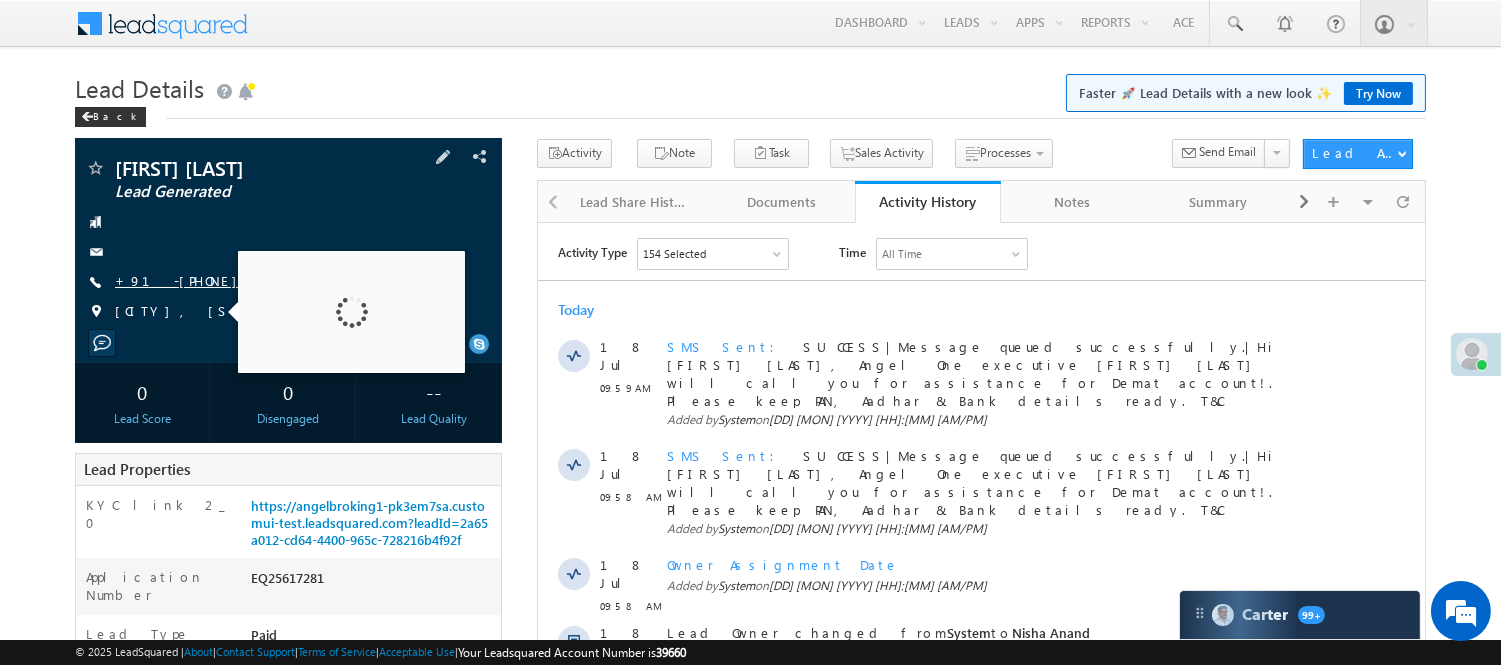 click on "+91-[PHONE]" at bounding box center [181, 282] 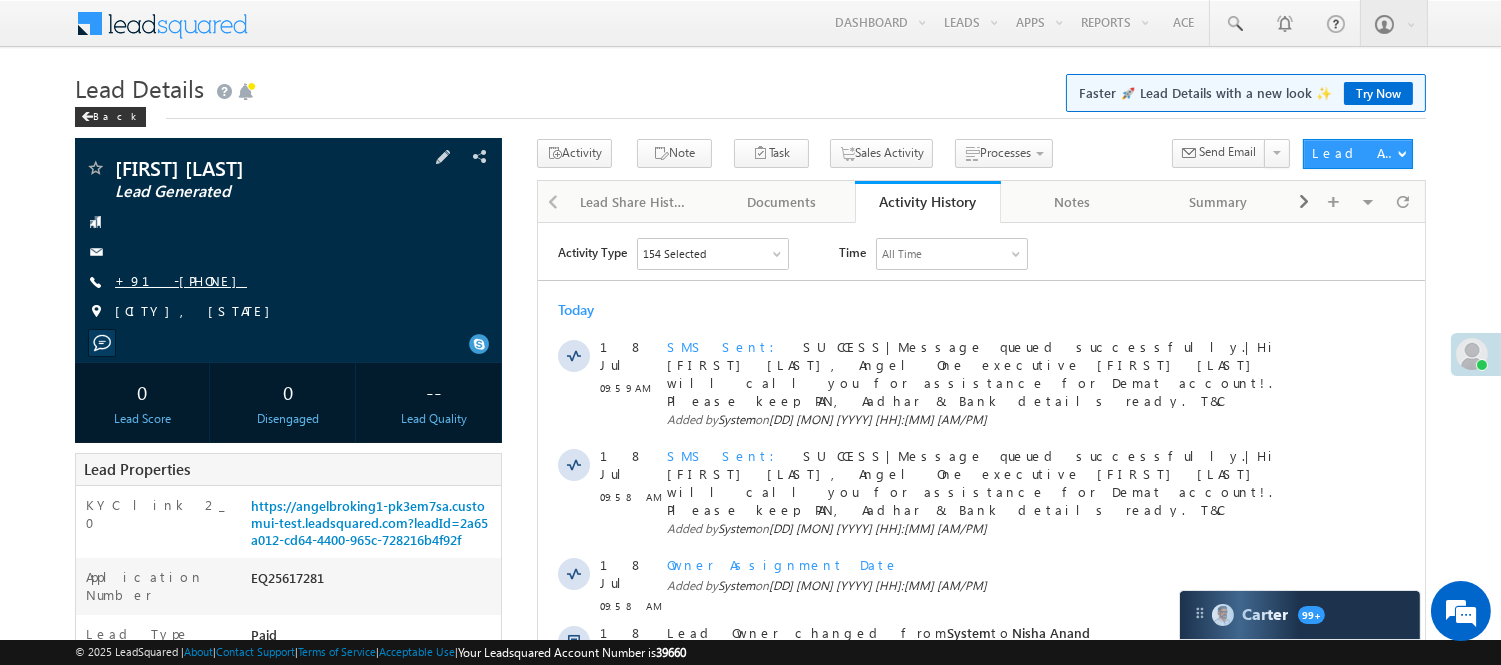 click on "+91-[PHONE]" at bounding box center (181, 280) 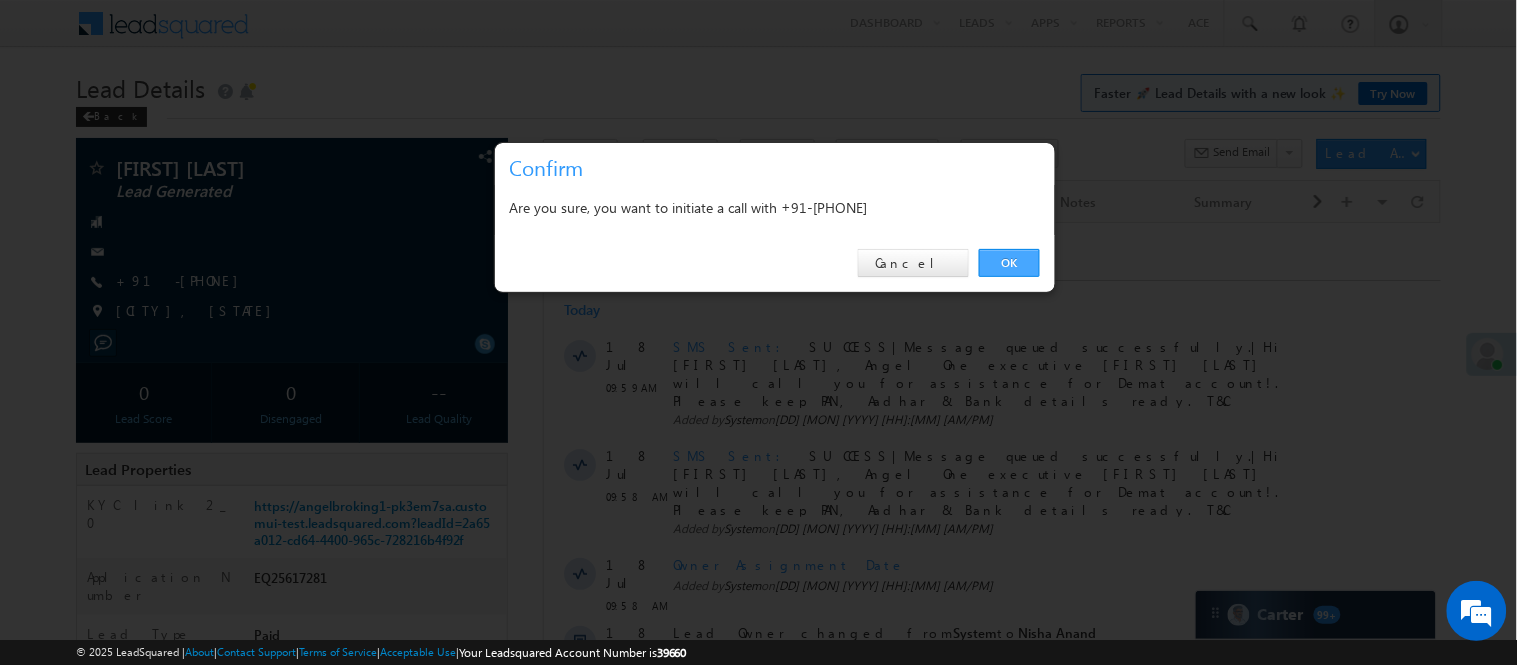 click on "OK" at bounding box center (1009, 263) 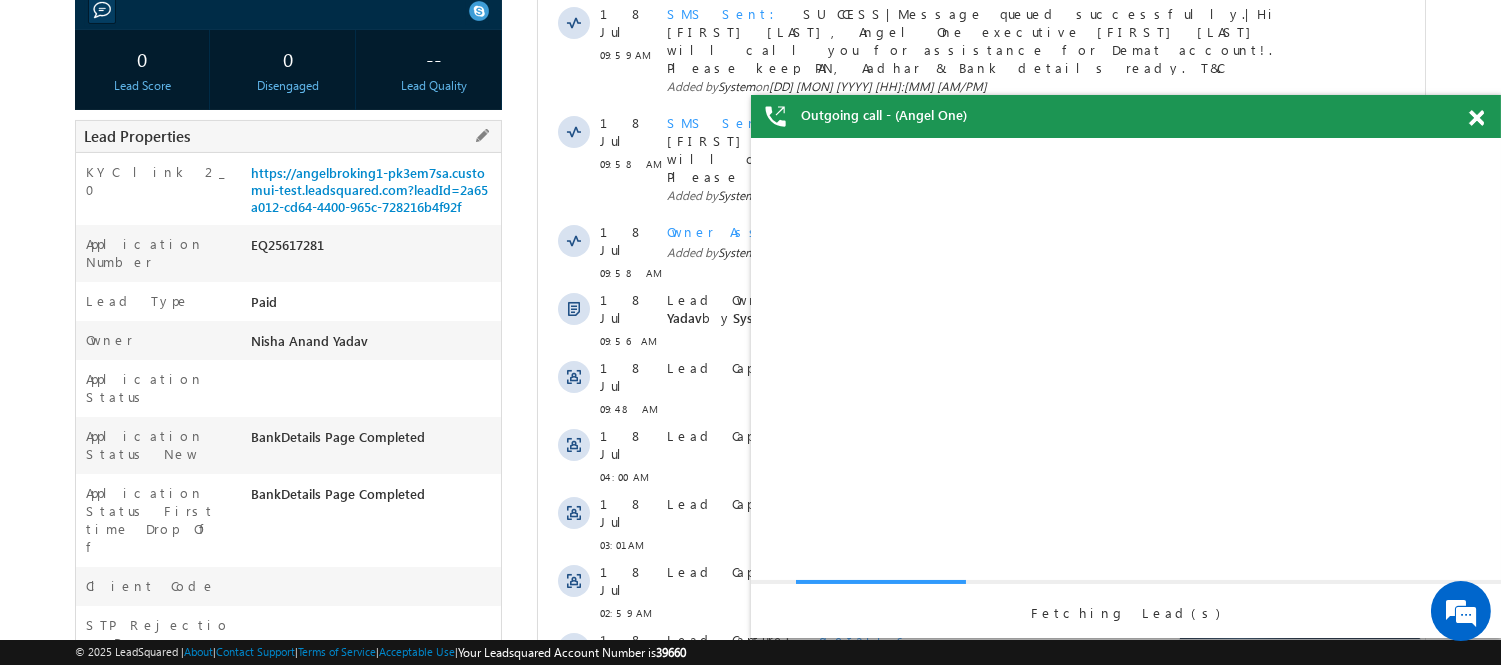 scroll, scrollTop: 0, scrollLeft: 0, axis: both 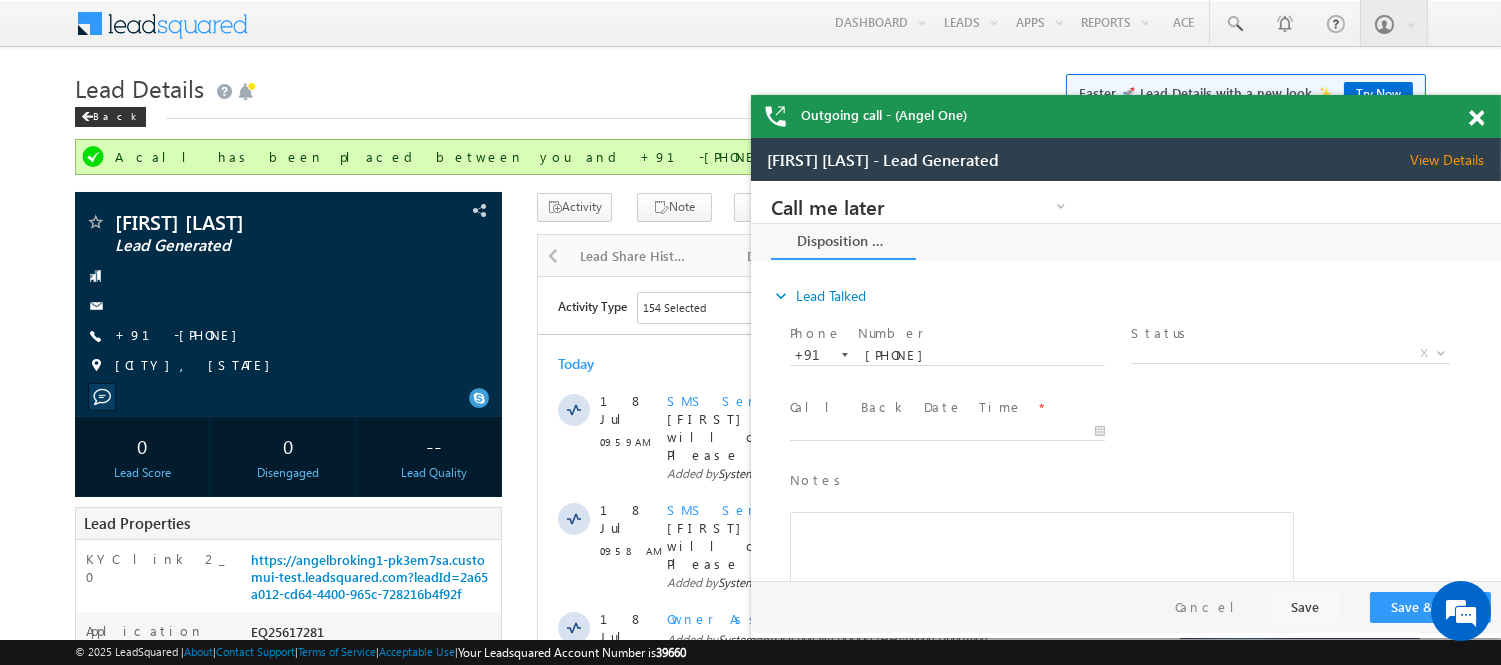 click at bounding box center [1476, 118] 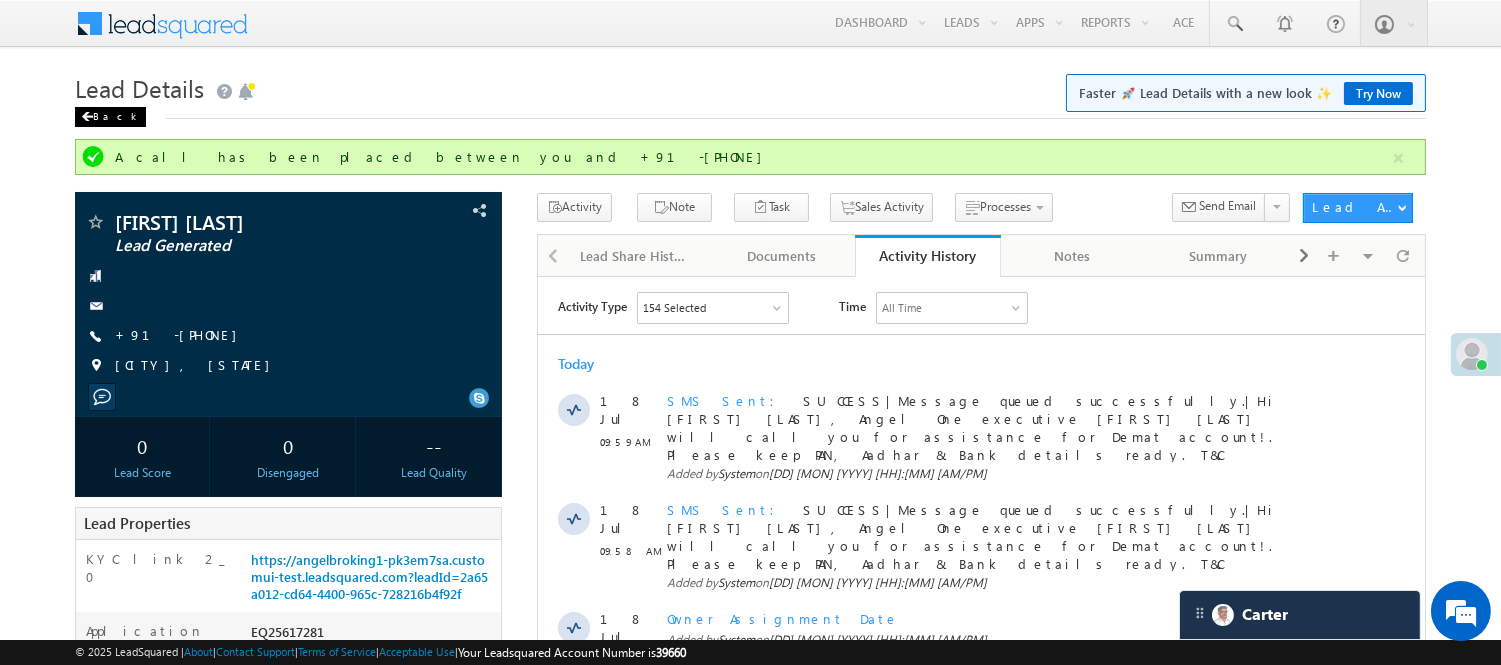 click on "Back" at bounding box center [110, 117] 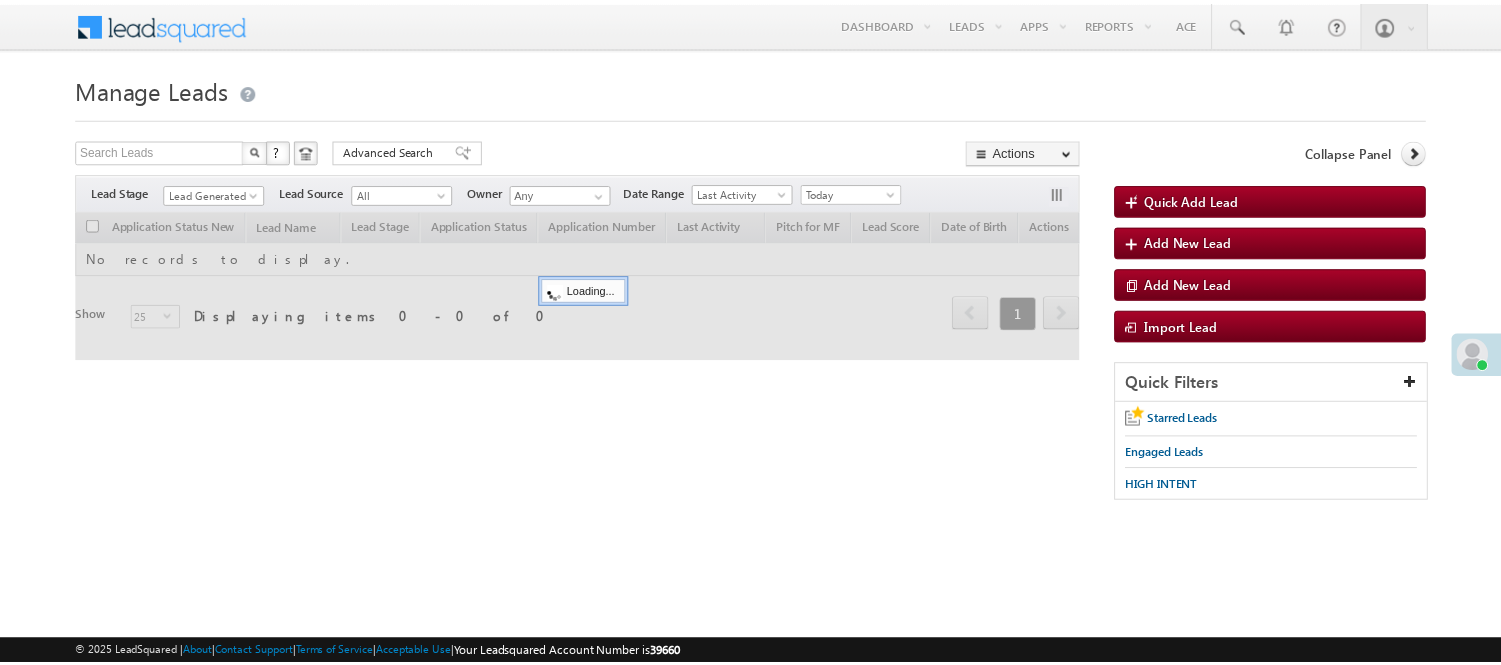 scroll, scrollTop: 0, scrollLeft: 0, axis: both 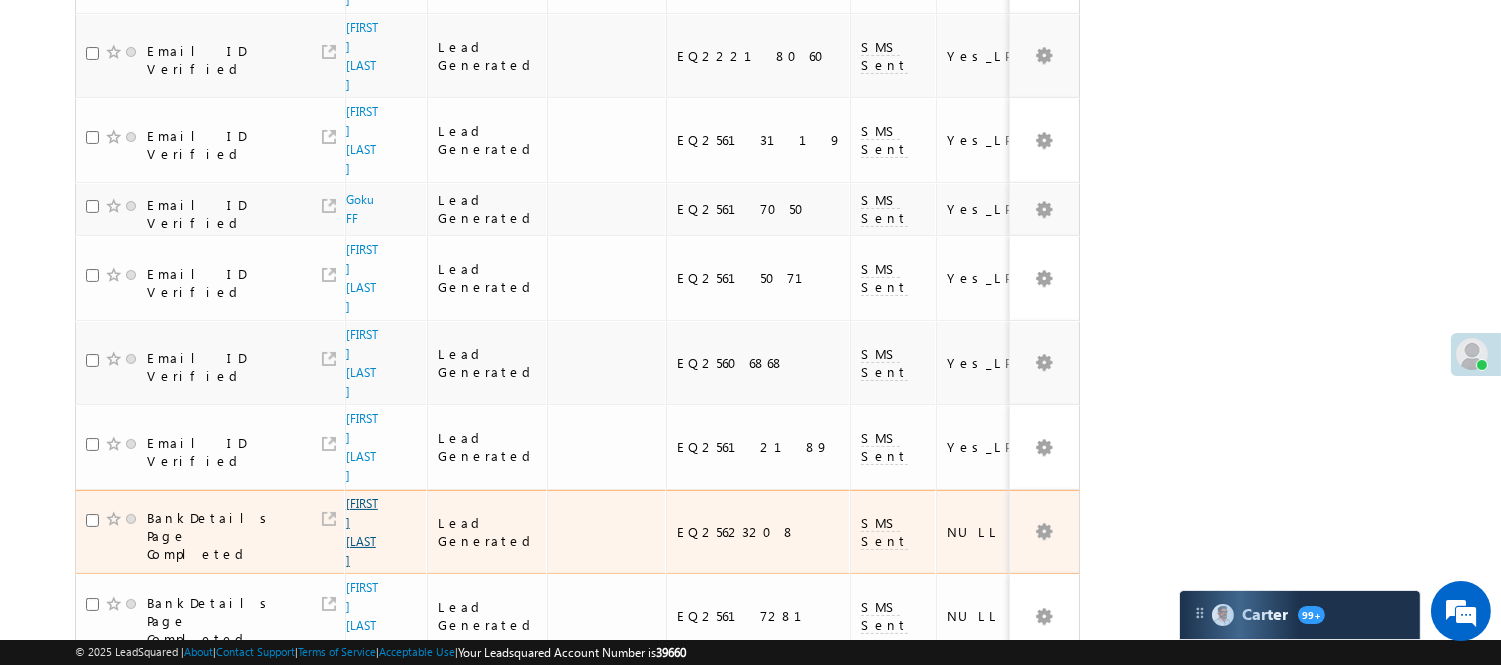 click on "Abhay Ahirwar" at bounding box center (362, 532) 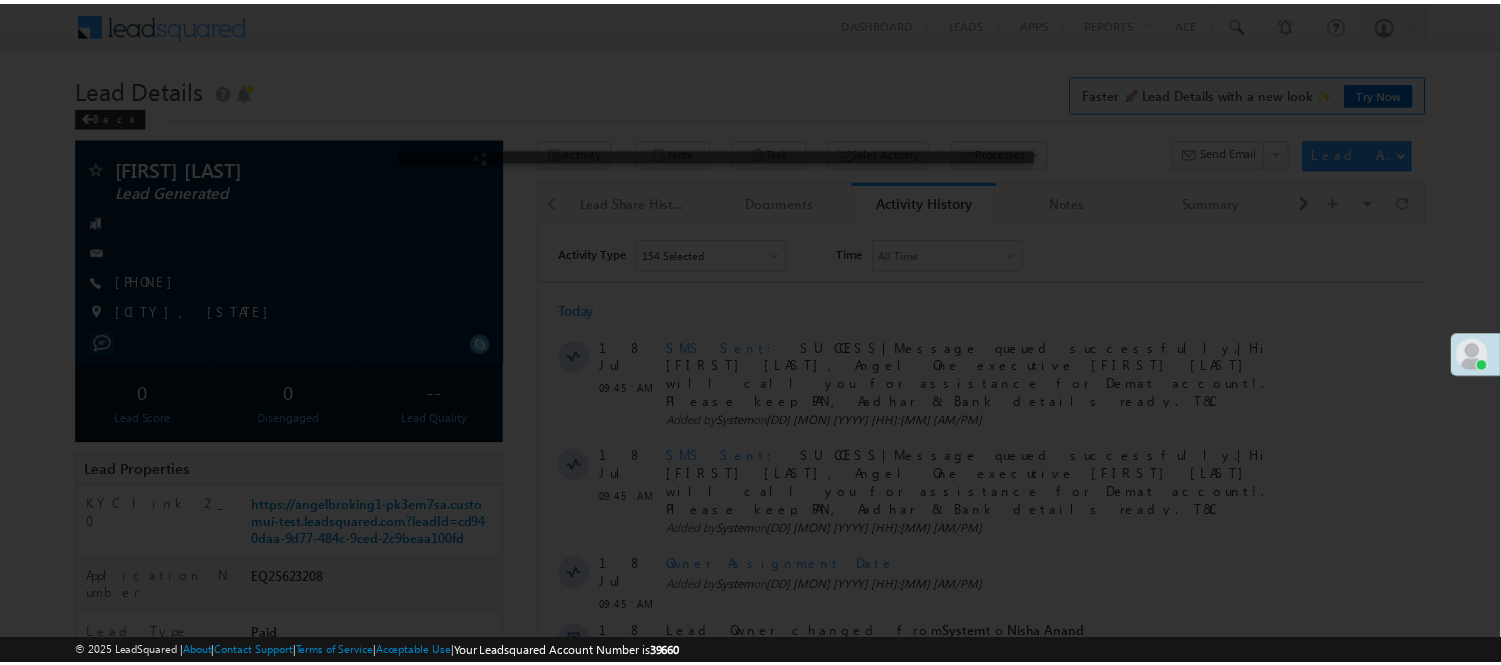scroll, scrollTop: 0, scrollLeft: 0, axis: both 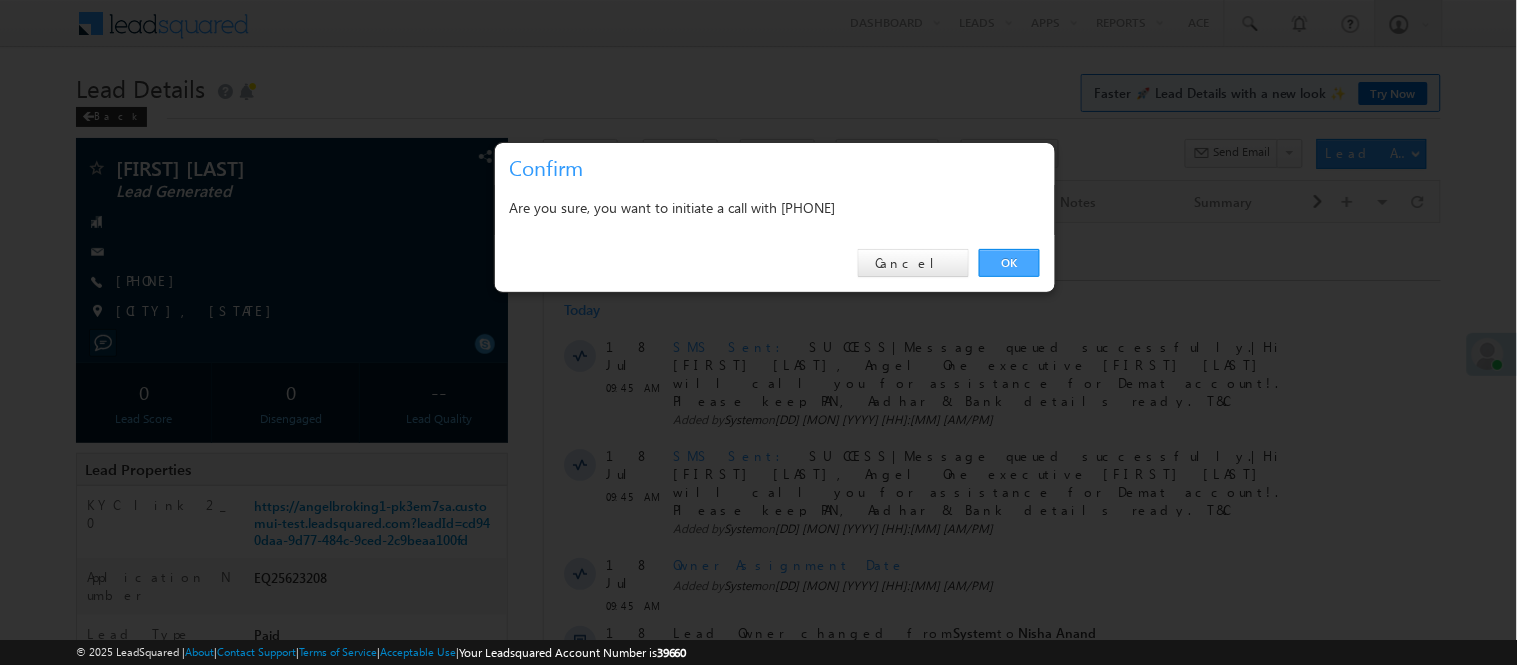 click on "OK" at bounding box center (1009, 263) 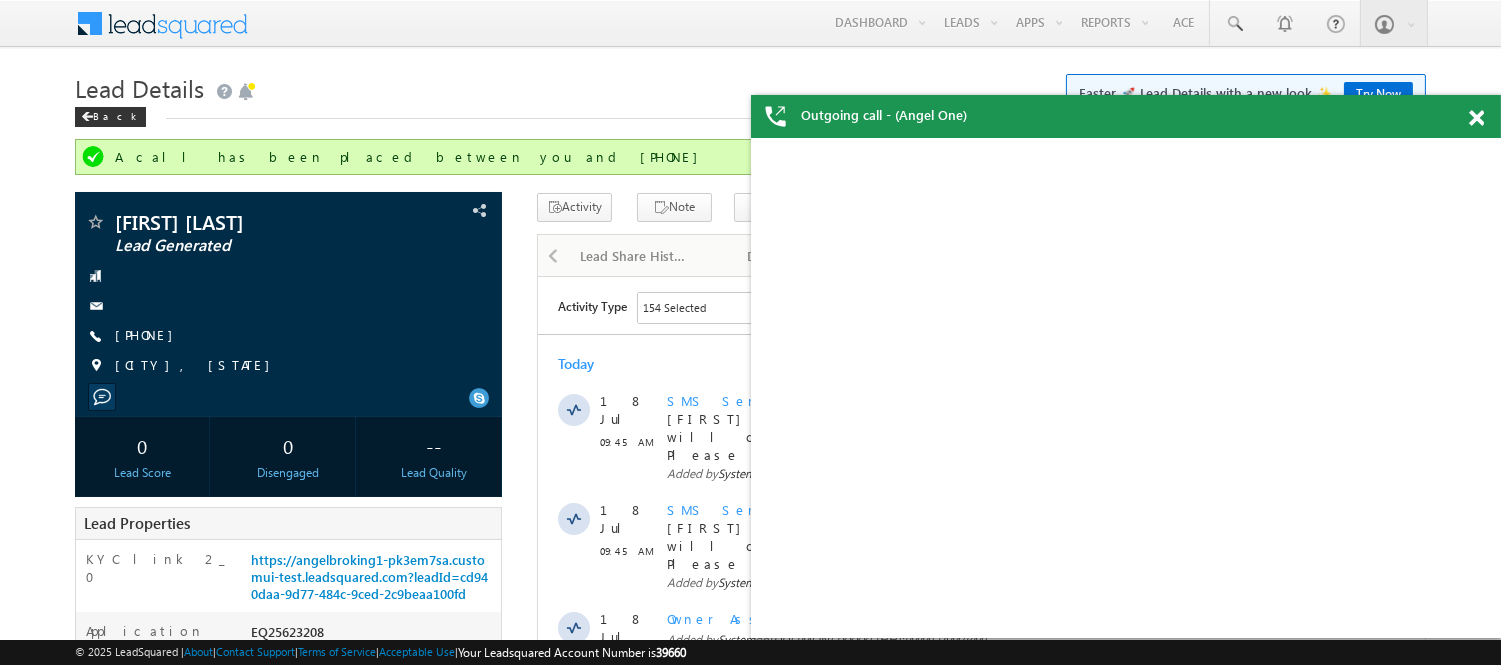 scroll, scrollTop: 0, scrollLeft: 0, axis: both 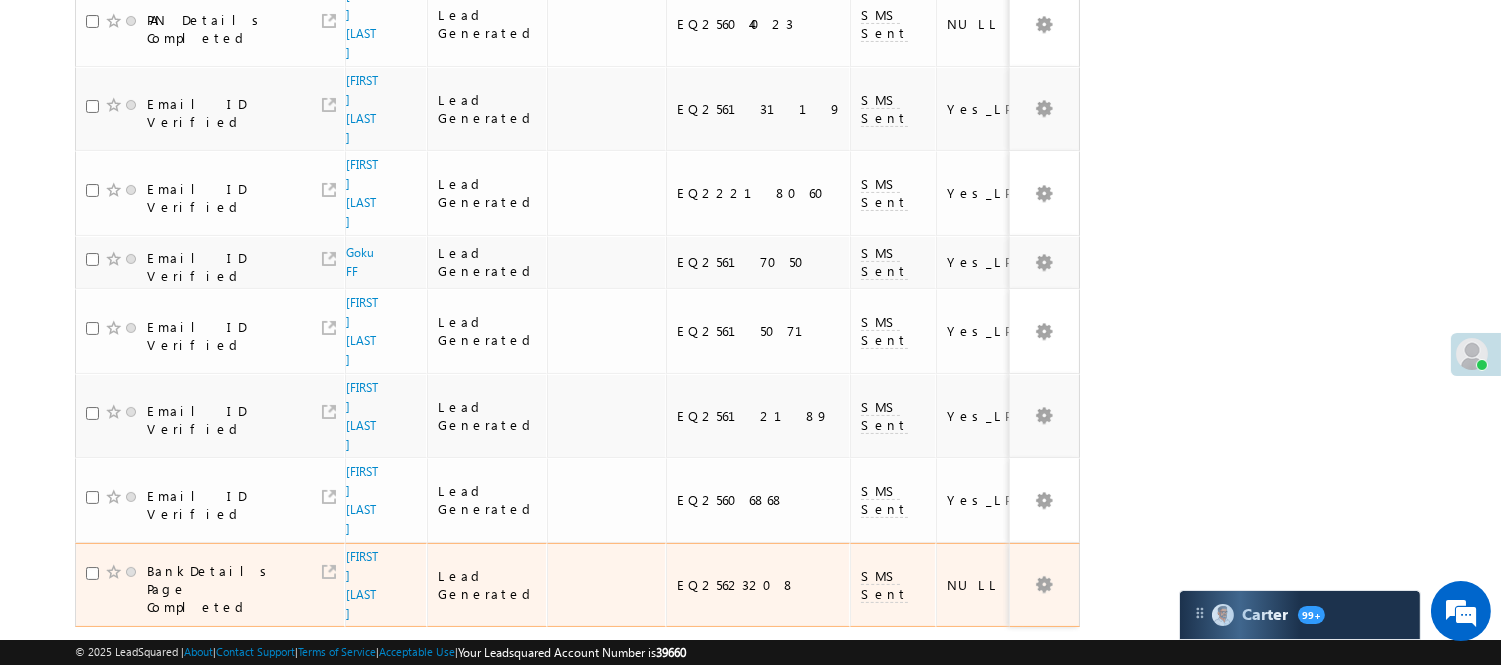 click on "[FIRST] [LAST]" at bounding box center (363, 585) 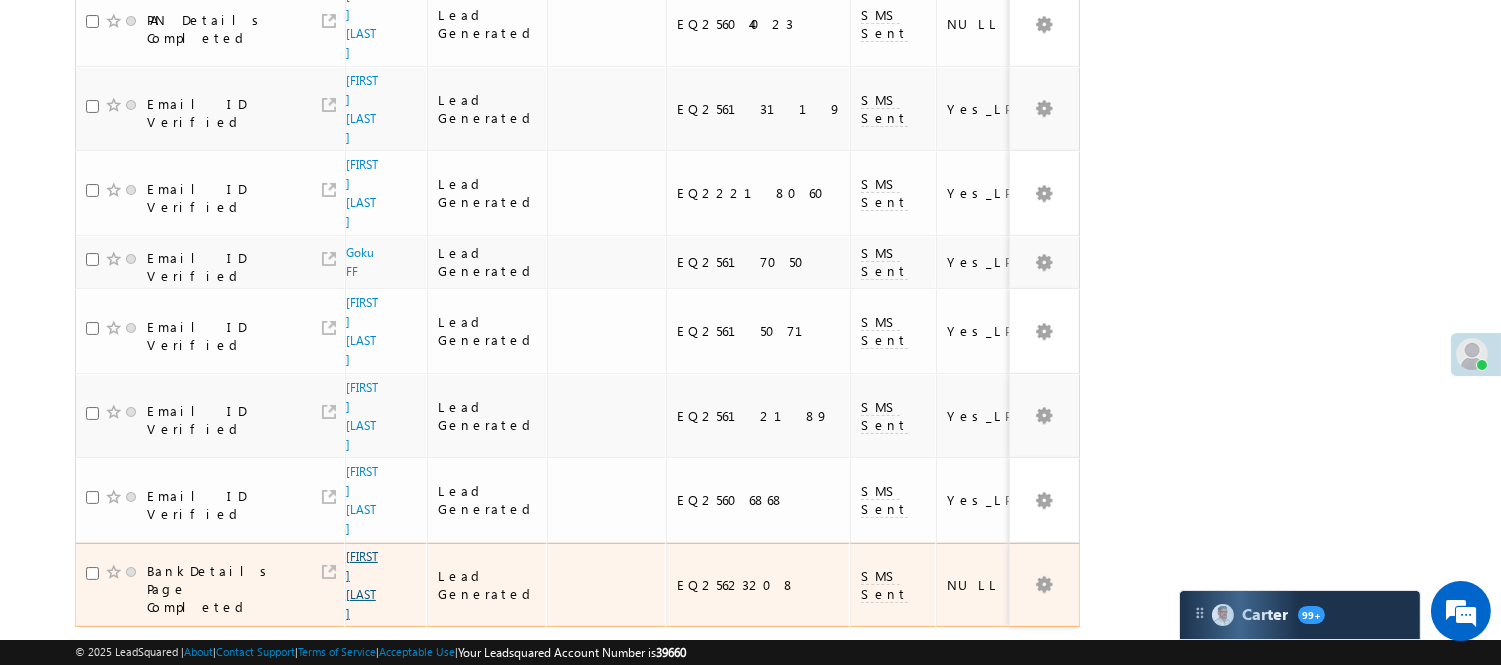 click on "[FIRST] [LAST]" at bounding box center (362, 585) 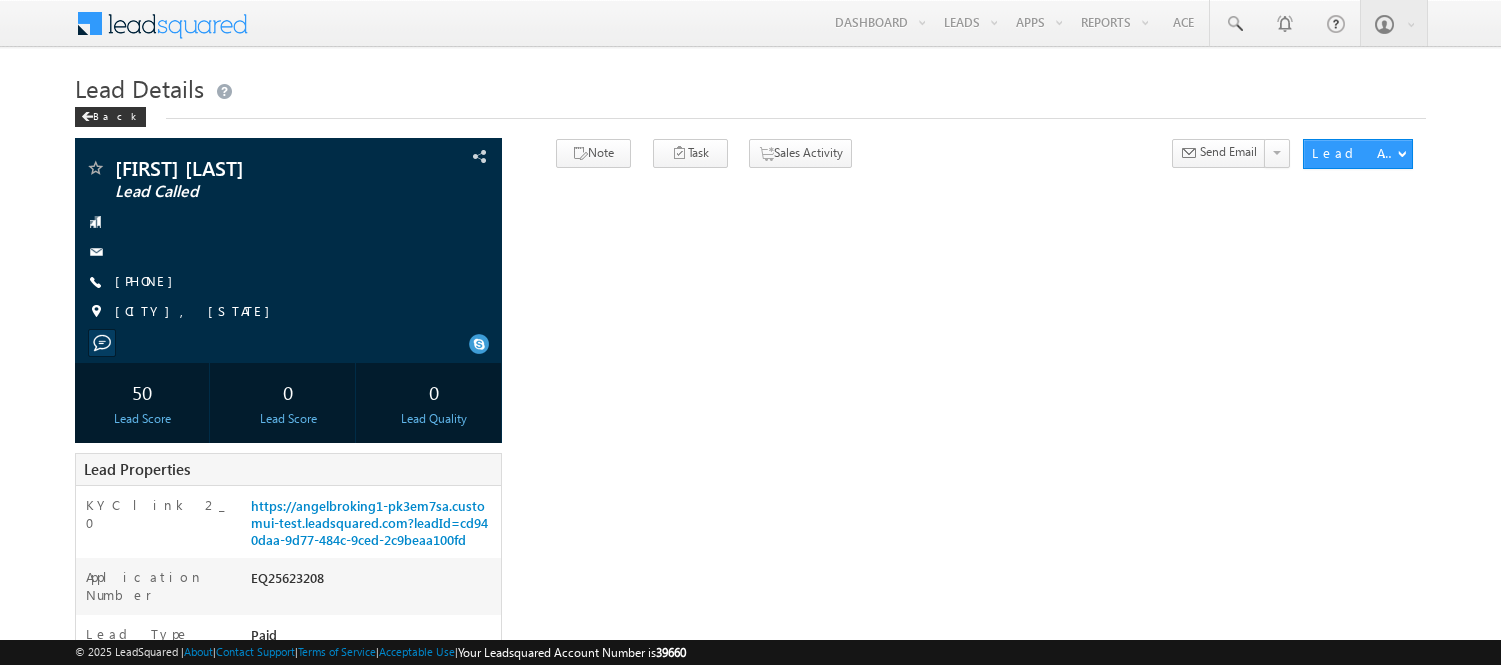 scroll, scrollTop: 0, scrollLeft: 0, axis: both 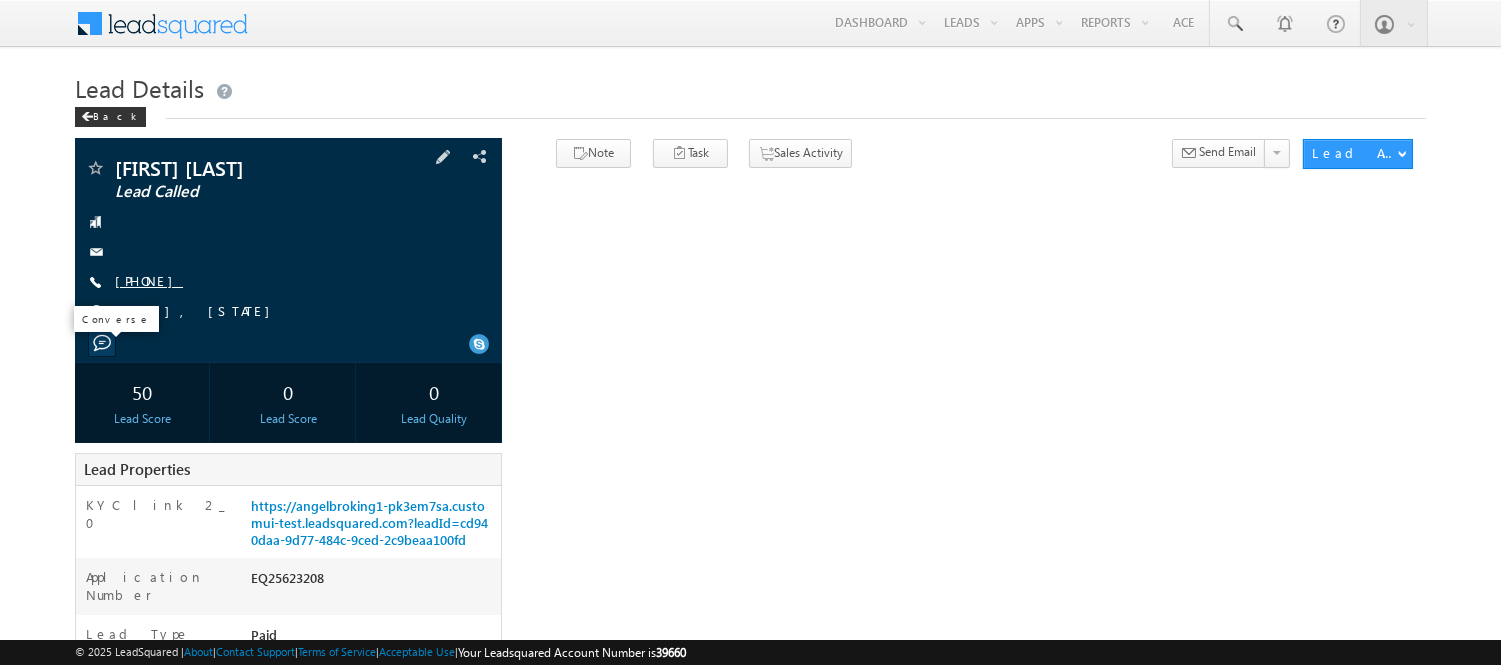 click on "[PHONE]" at bounding box center [149, 280] 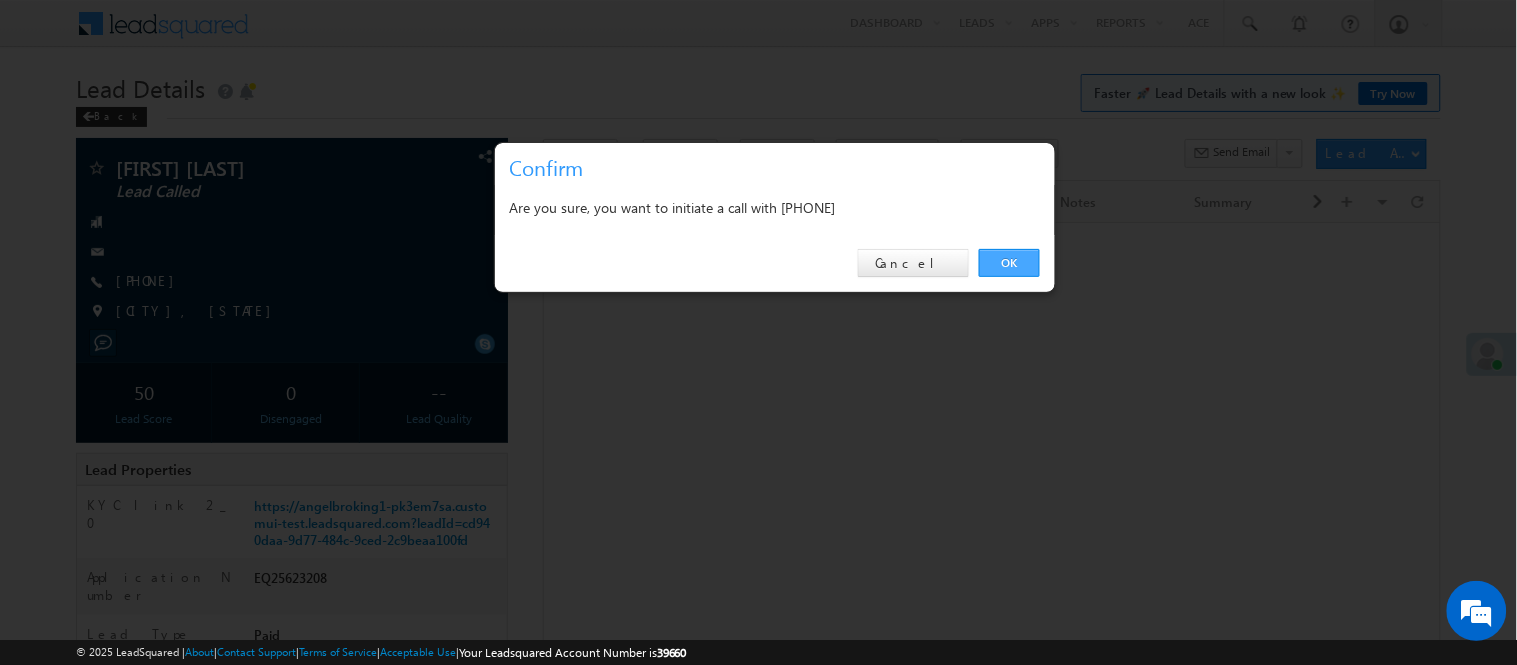 click on "OK" at bounding box center (1009, 263) 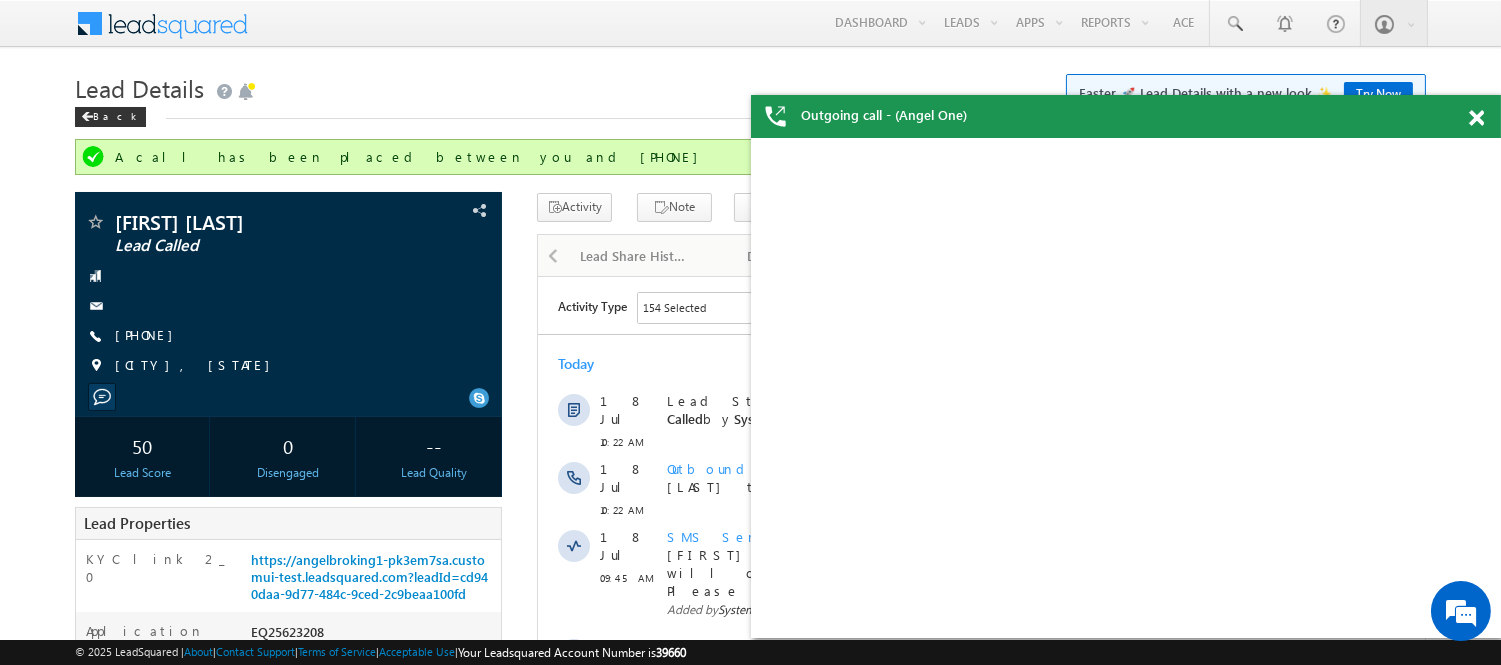 scroll, scrollTop: 0, scrollLeft: 0, axis: both 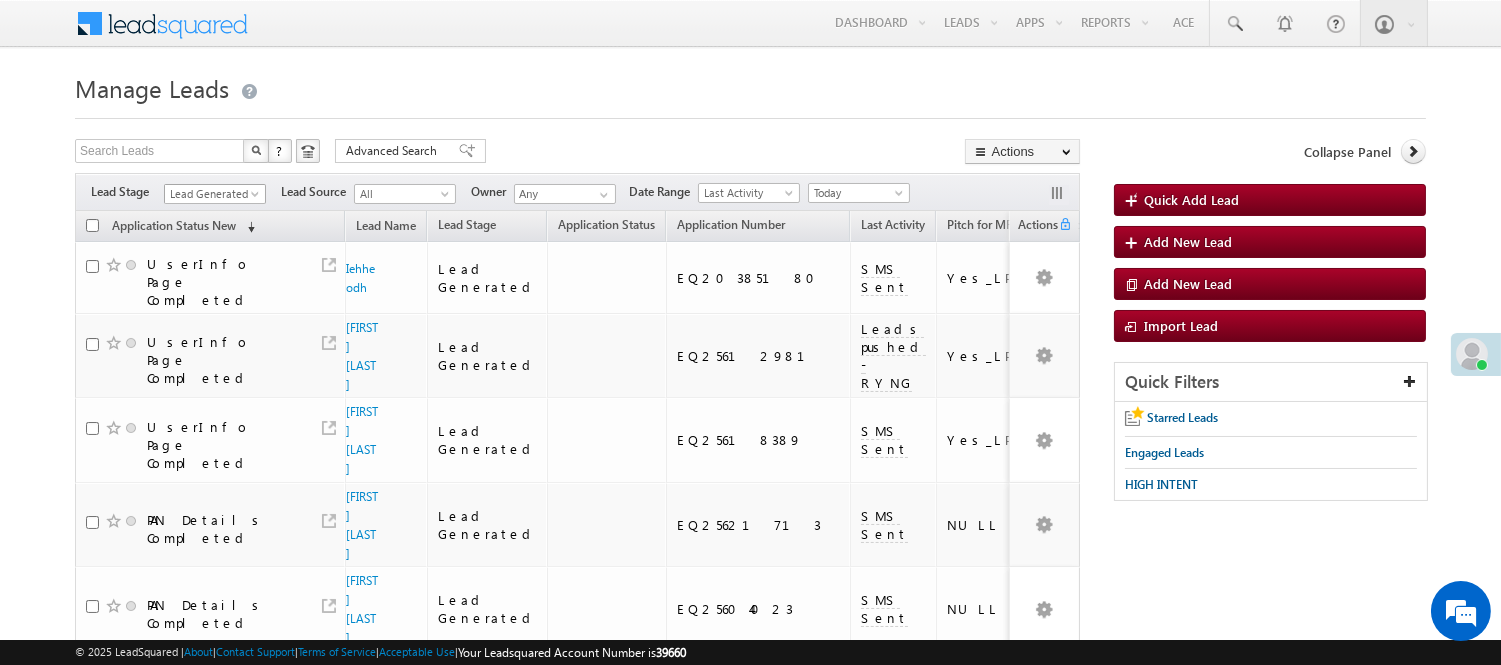 click on "Lead Generated" at bounding box center (212, 194) 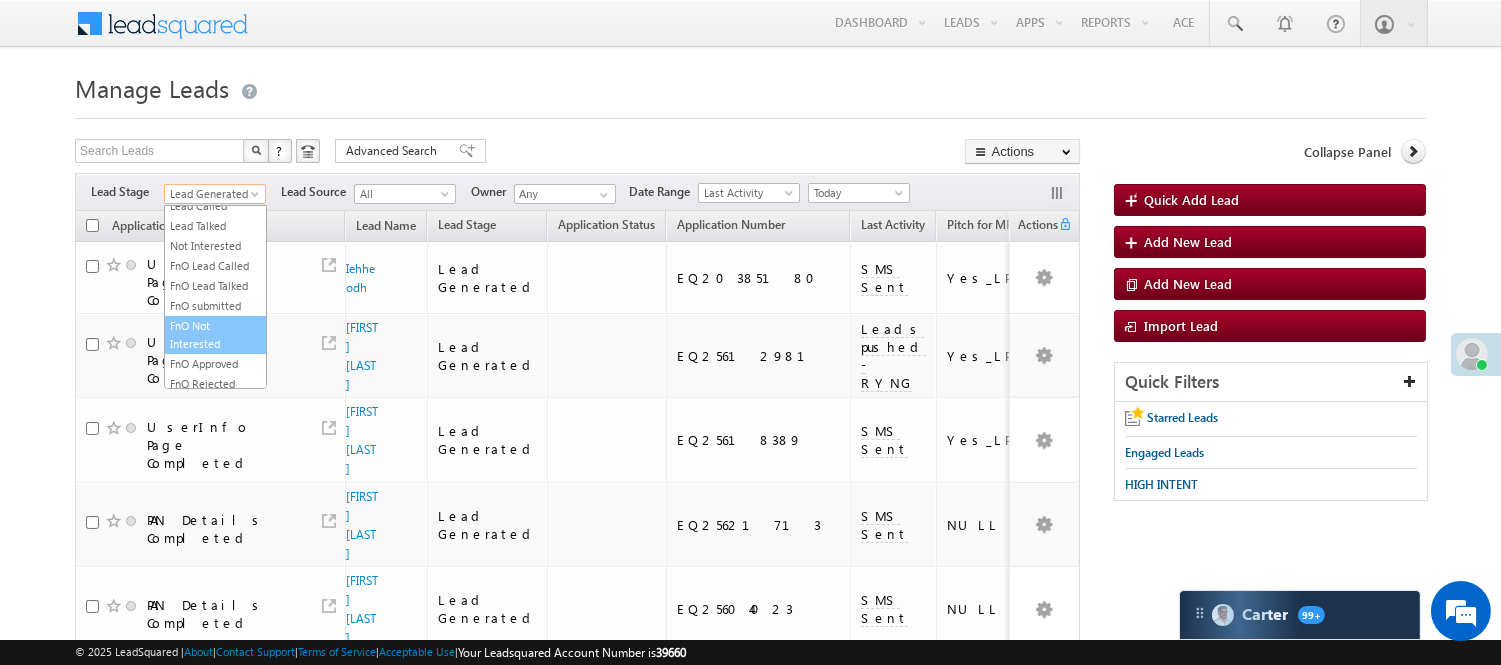 scroll, scrollTop: 496, scrollLeft: 0, axis: vertical 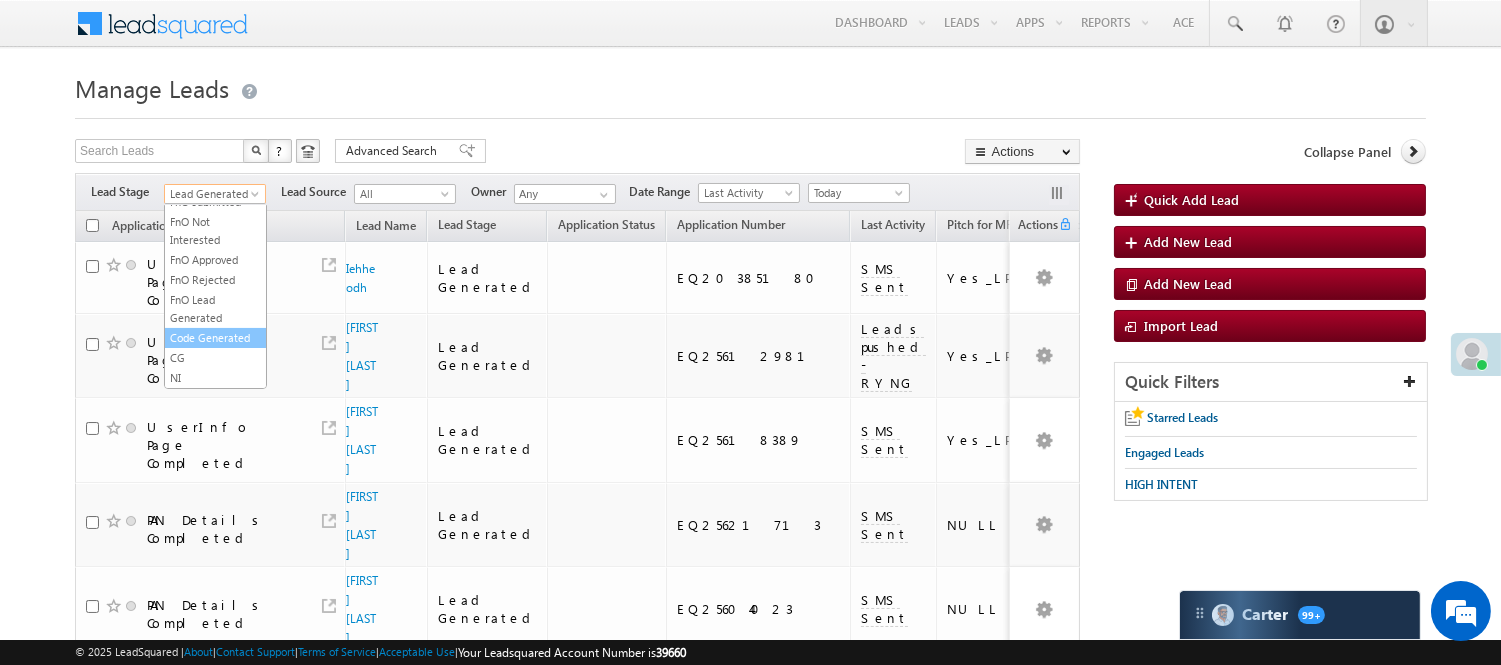 click on "Code Generated" at bounding box center [215, 338] 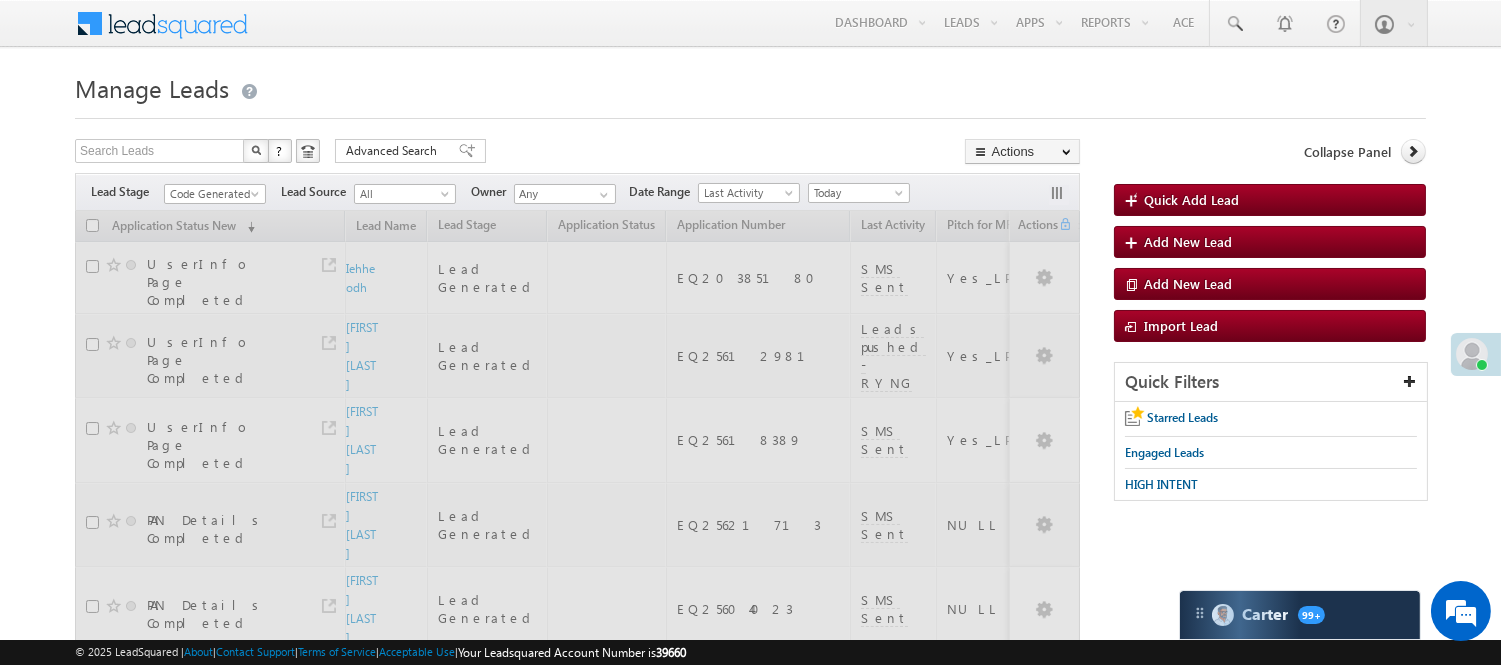 click on "Manage Leads" at bounding box center [750, 86] 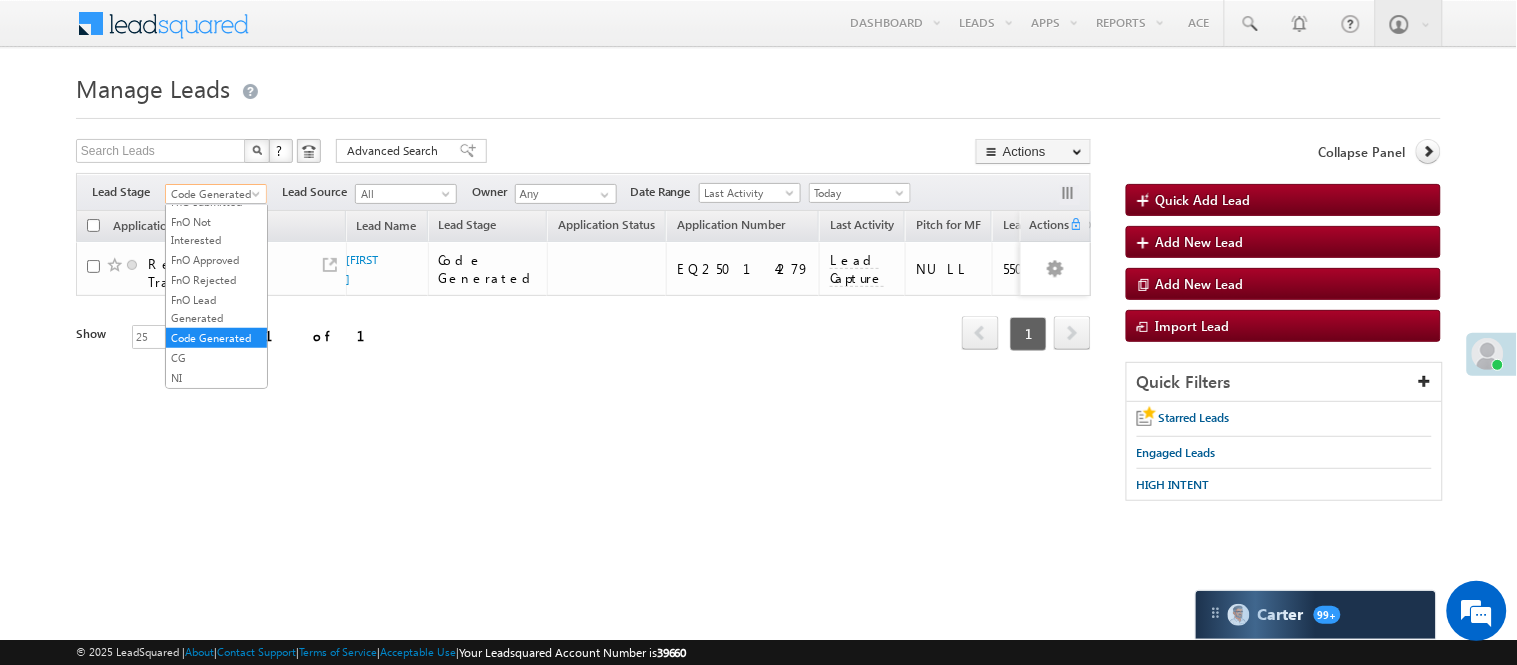click on "Code Generated" at bounding box center [213, 194] 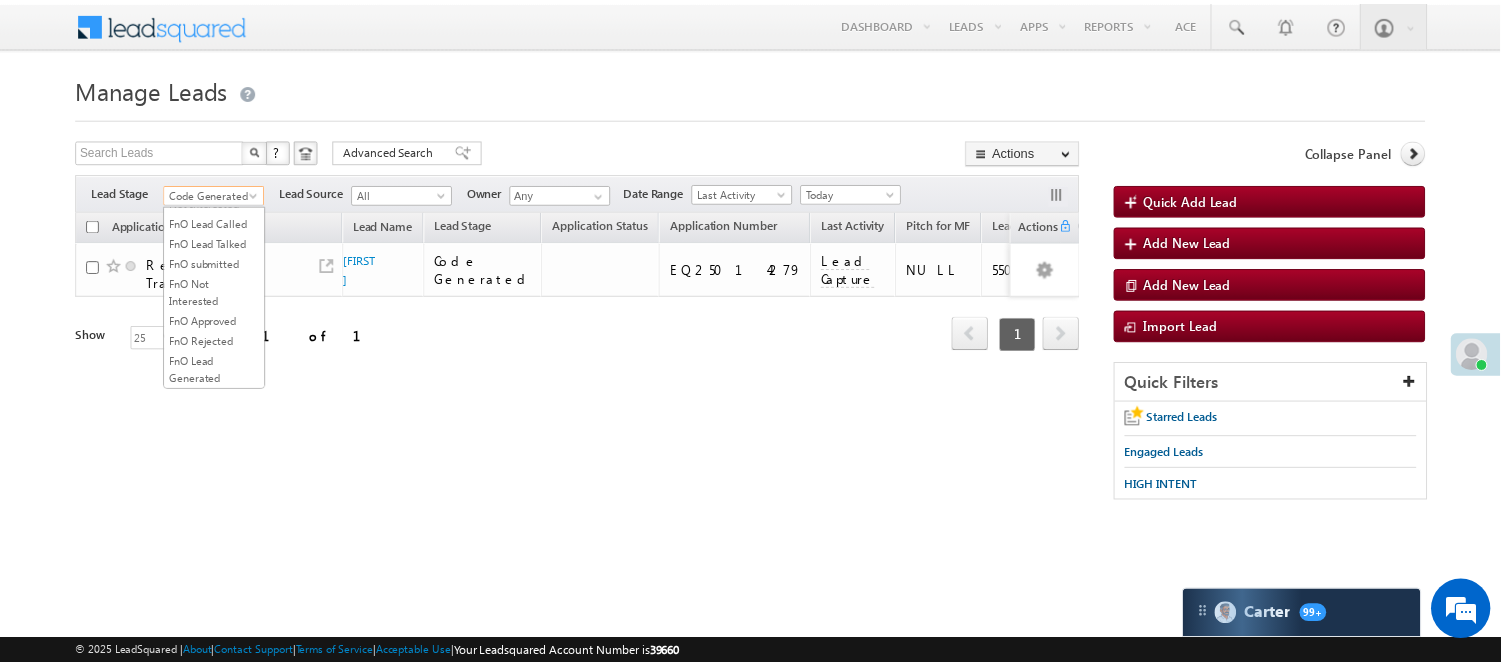 scroll, scrollTop: 0, scrollLeft: 0, axis: both 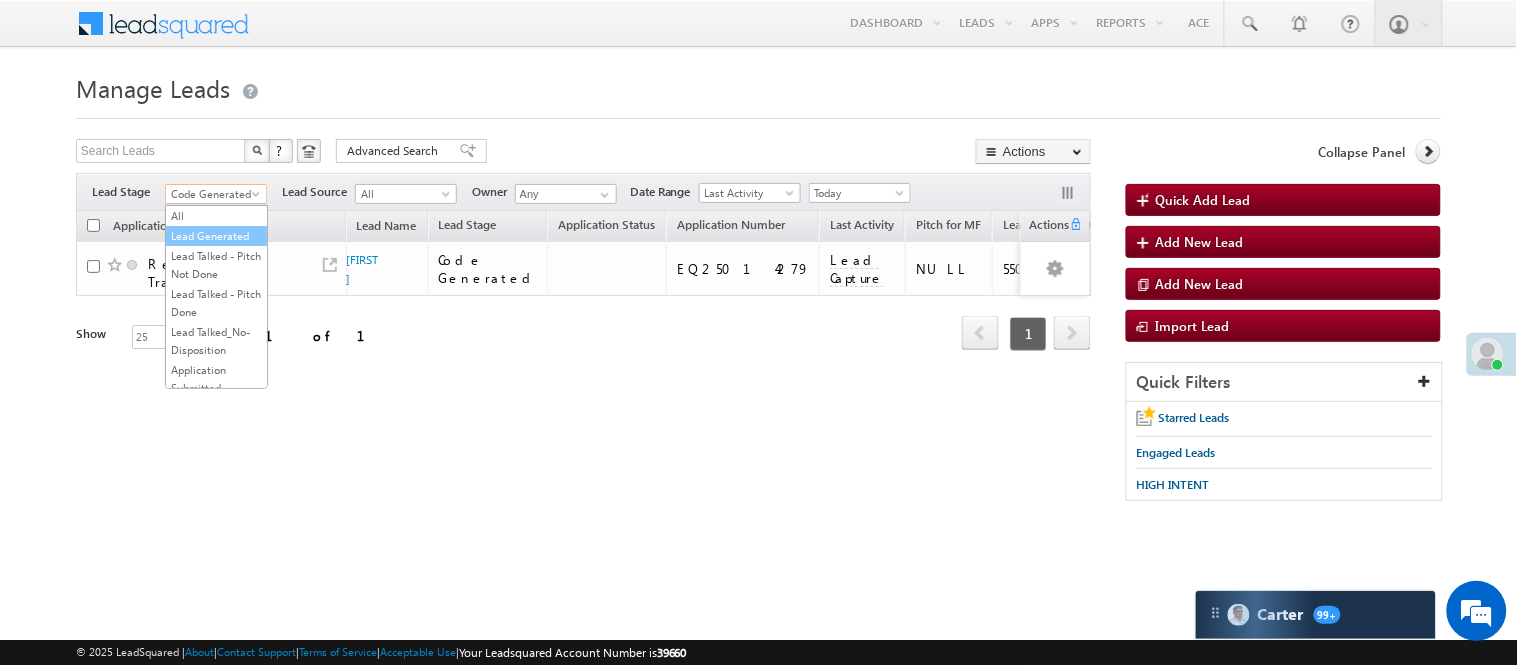 click on "Lead Generated" at bounding box center [216, 236] 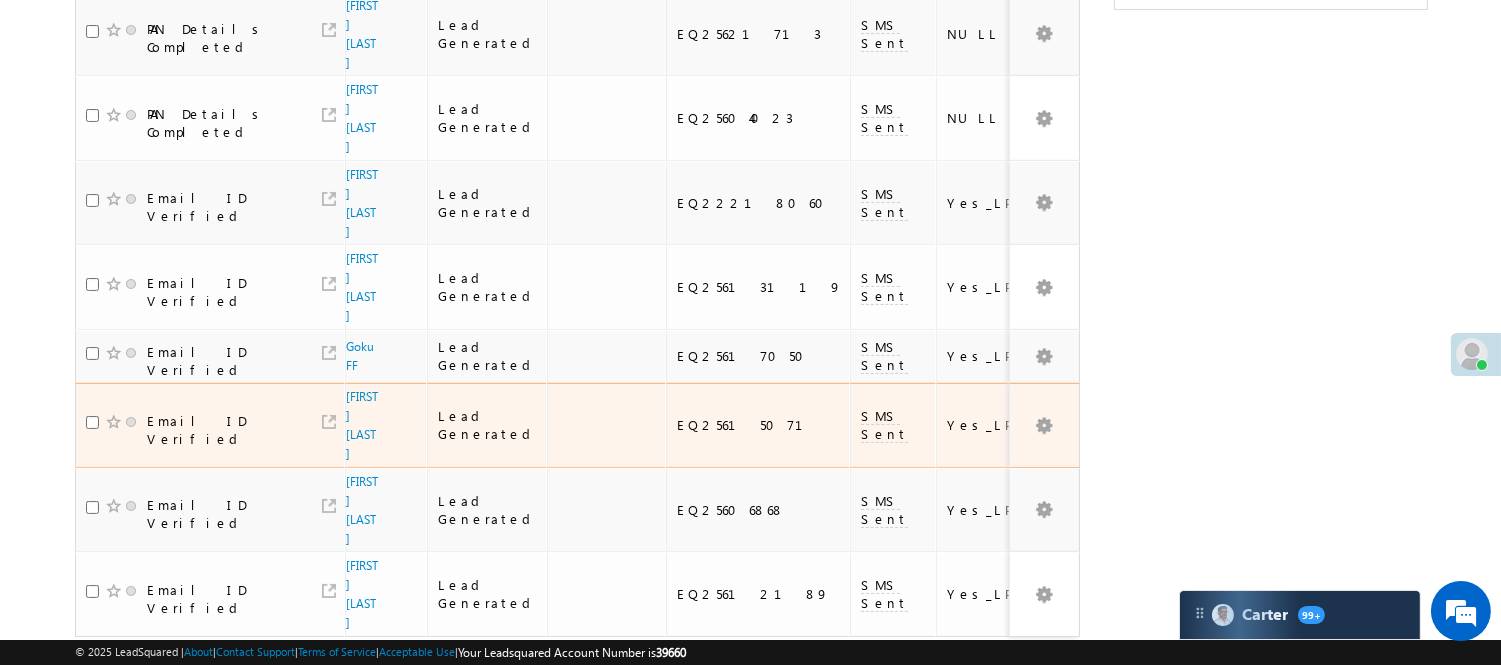 scroll, scrollTop: 520, scrollLeft: 0, axis: vertical 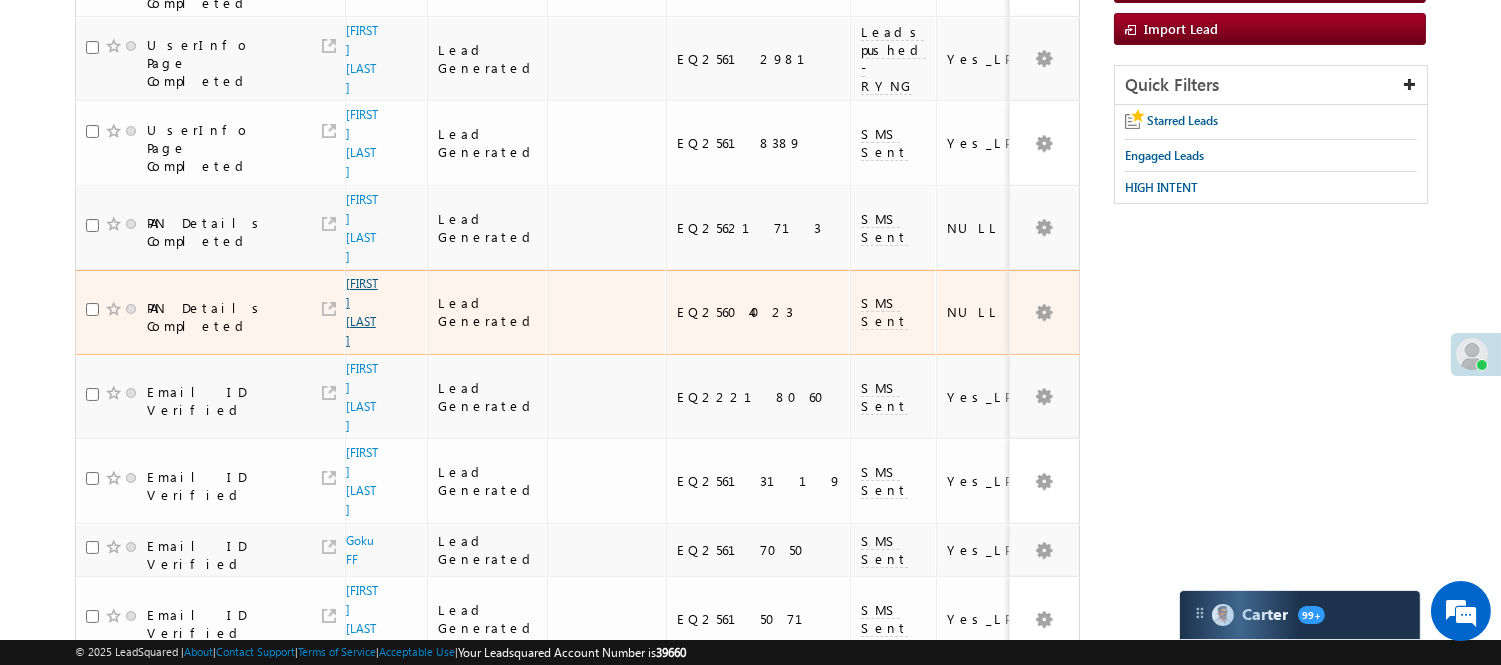 click on "Fajlurrahman Khan" at bounding box center (362, 312) 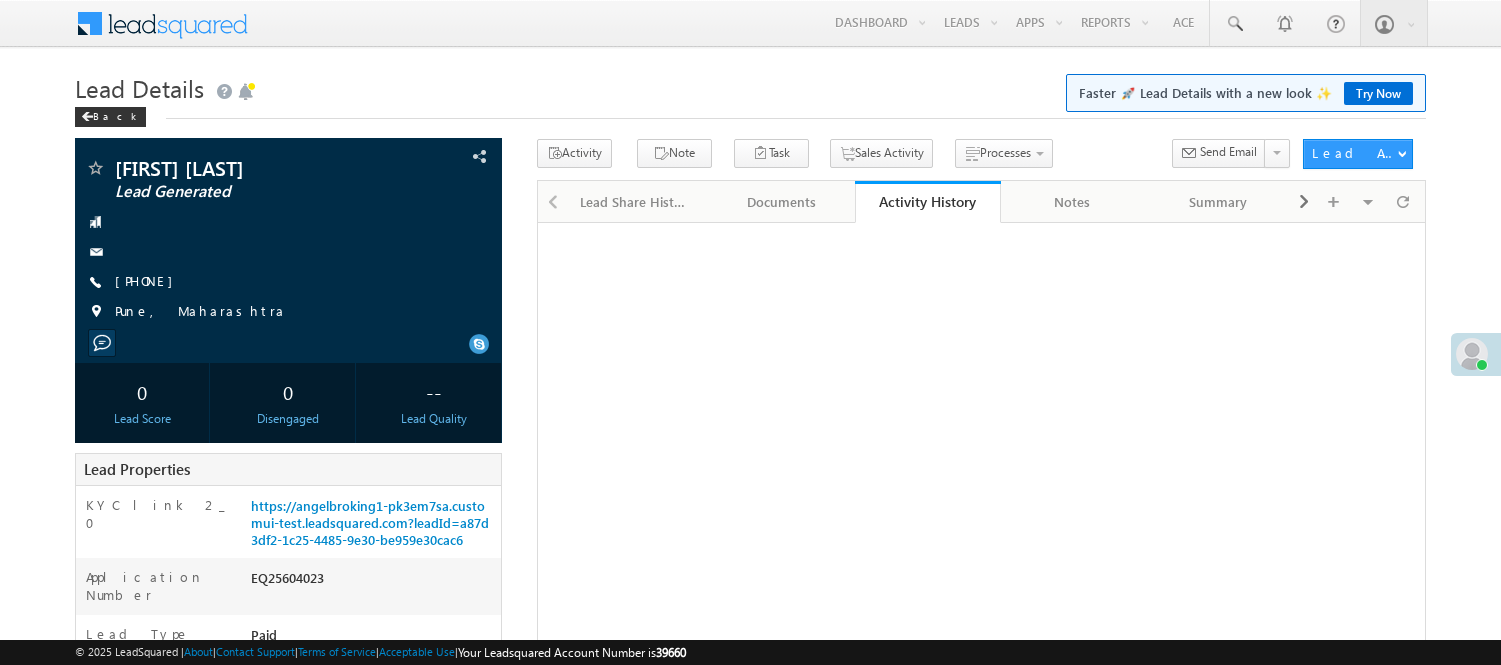 click on "[PHONE]" at bounding box center [149, 280] 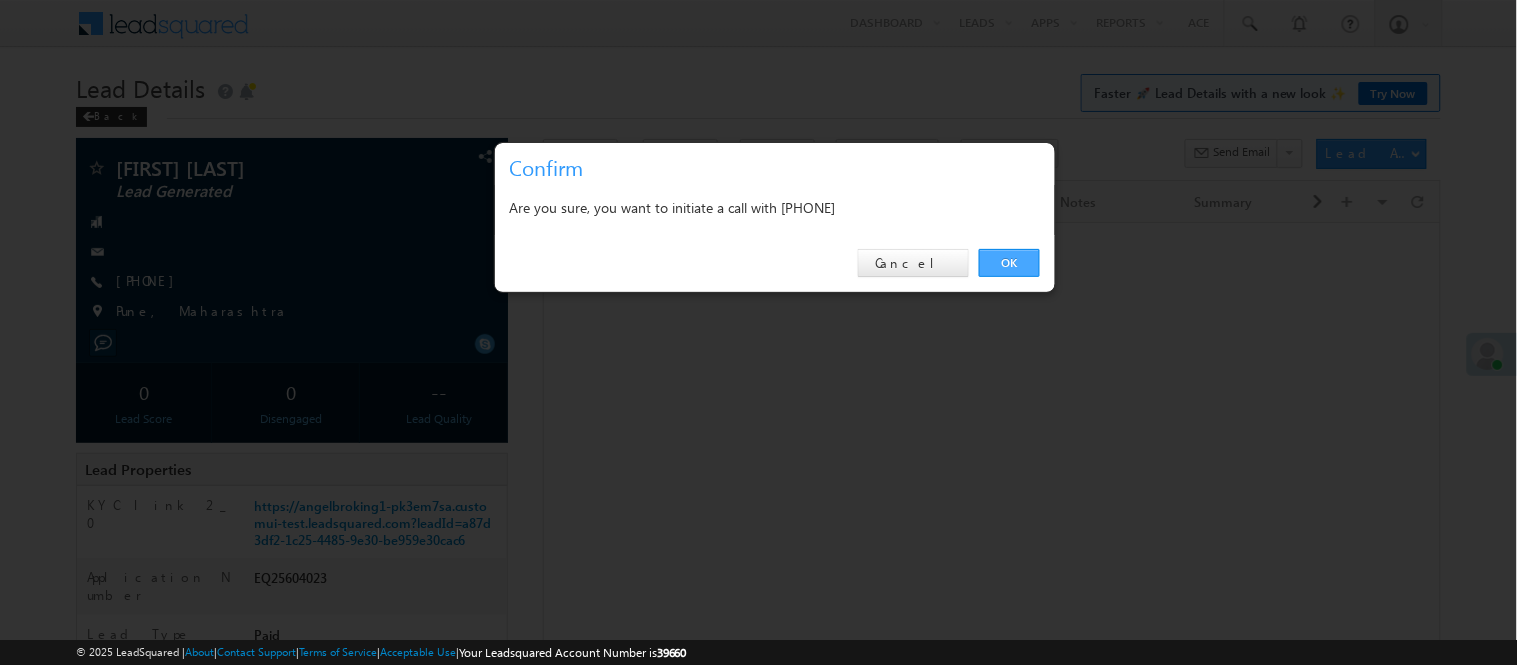 click on "OK" at bounding box center (1009, 263) 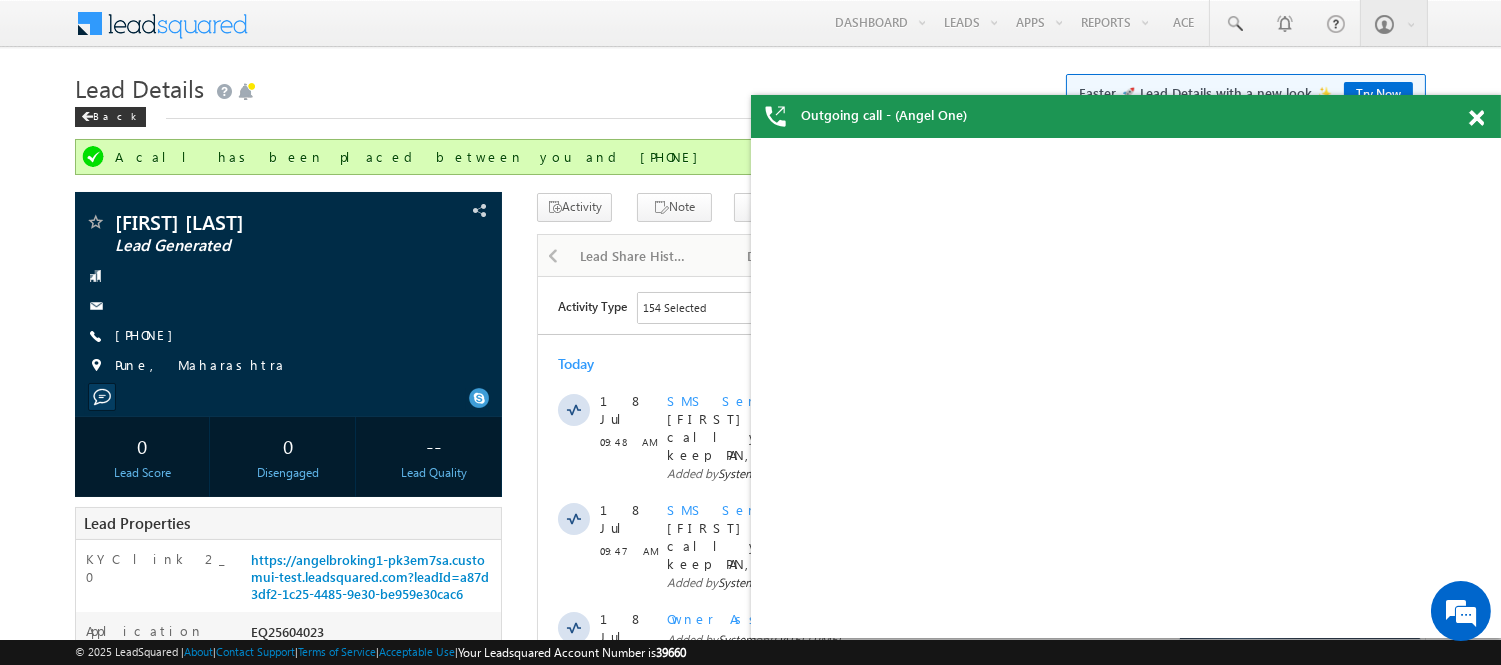 scroll, scrollTop: 0, scrollLeft: 0, axis: both 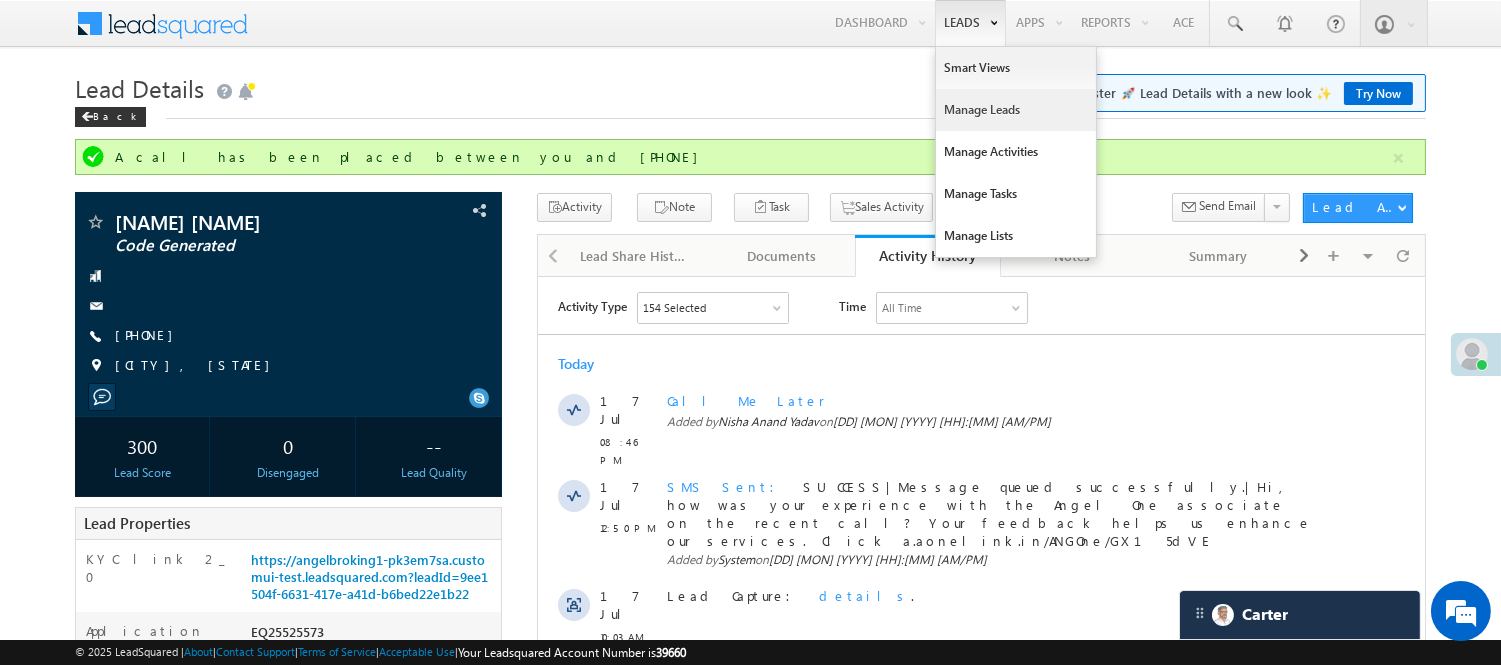 click on "Manage Leads" at bounding box center (1016, 110) 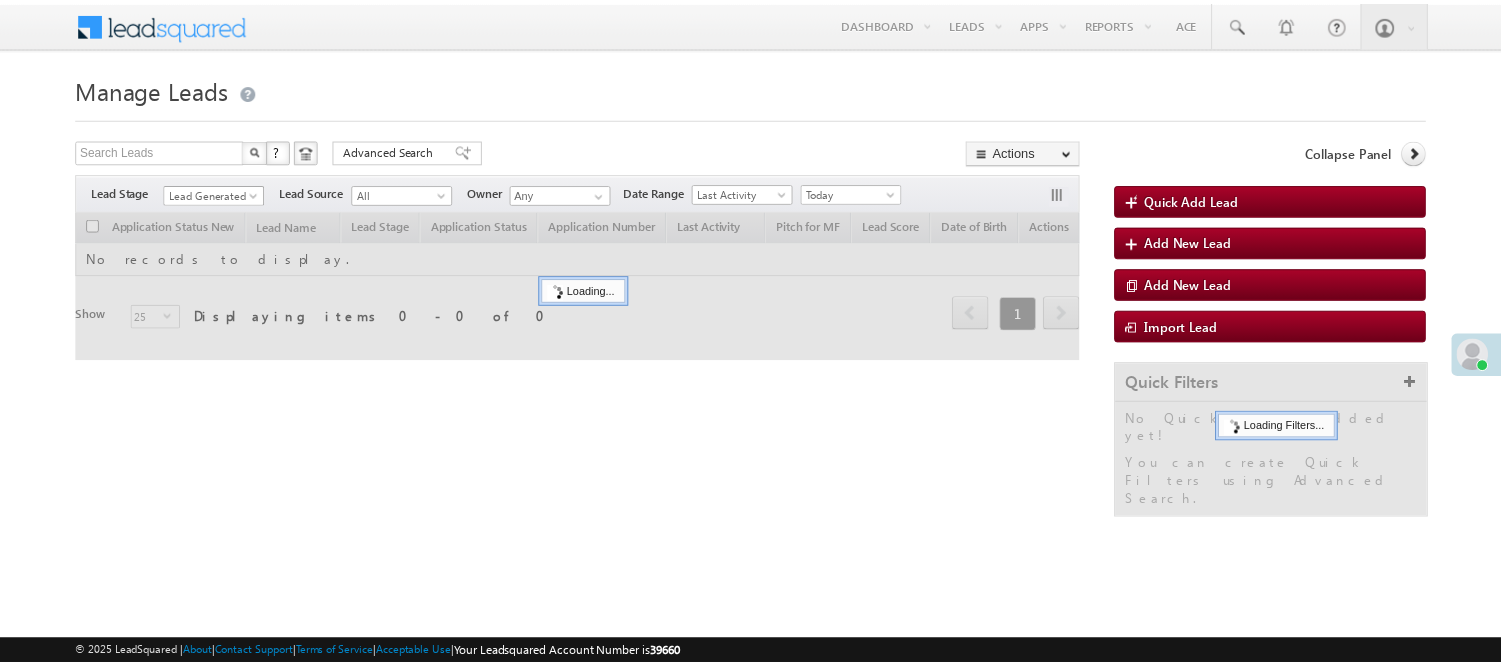 scroll, scrollTop: 0, scrollLeft: 0, axis: both 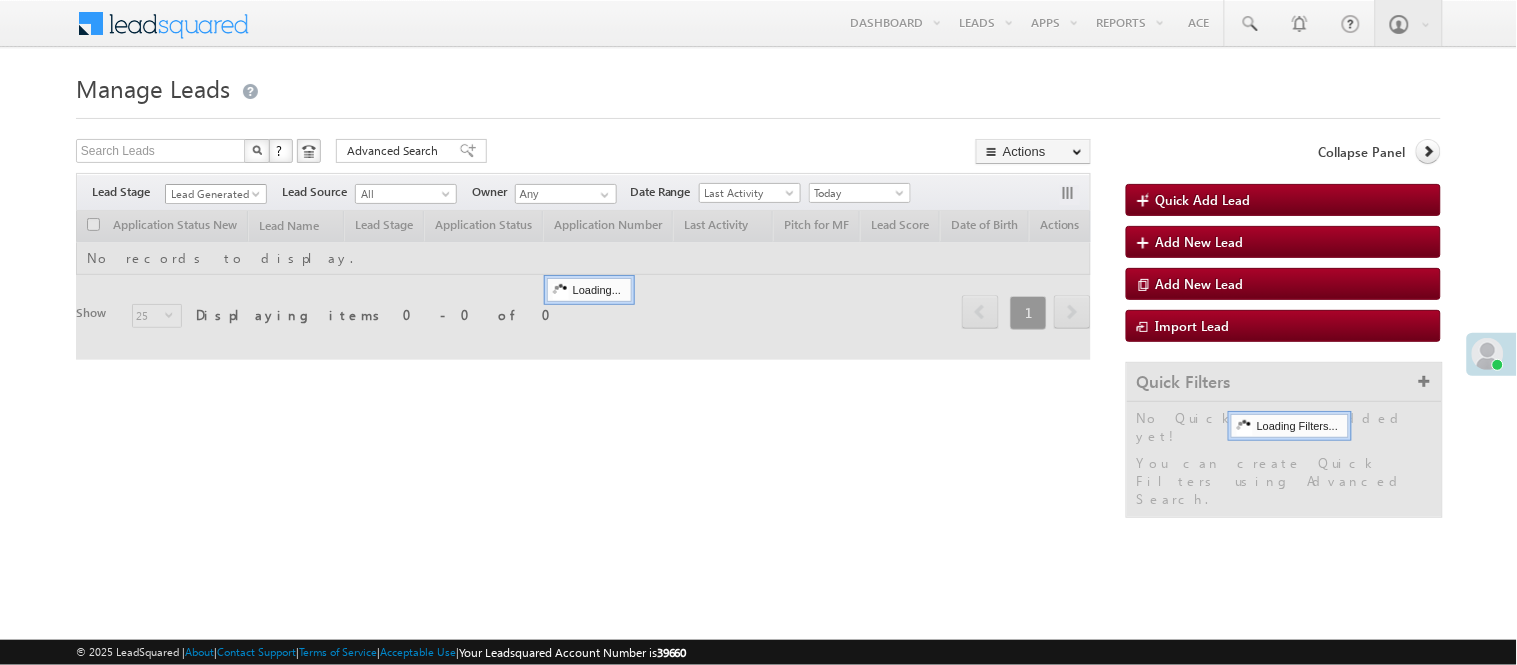 click on "Lead Generated" at bounding box center (213, 194) 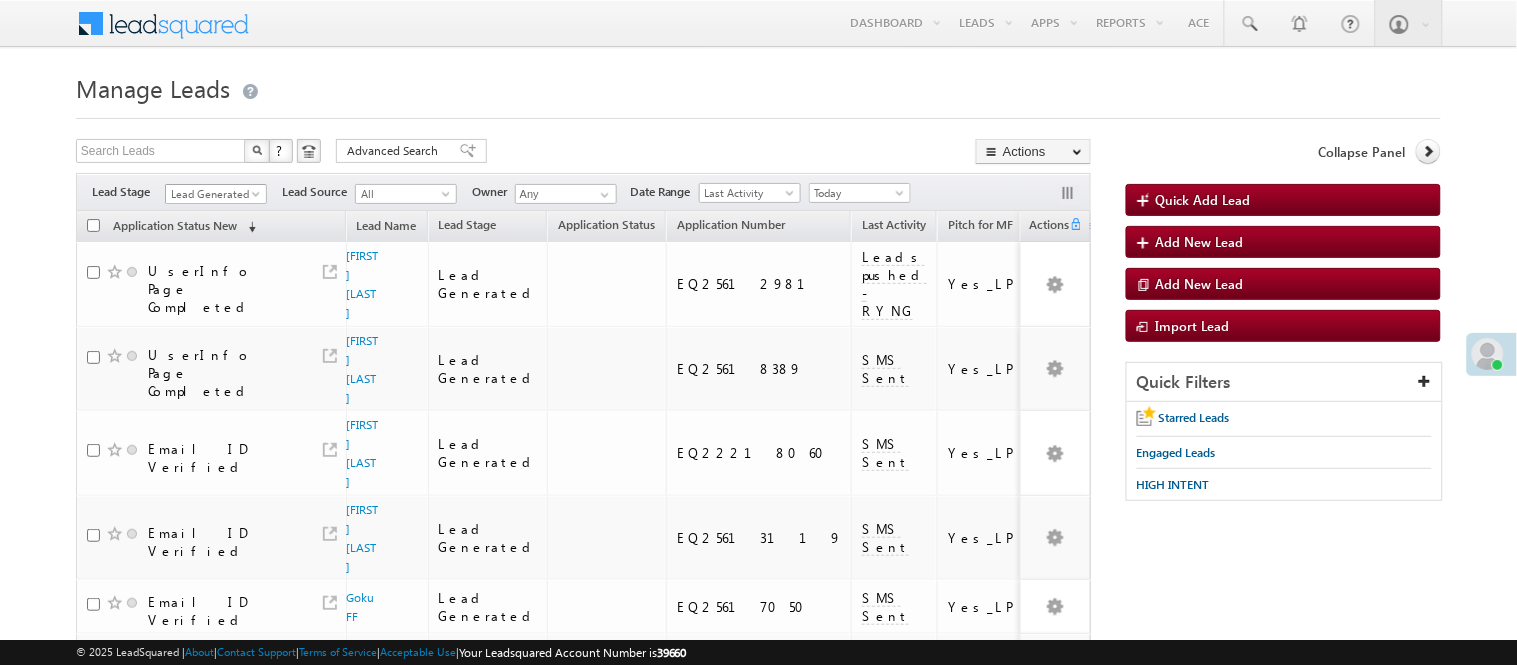 click on "Lead Generated" at bounding box center (213, 194) 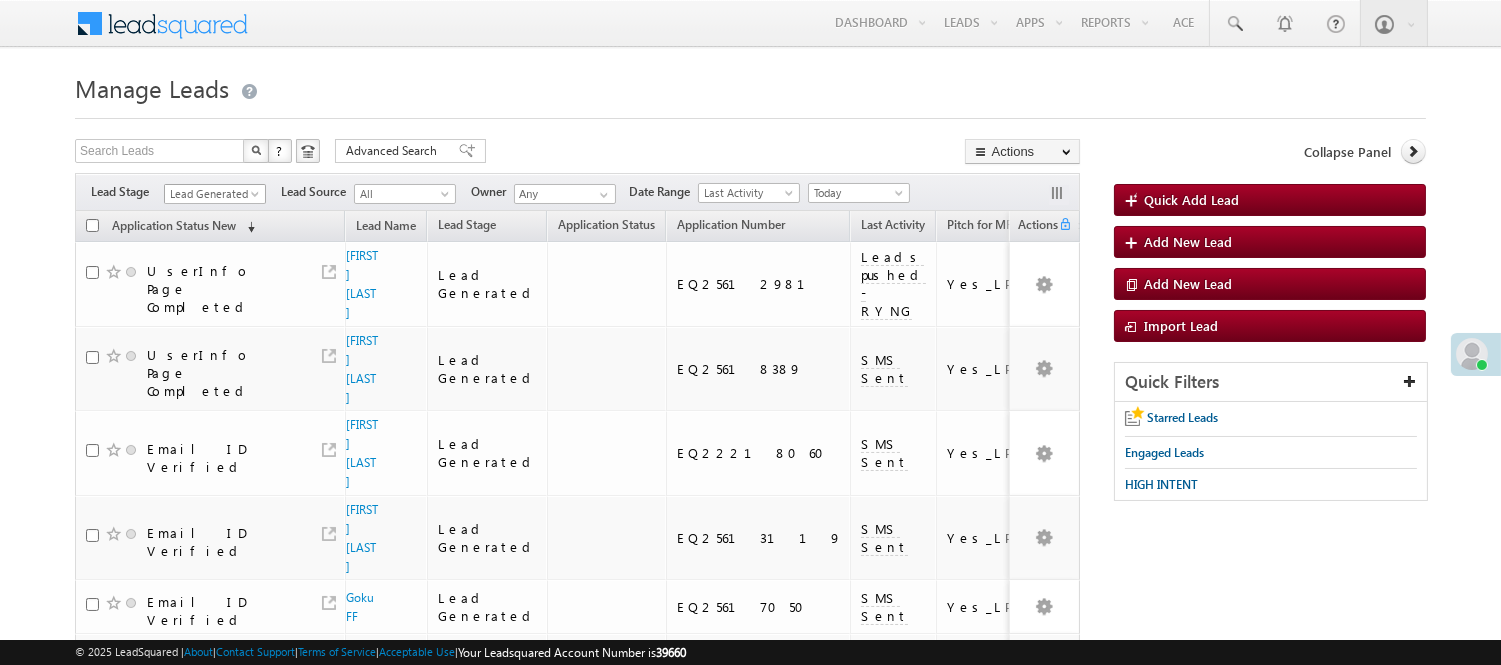 click on "Lead Generated" at bounding box center (212, 194) 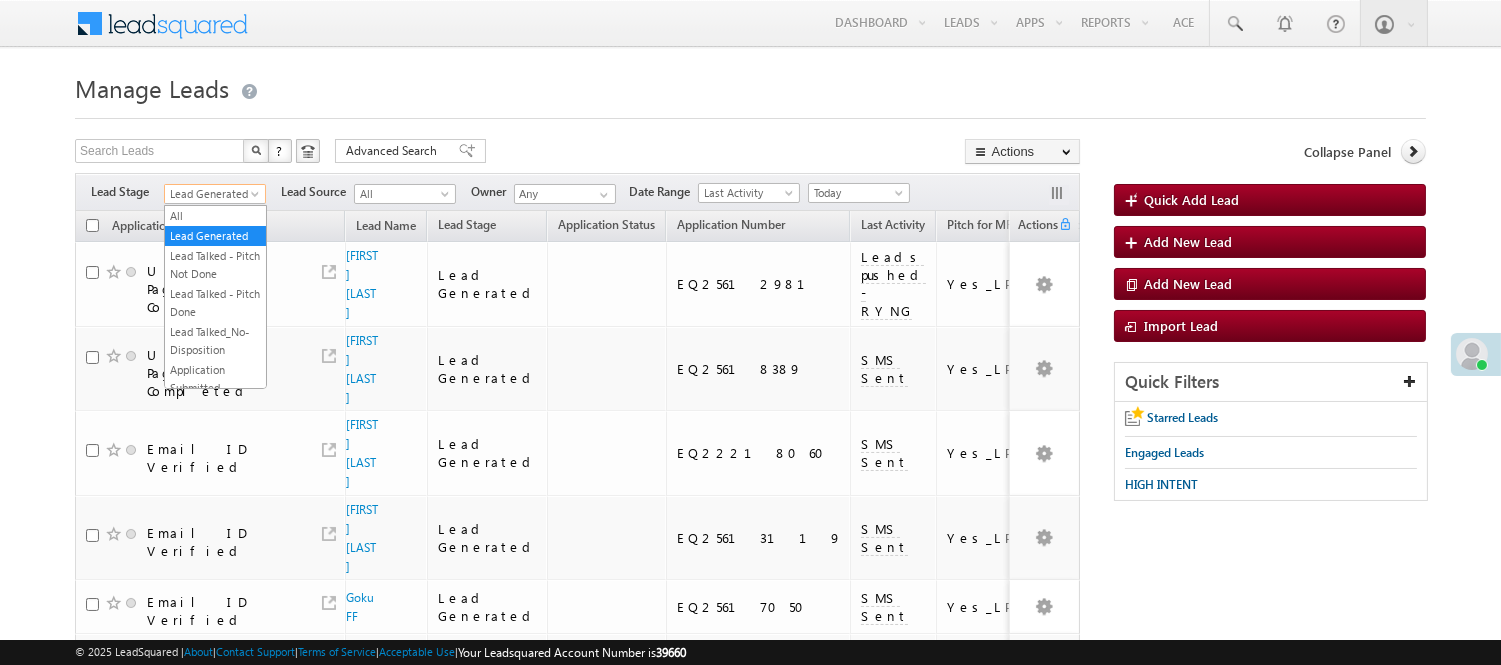scroll, scrollTop: 6, scrollLeft: 0, axis: vertical 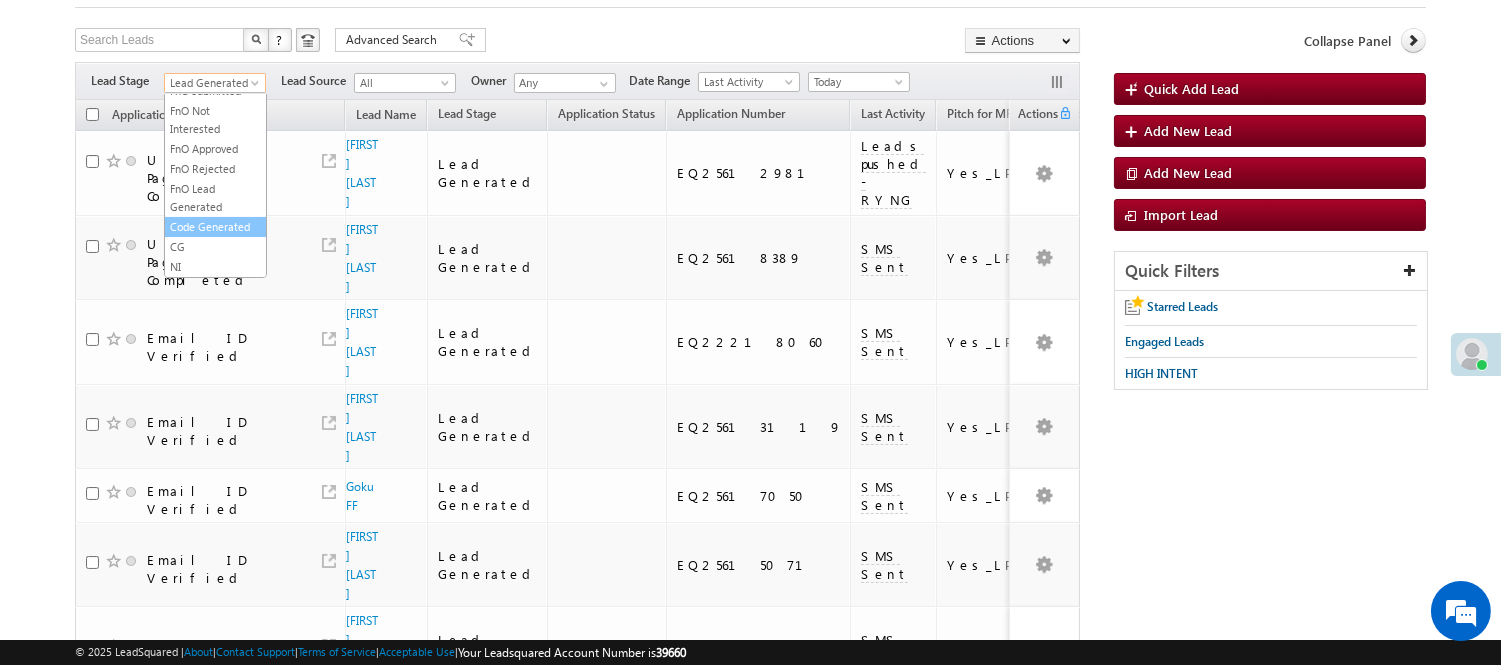 click on "Code Generated" at bounding box center (215, 227) 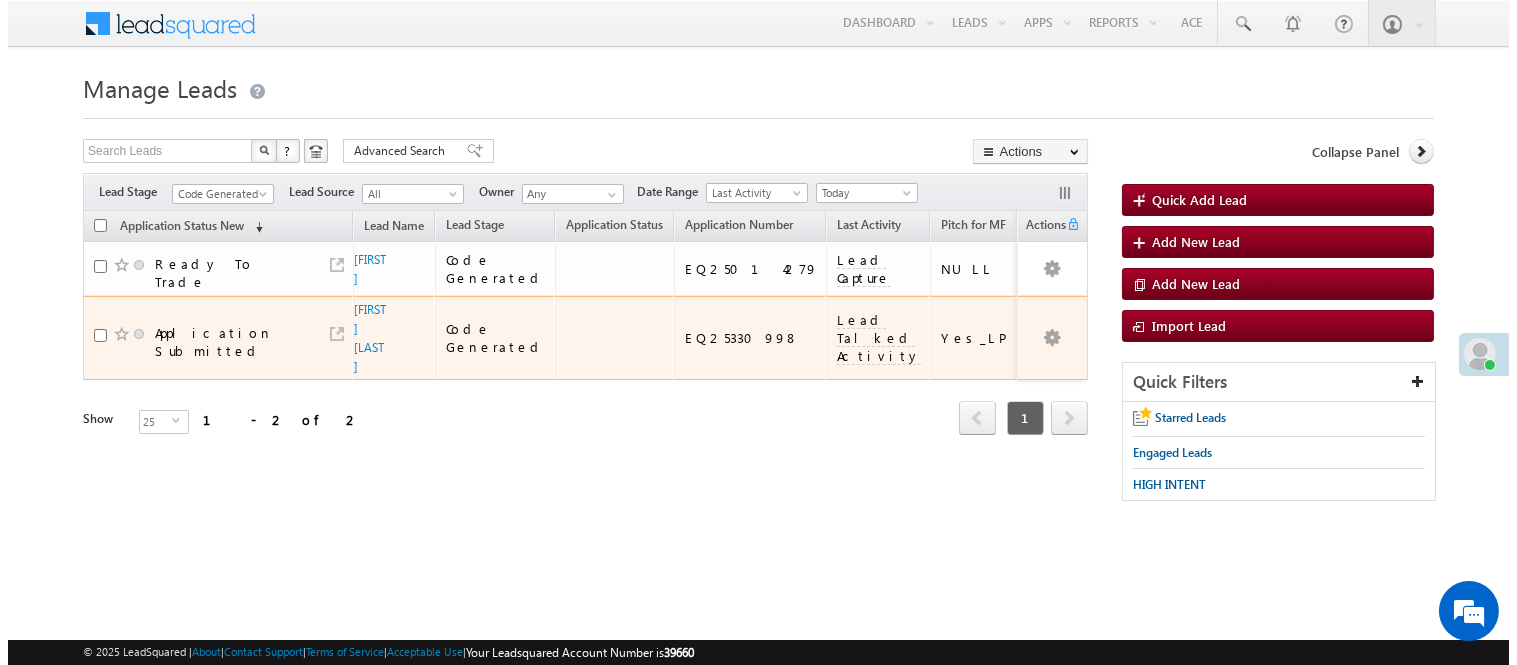 scroll, scrollTop: 0, scrollLeft: 0, axis: both 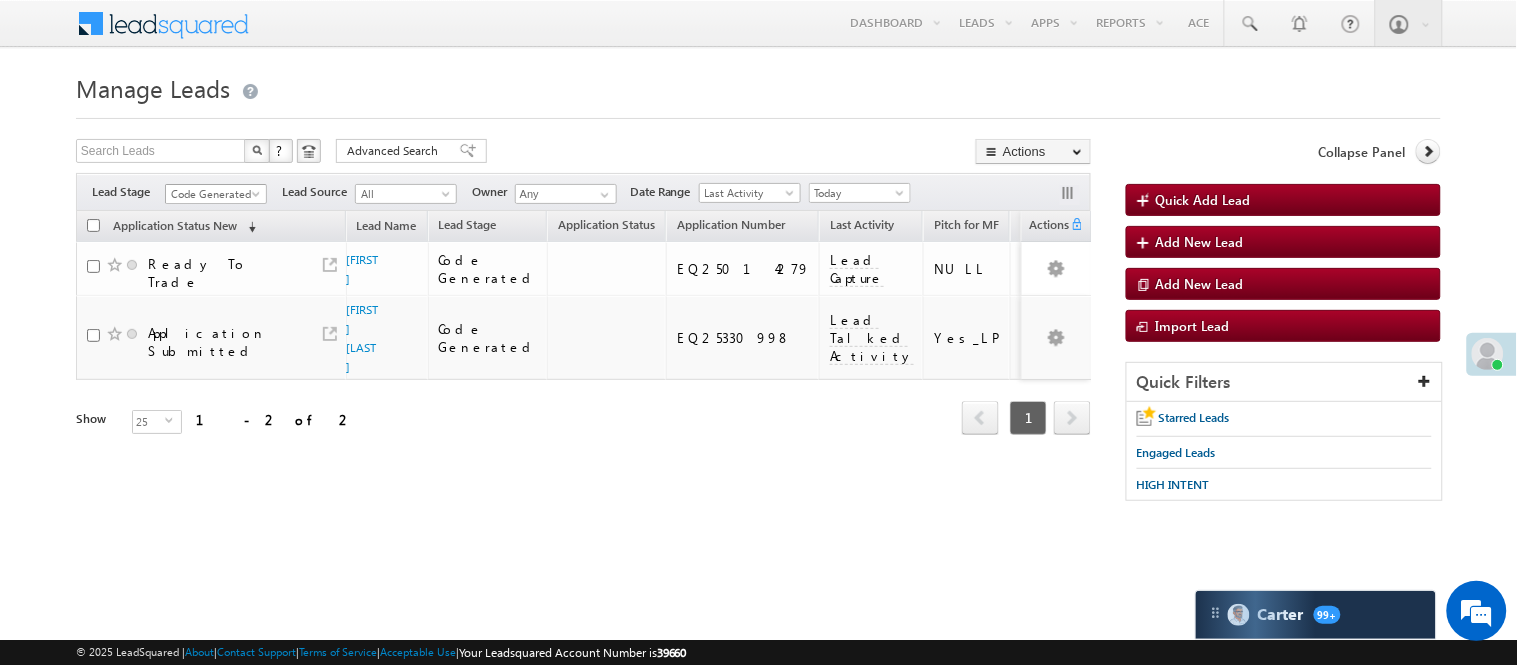 click on "Code Generated" at bounding box center (213, 194) 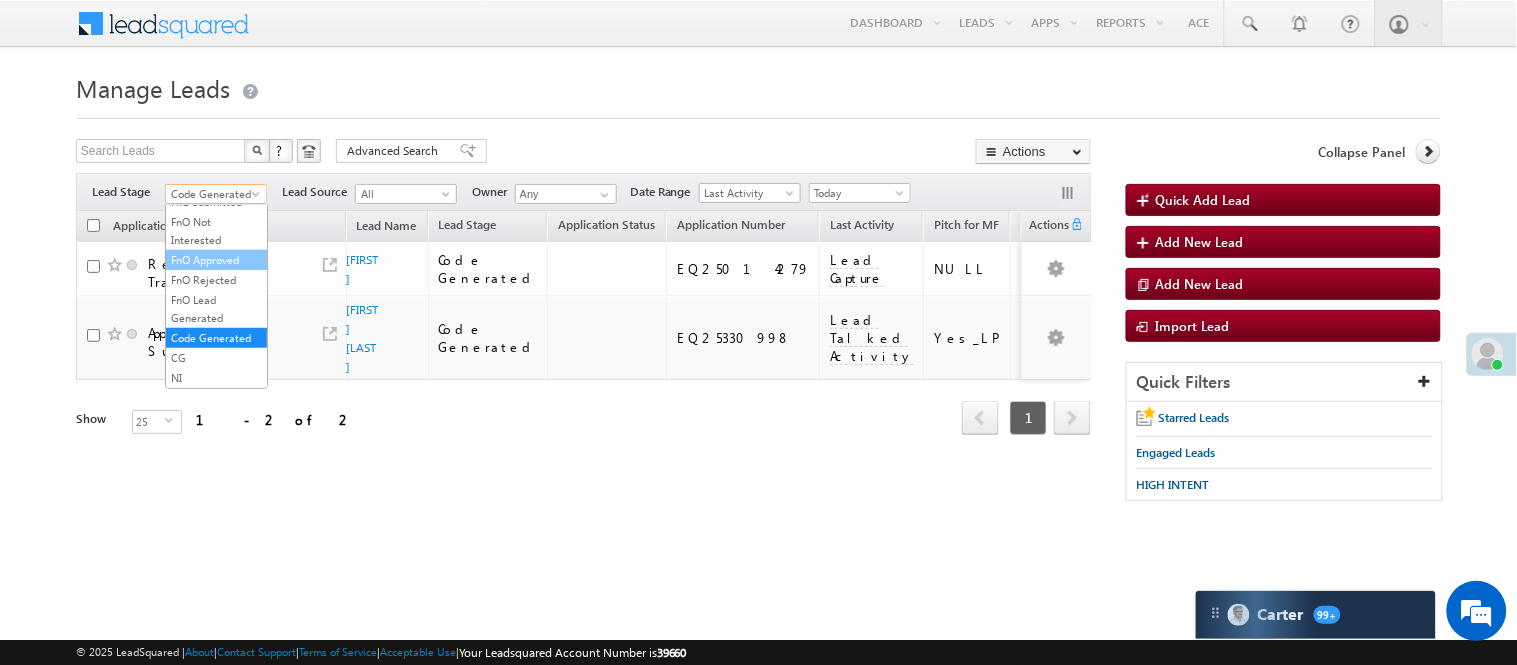 click on "FnO Approved" at bounding box center [216, 260] 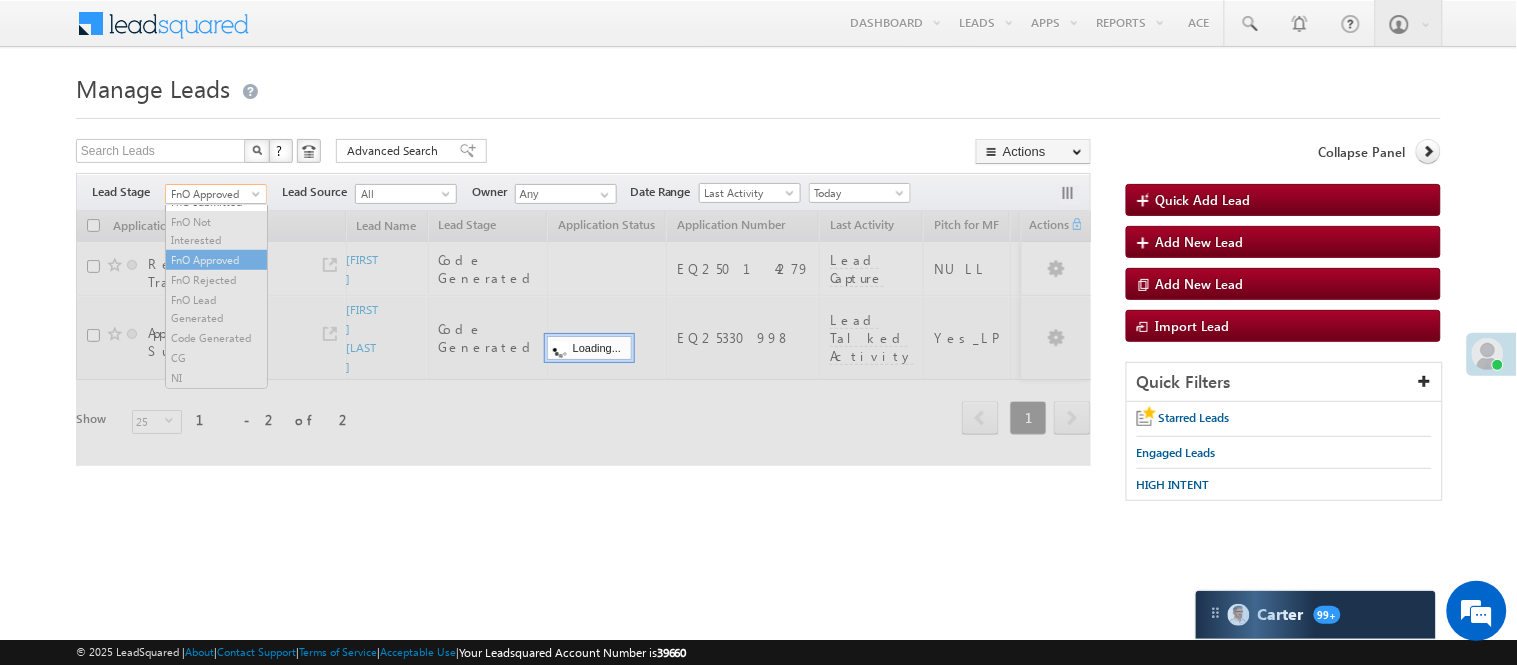 click on "FnO Approved" at bounding box center [213, 194] 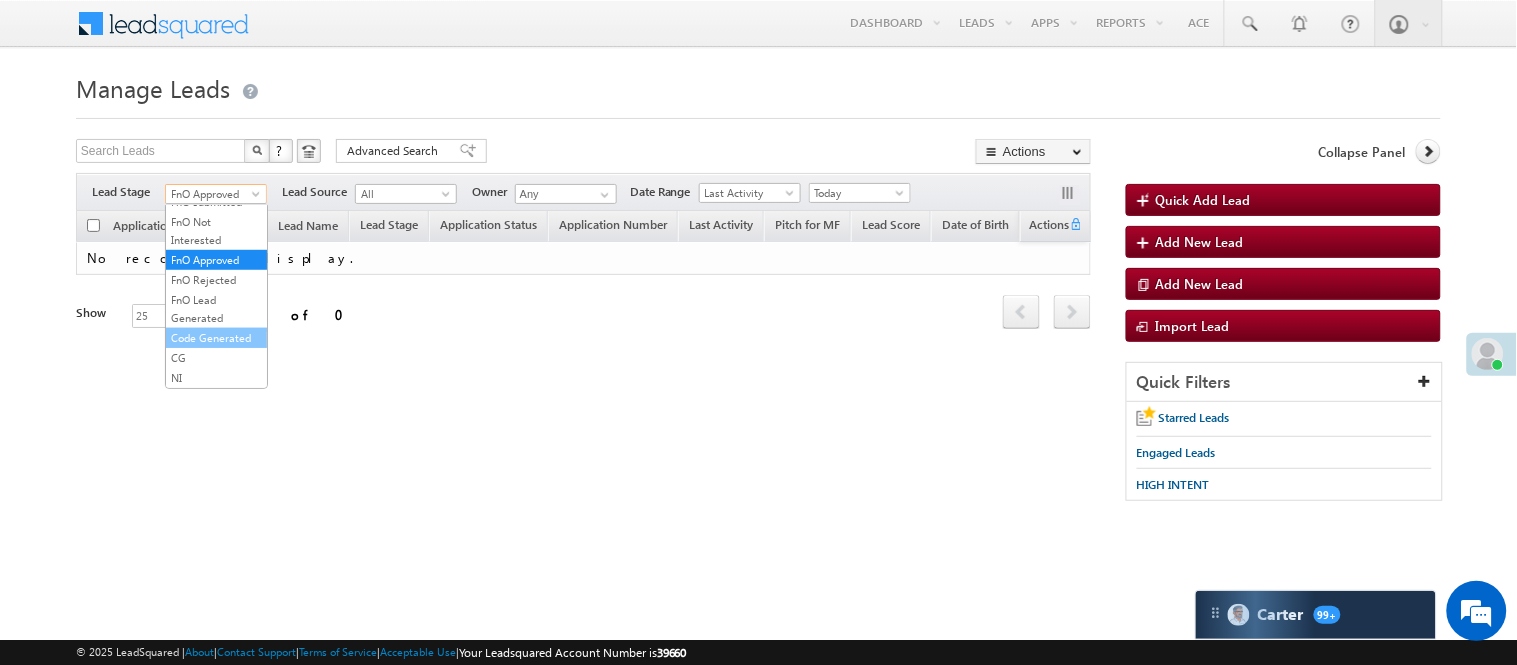 click on "All Lead Generated Lead Talked - Pitch Not Done Lead Talked - Pitch Done Lead Talked_No-Disposition Application Submitted Payment Done Application Resubmitted Under Objection Lead Called Lead Talked Not Interested FnO Lead Called FnO Lead Talked FnO submitted FnO Not Interested FnO Approved FnO Rejected FnO Lead Generated Code Generated CG NI" at bounding box center (216, 297) 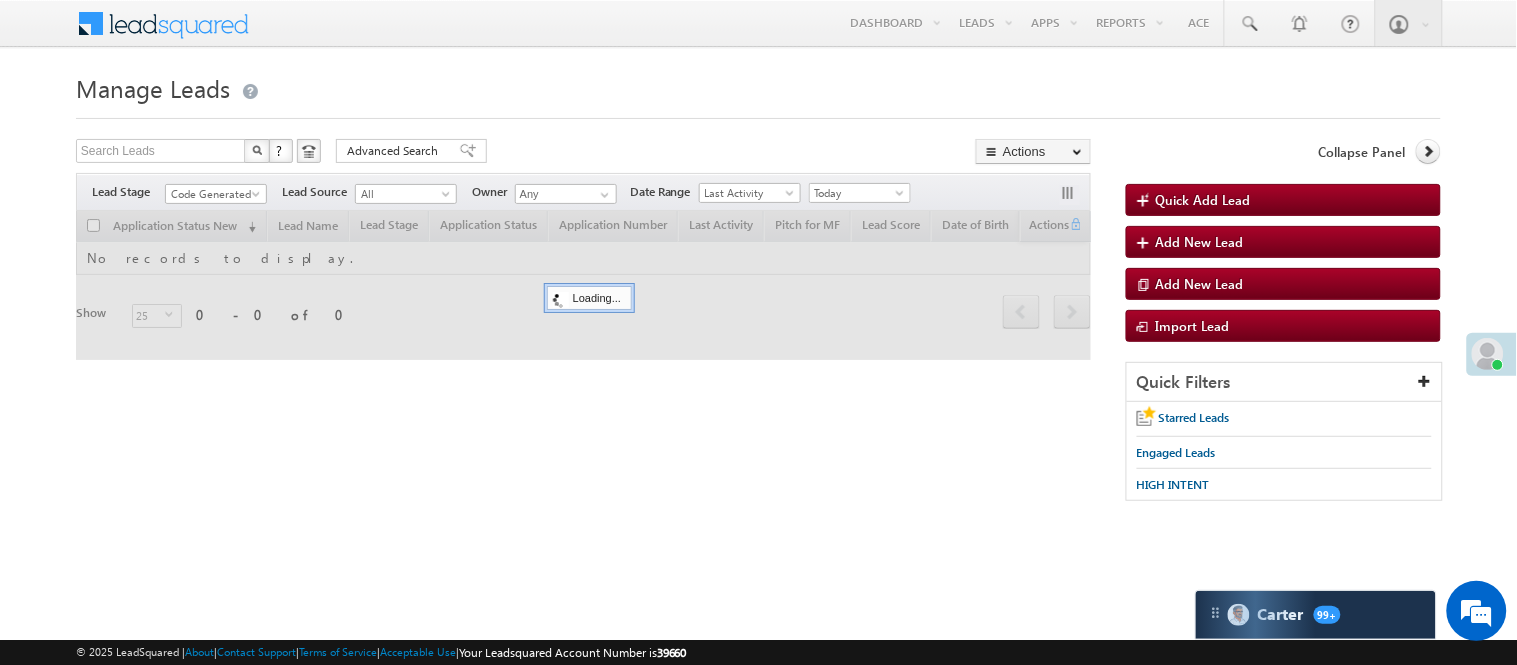 click on "Manage Leads" at bounding box center (758, 86) 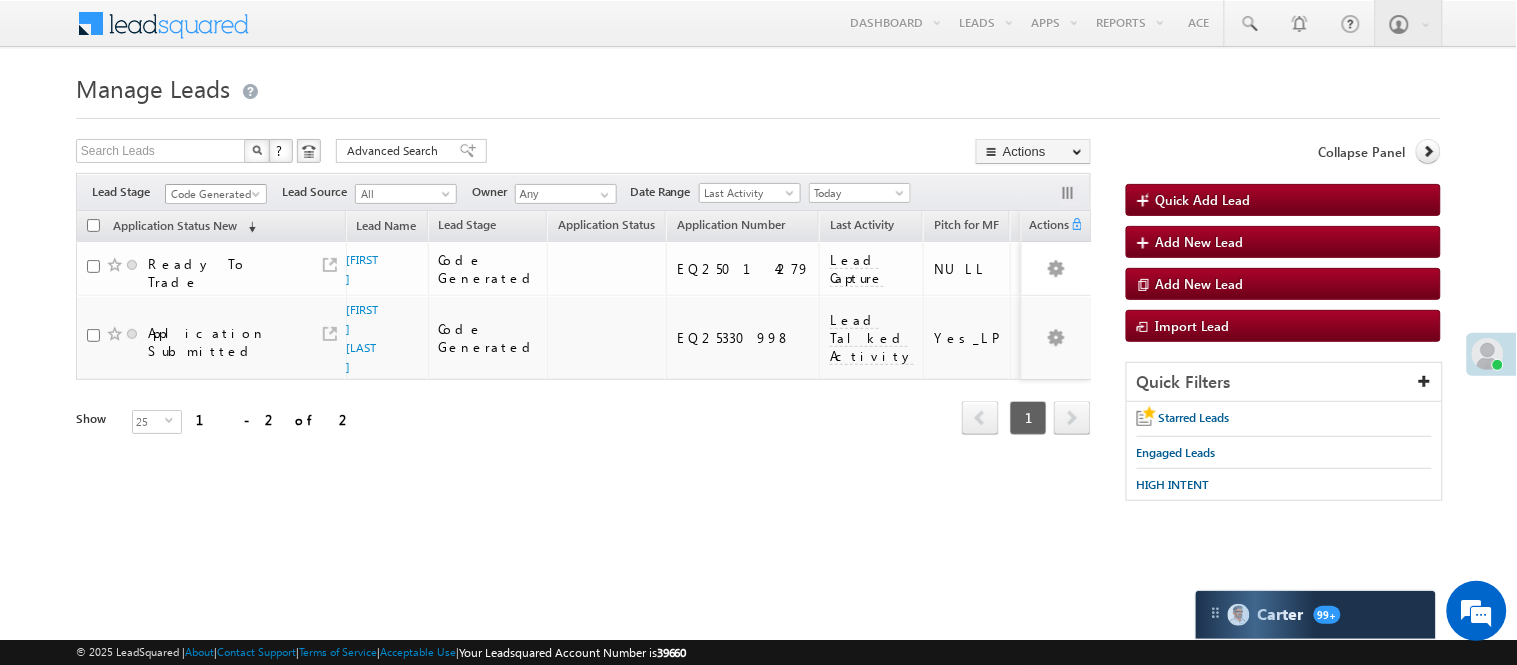 click on "Code Generated" at bounding box center [213, 194] 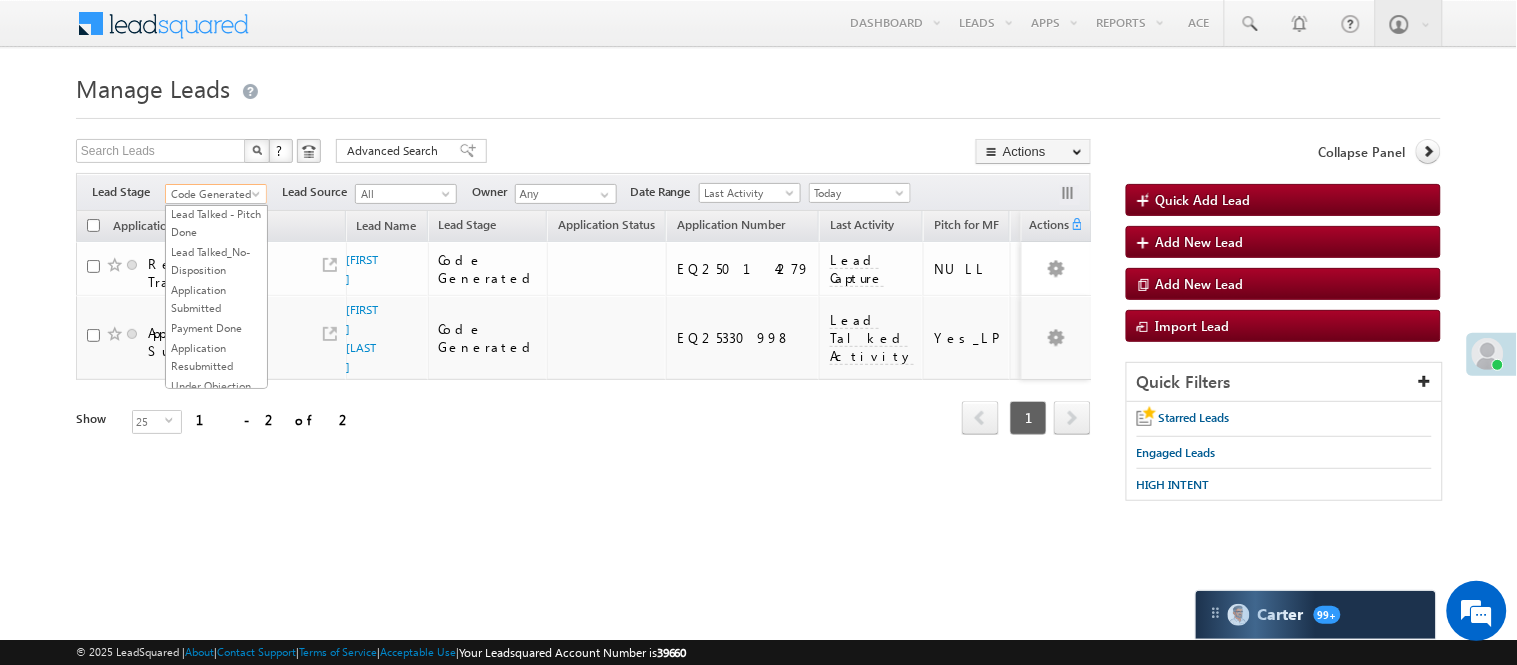 scroll, scrollTop: 0, scrollLeft: 0, axis: both 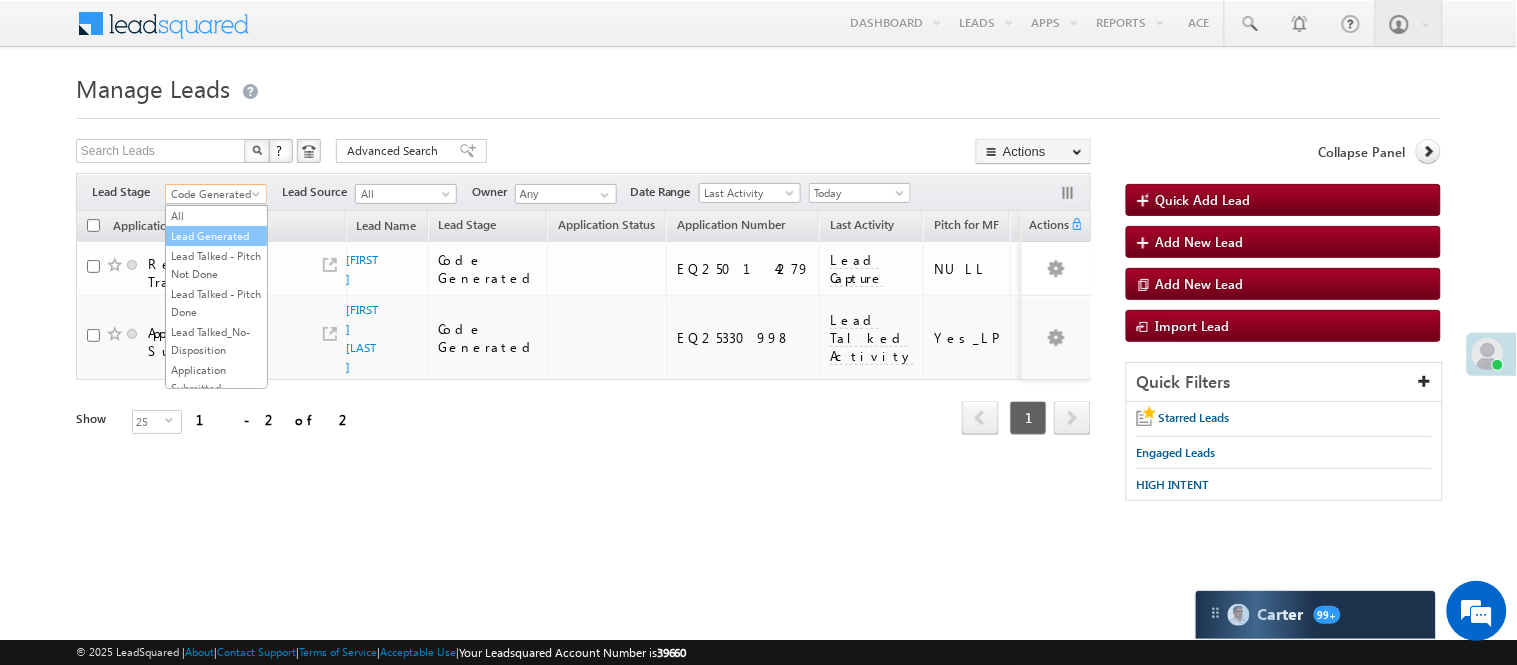 click on "Lead Generated" at bounding box center (216, 236) 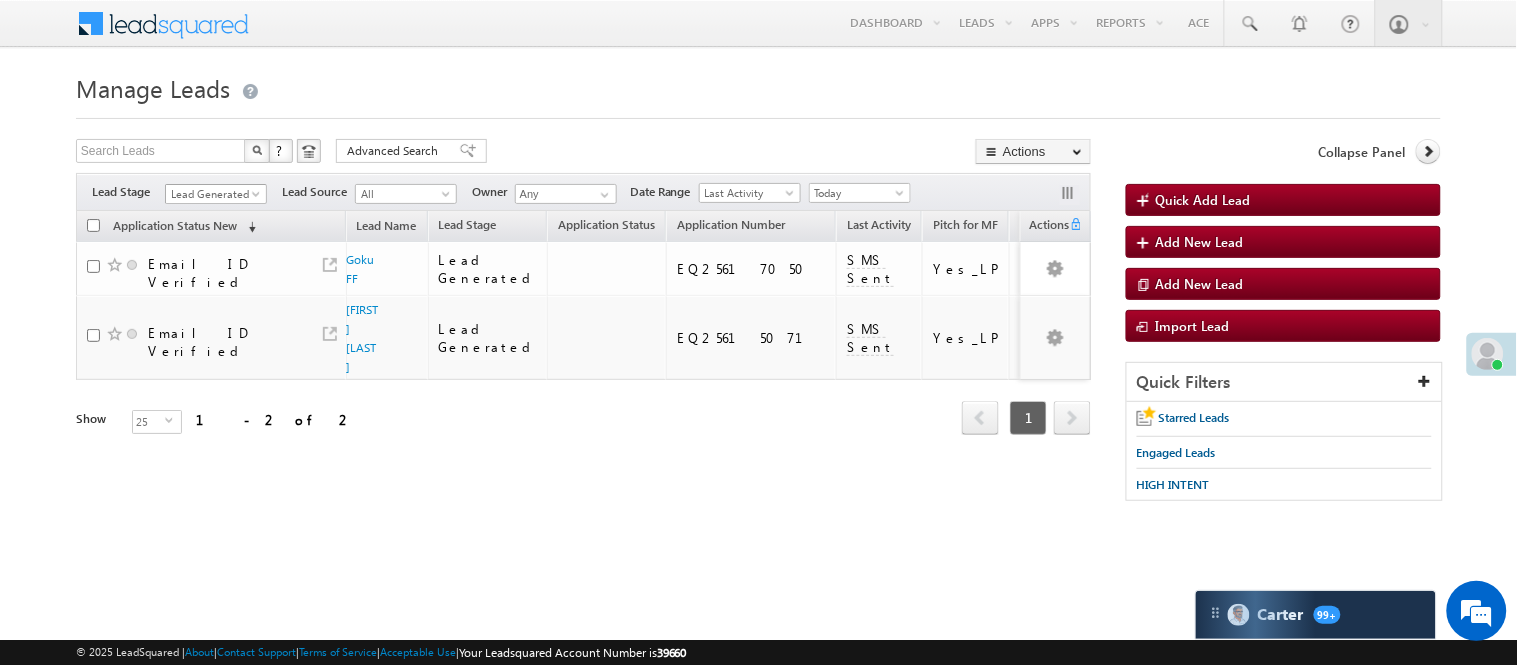 click on "Lead Generated" at bounding box center (213, 194) 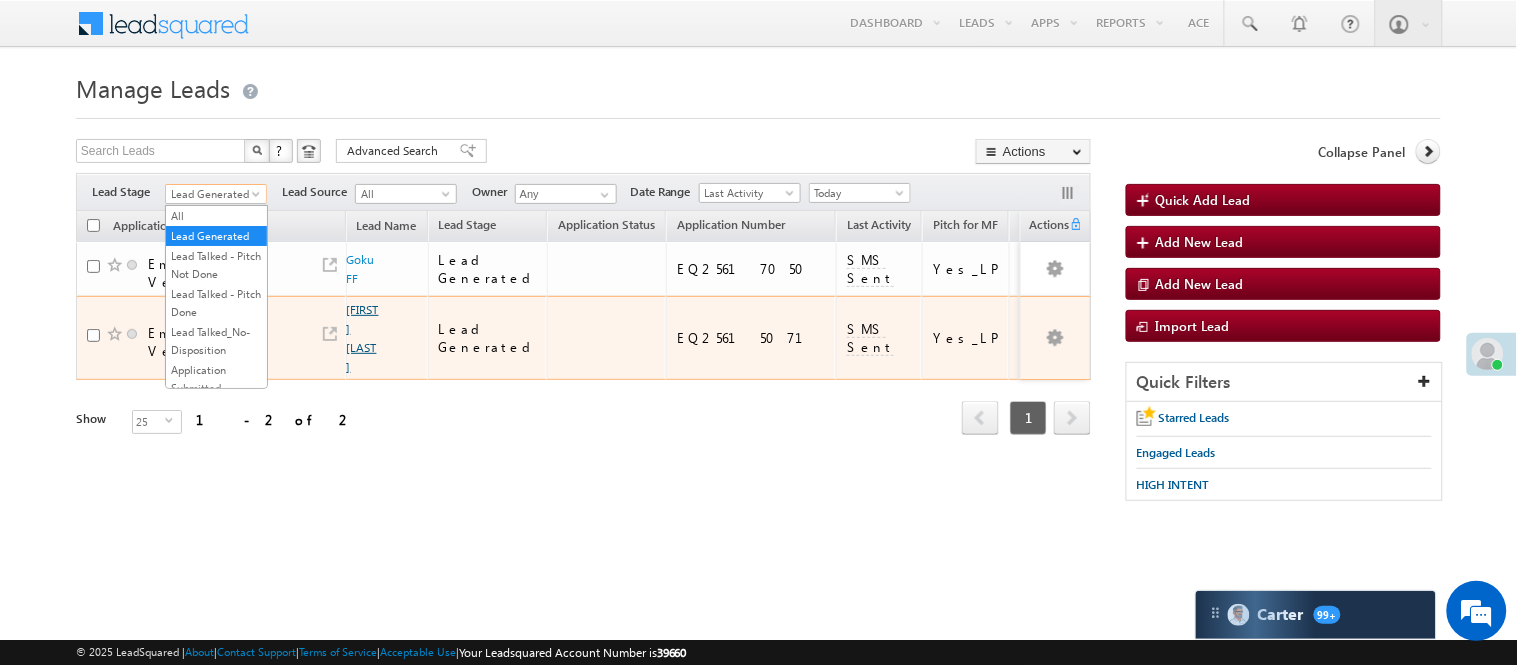 click on "[FIRST] [LAST]" at bounding box center [363, 338] 